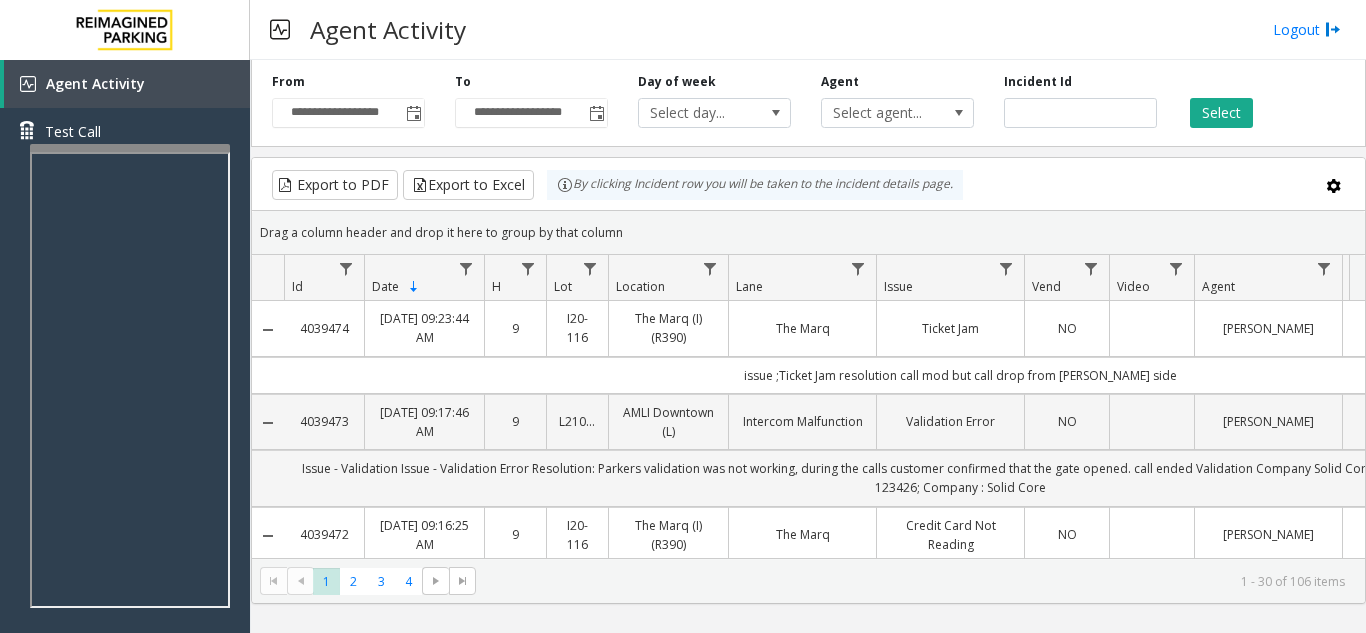 scroll, scrollTop: 0, scrollLeft: 0, axis: both 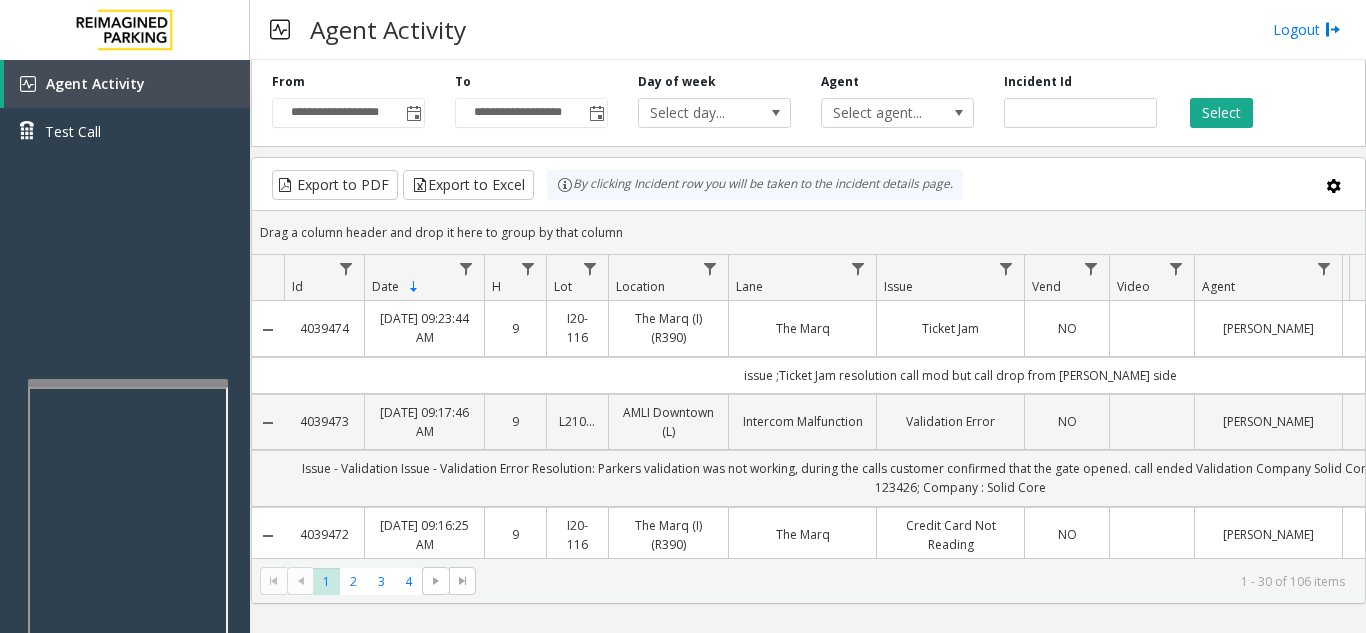 click at bounding box center (128, 613) 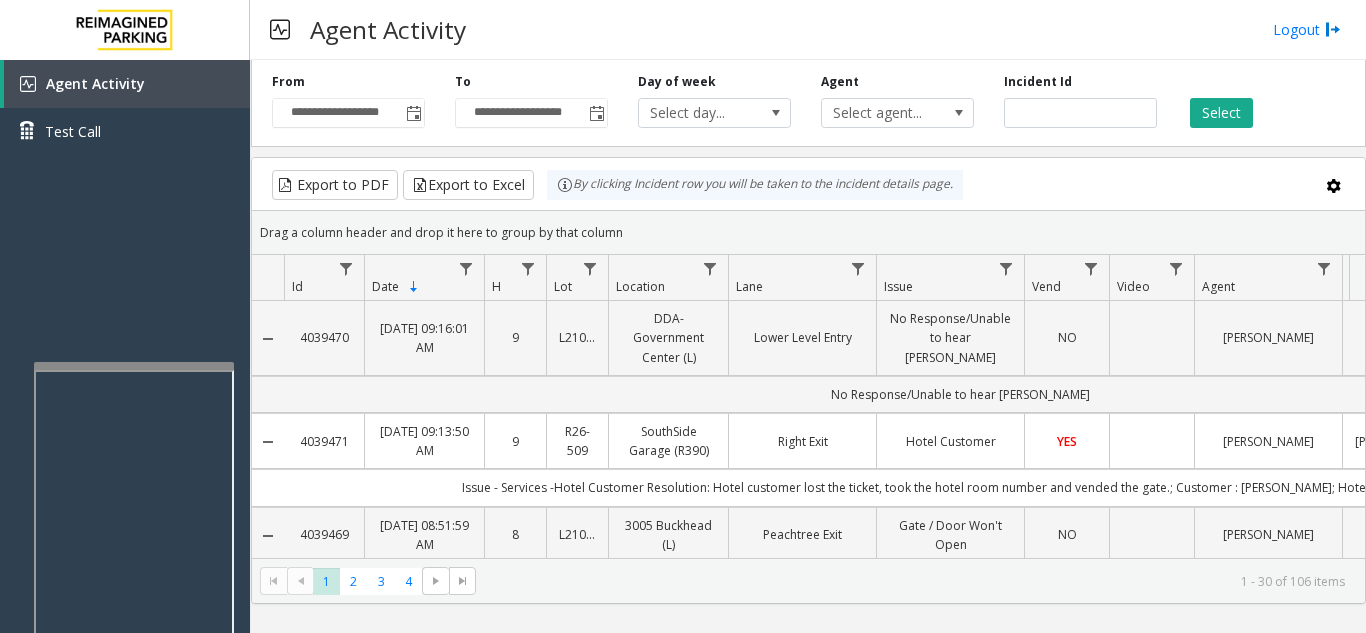 scroll, scrollTop: 0, scrollLeft: 0, axis: both 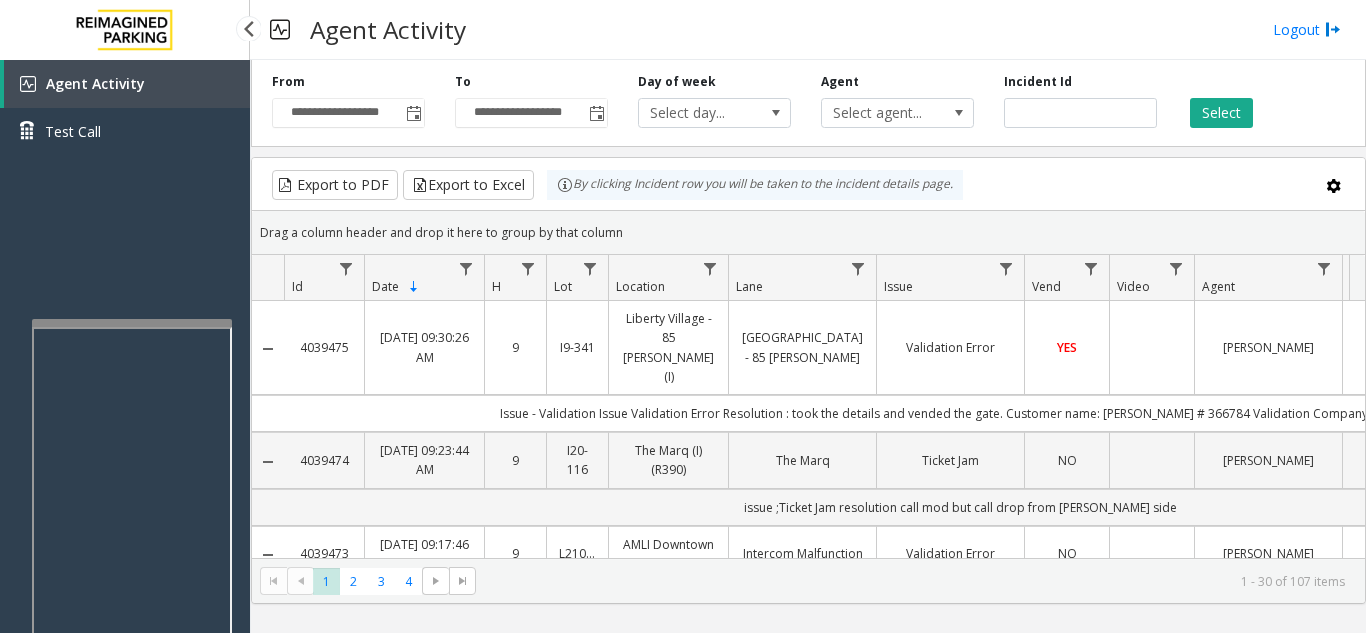 click on "**********" at bounding box center [683, 316] 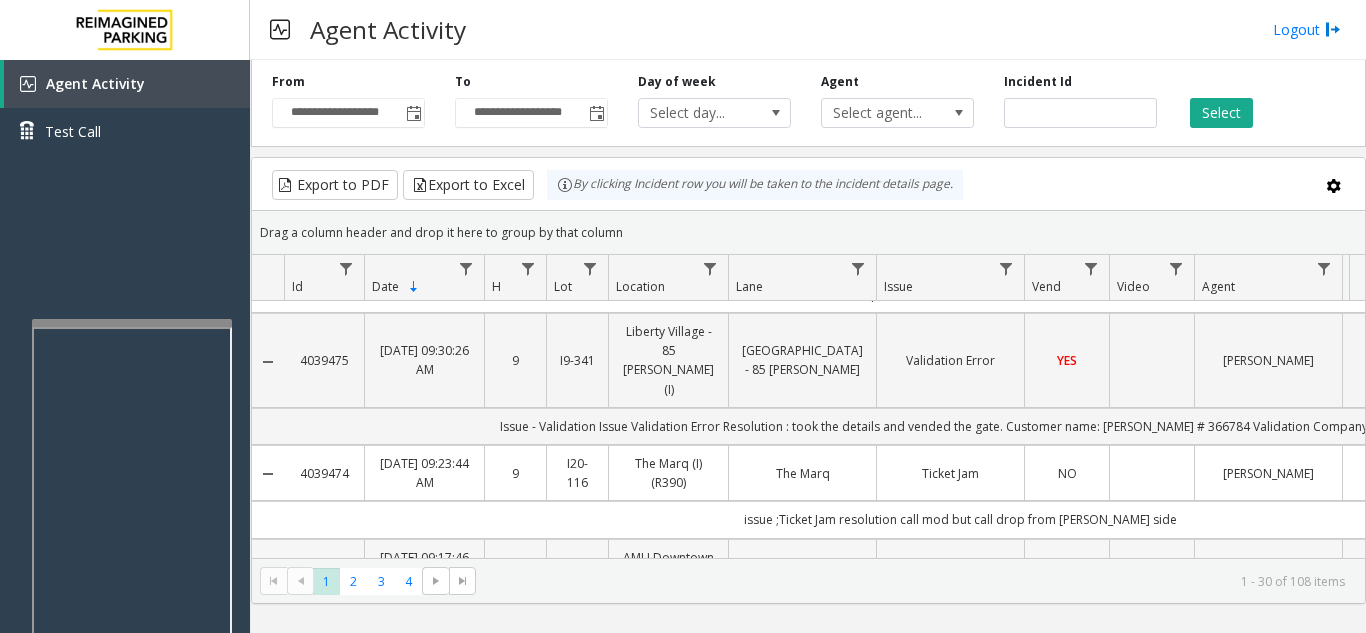 scroll, scrollTop: 0, scrollLeft: 0, axis: both 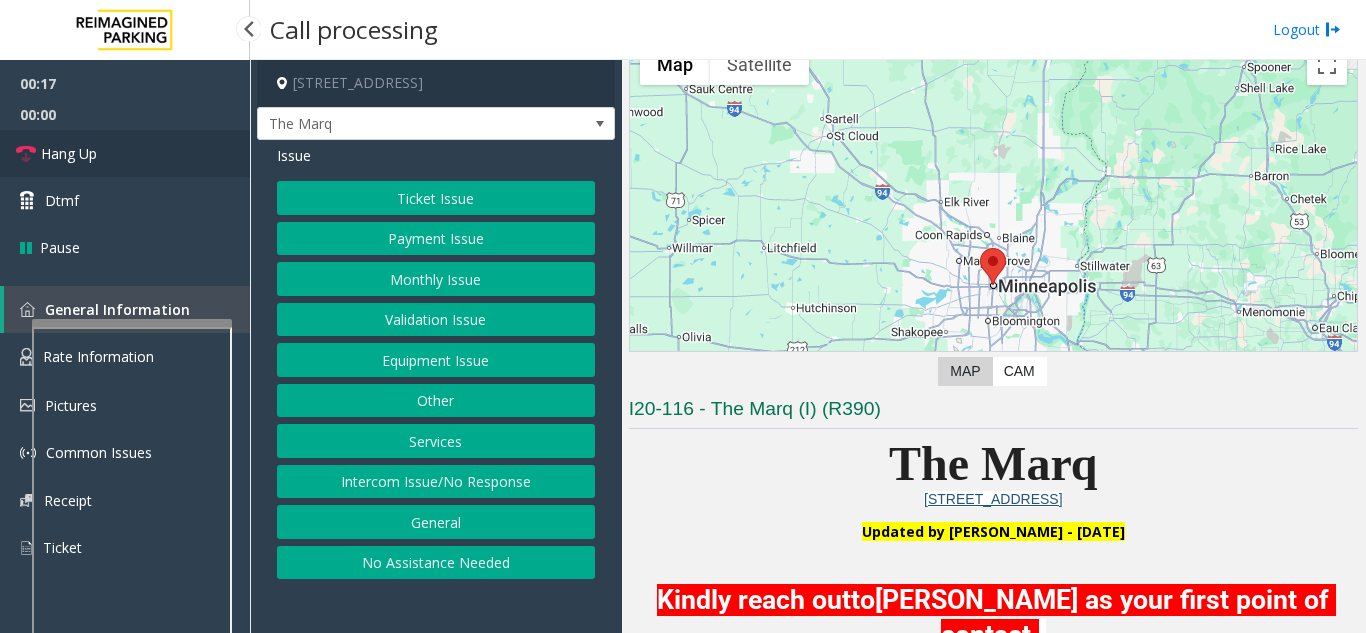 click on "Hang Up" at bounding box center [69, 153] 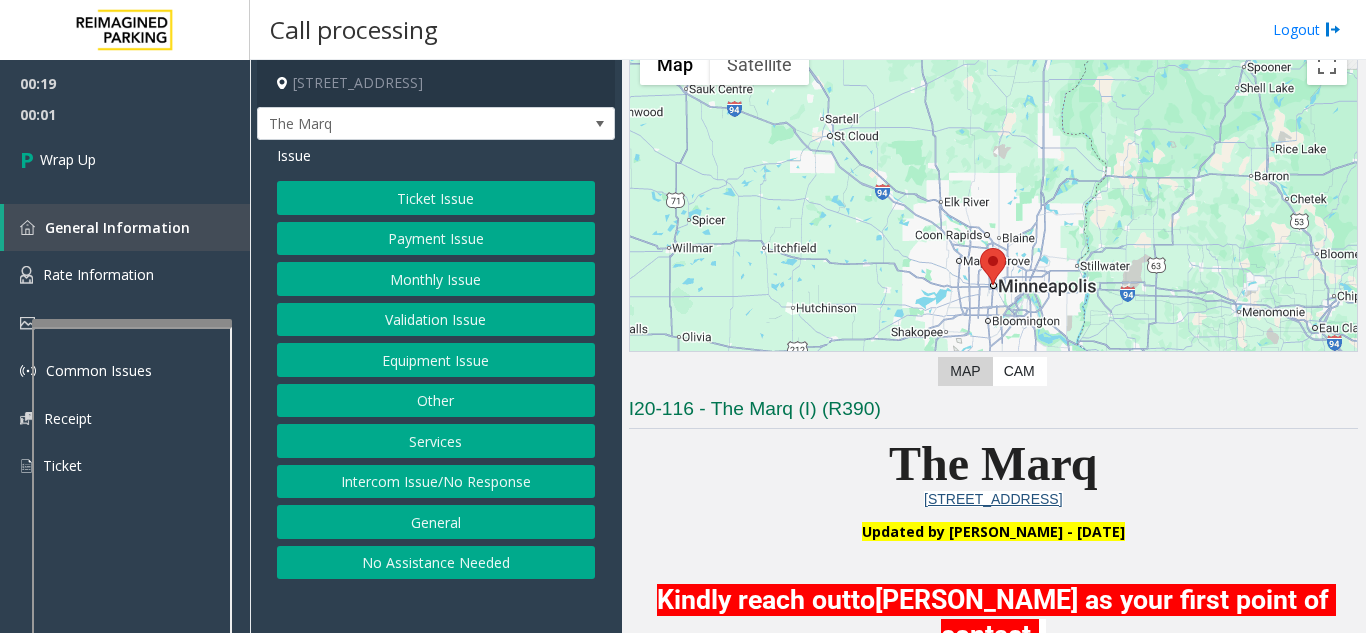 click on "No Assistance Needed" 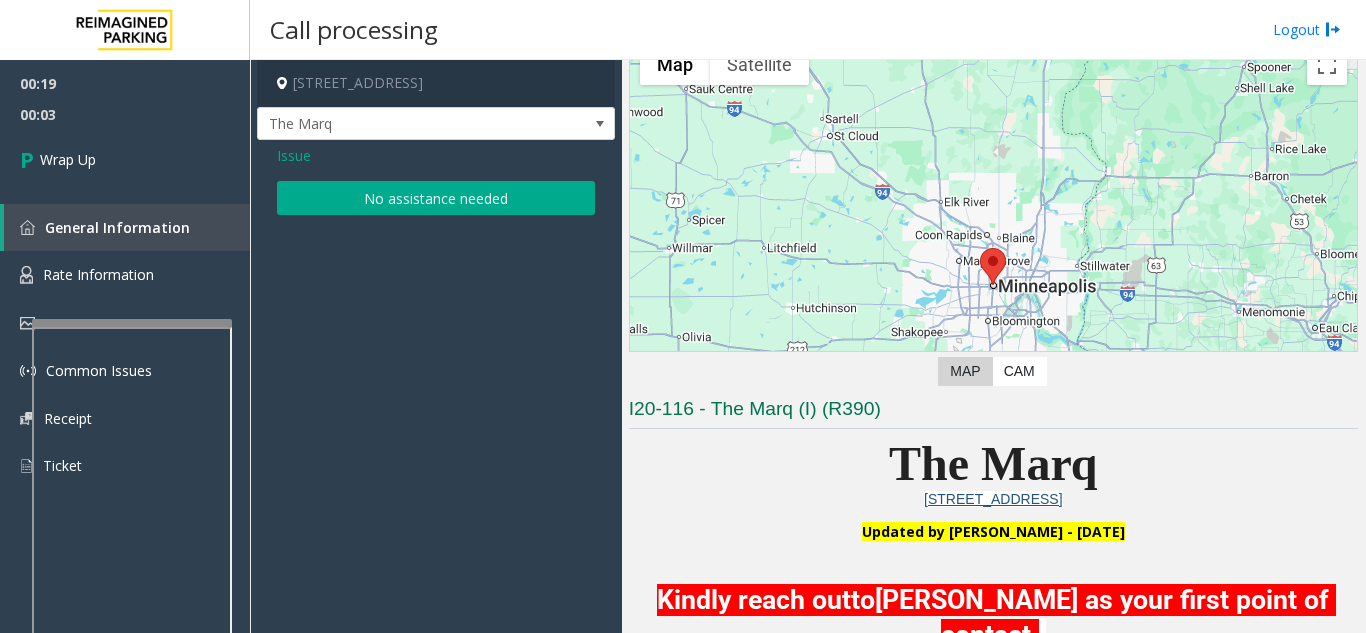 click on "No assistance needed" 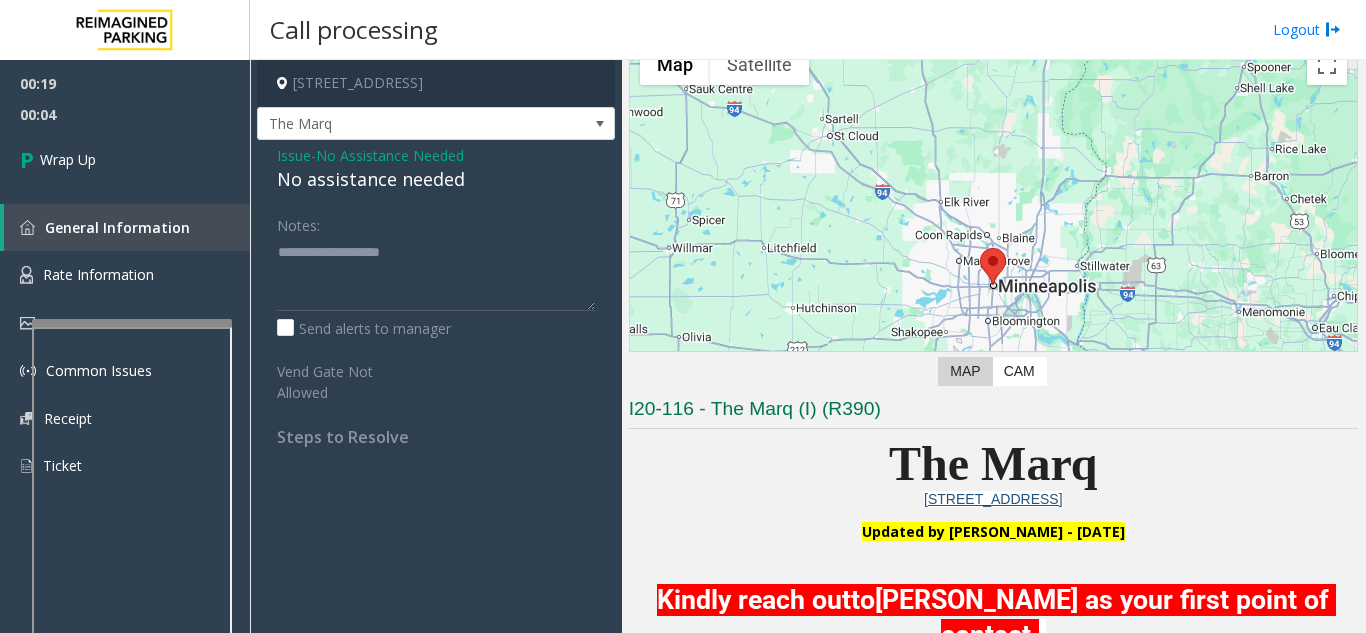 click on "No assistance needed" 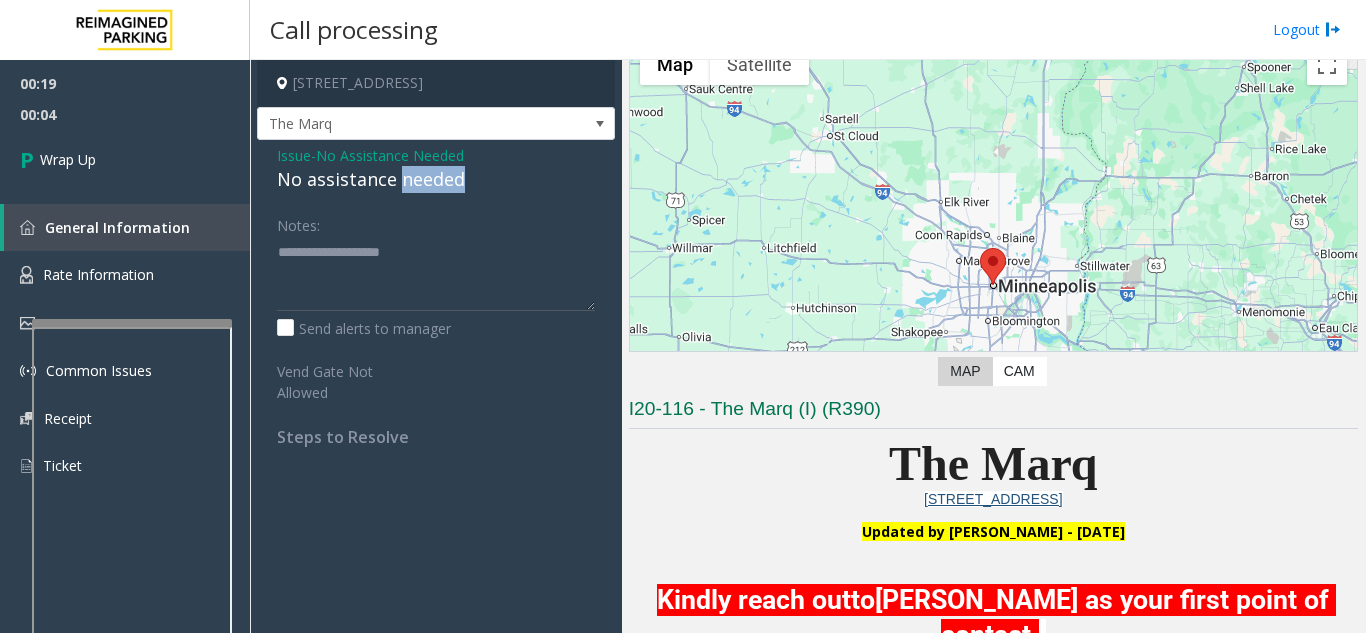 click on "No assistance needed" 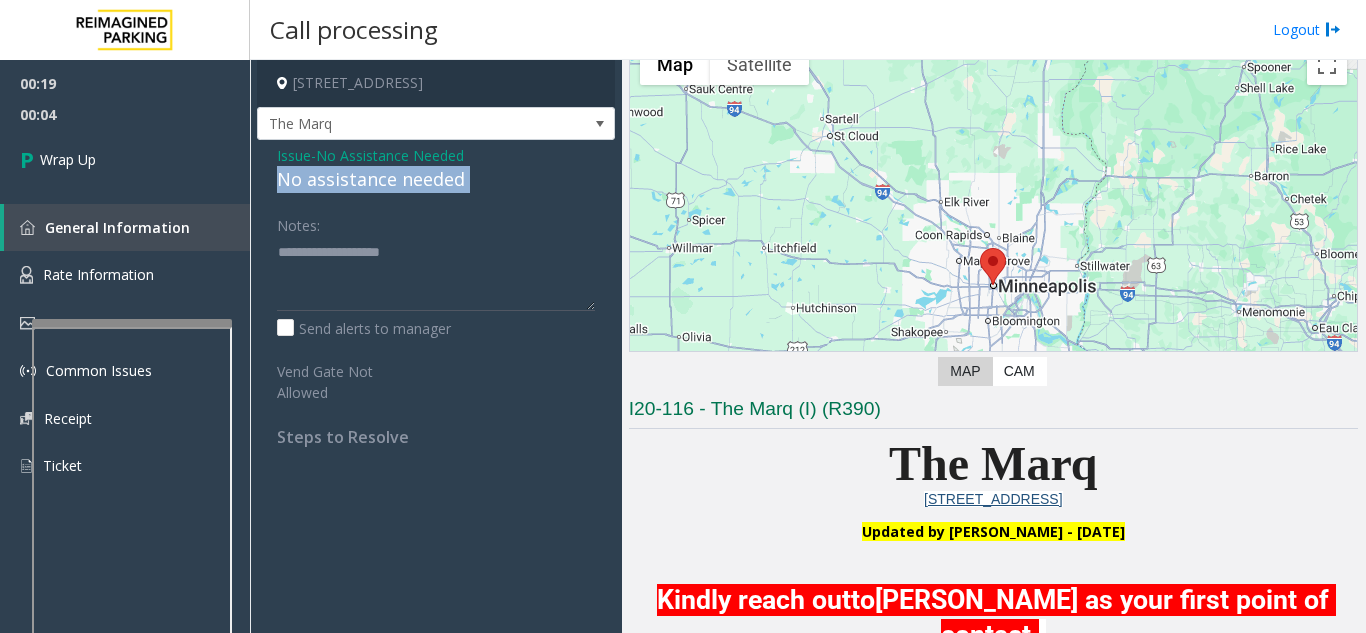 click on "No assistance needed" 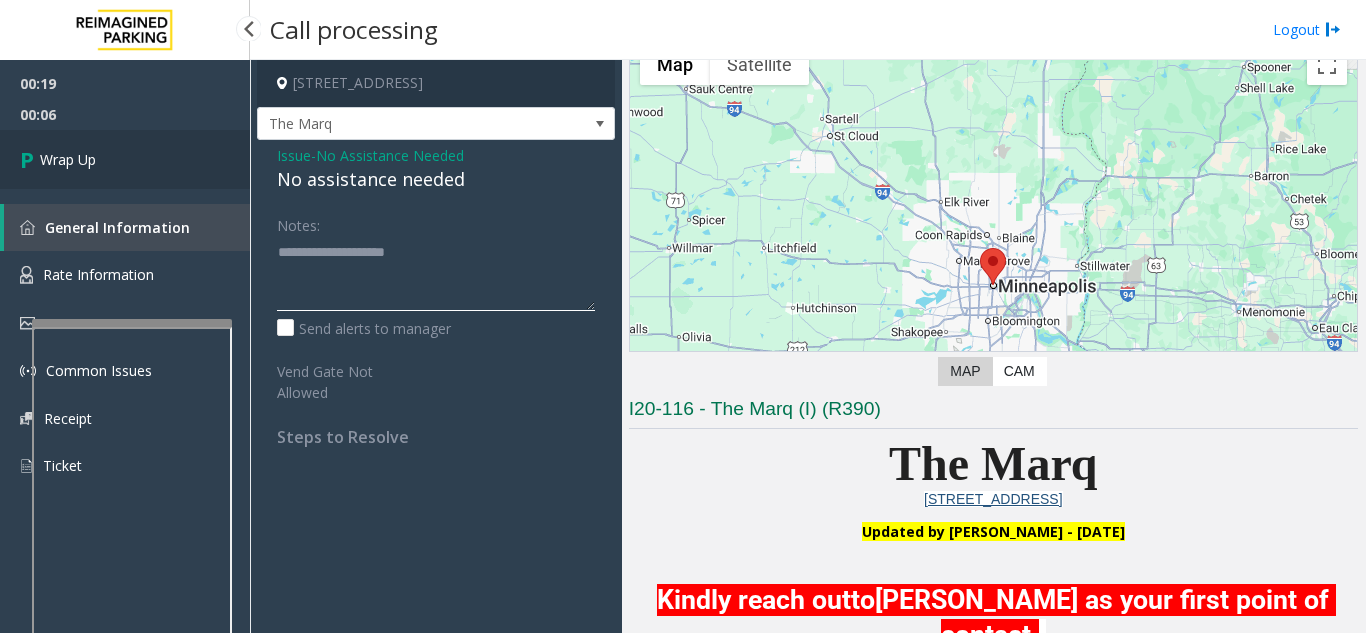 type on "**********" 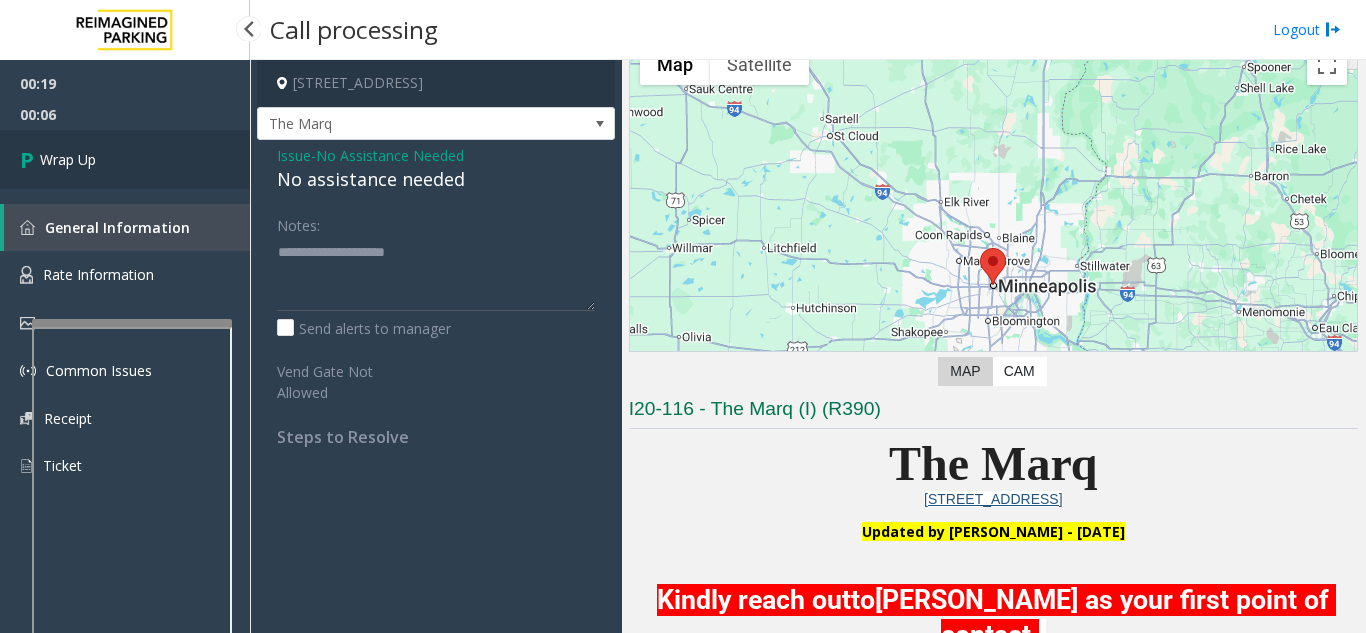 click on "Wrap Up" at bounding box center (125, 159) 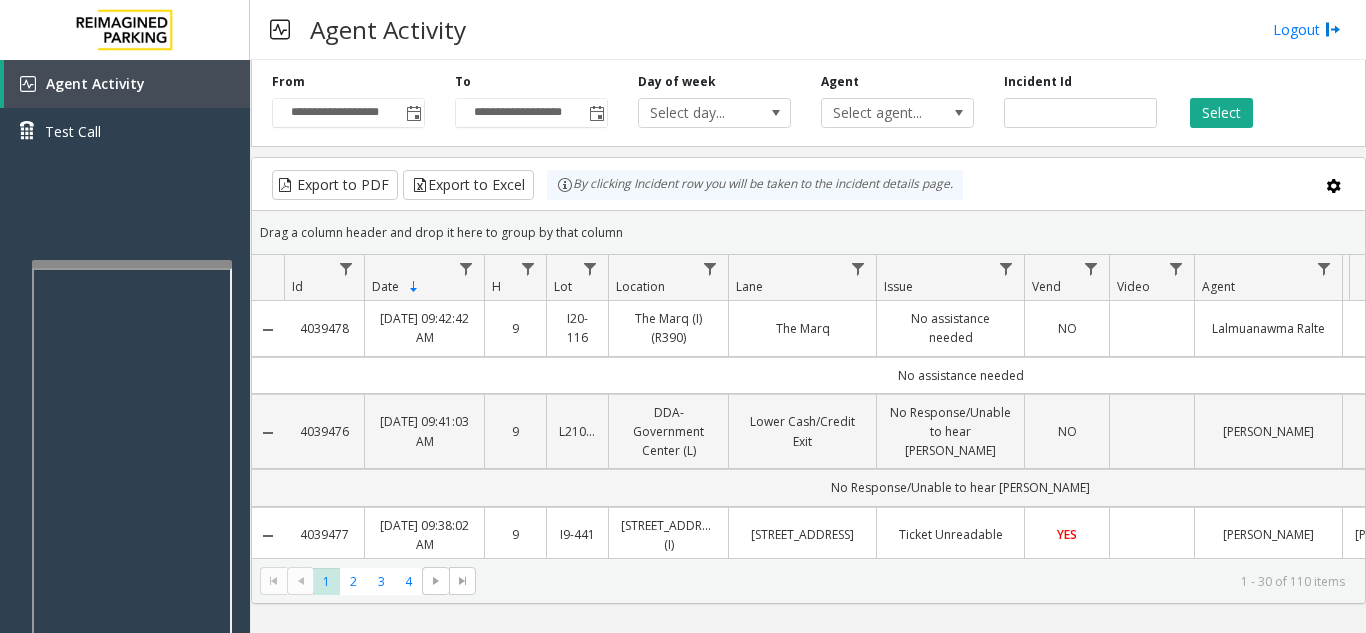 click at bounding box center (132, 264) 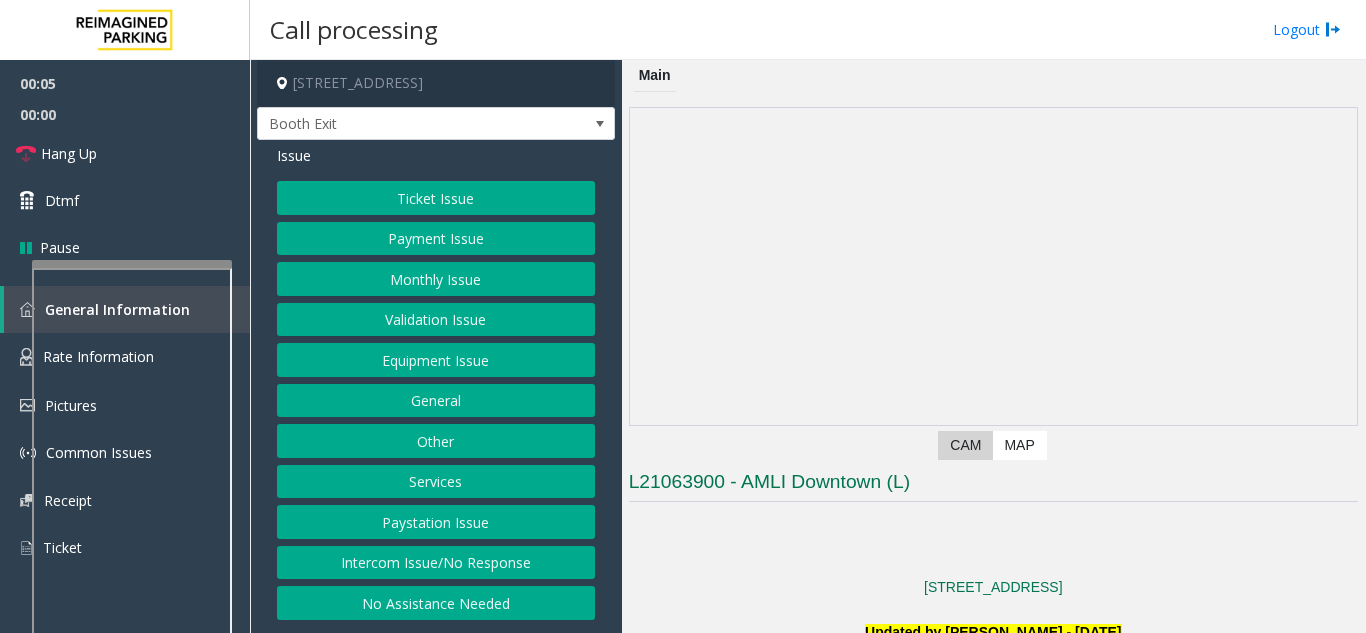 click on "Monthly Issue" 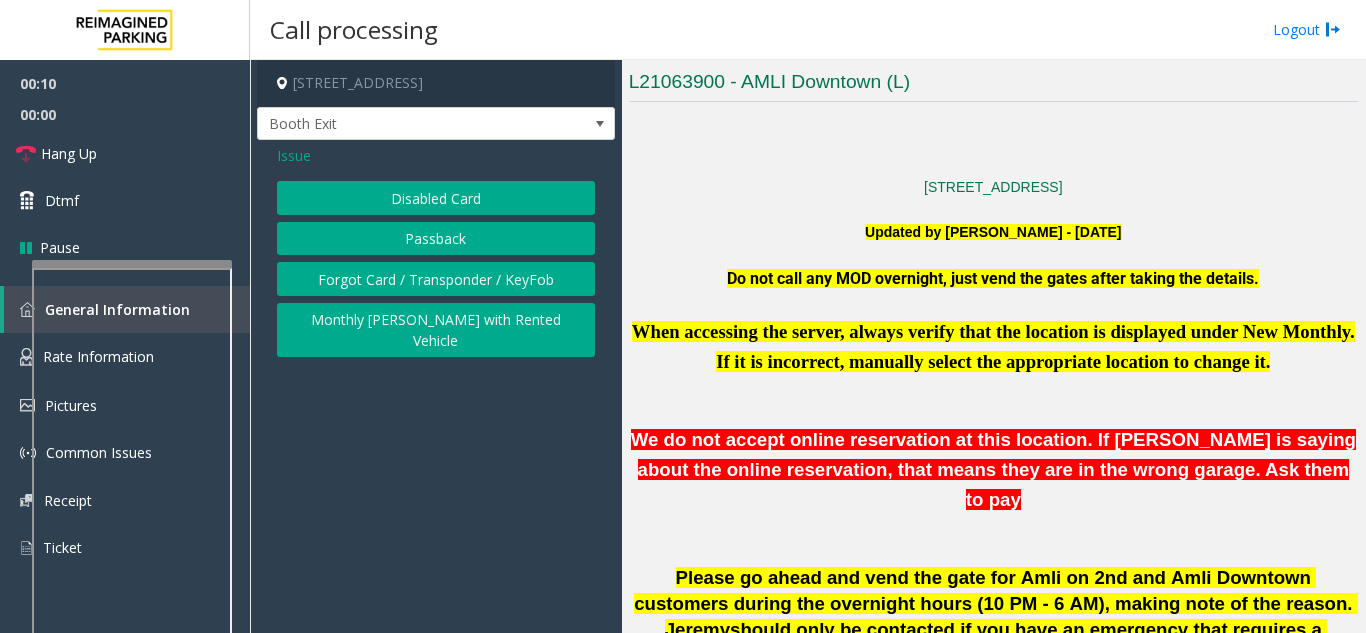 scroll, scrollTop: 500, scrollLeft: 0, axis: vertical 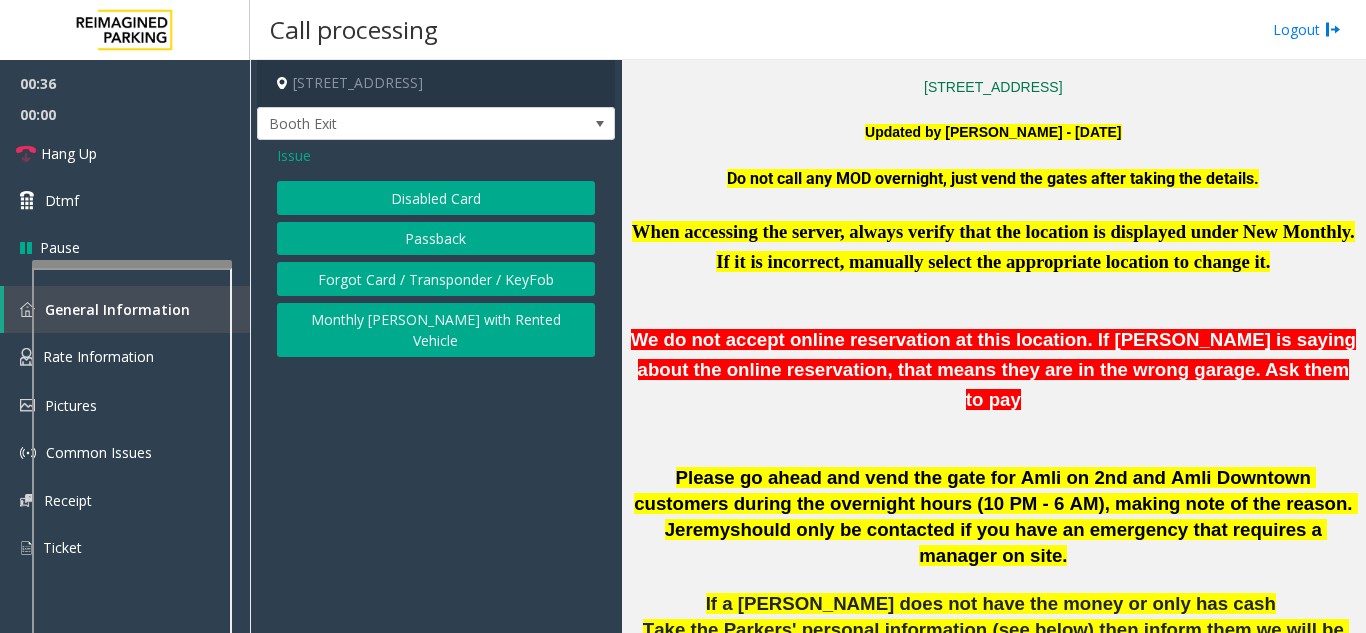 click on "Issue" 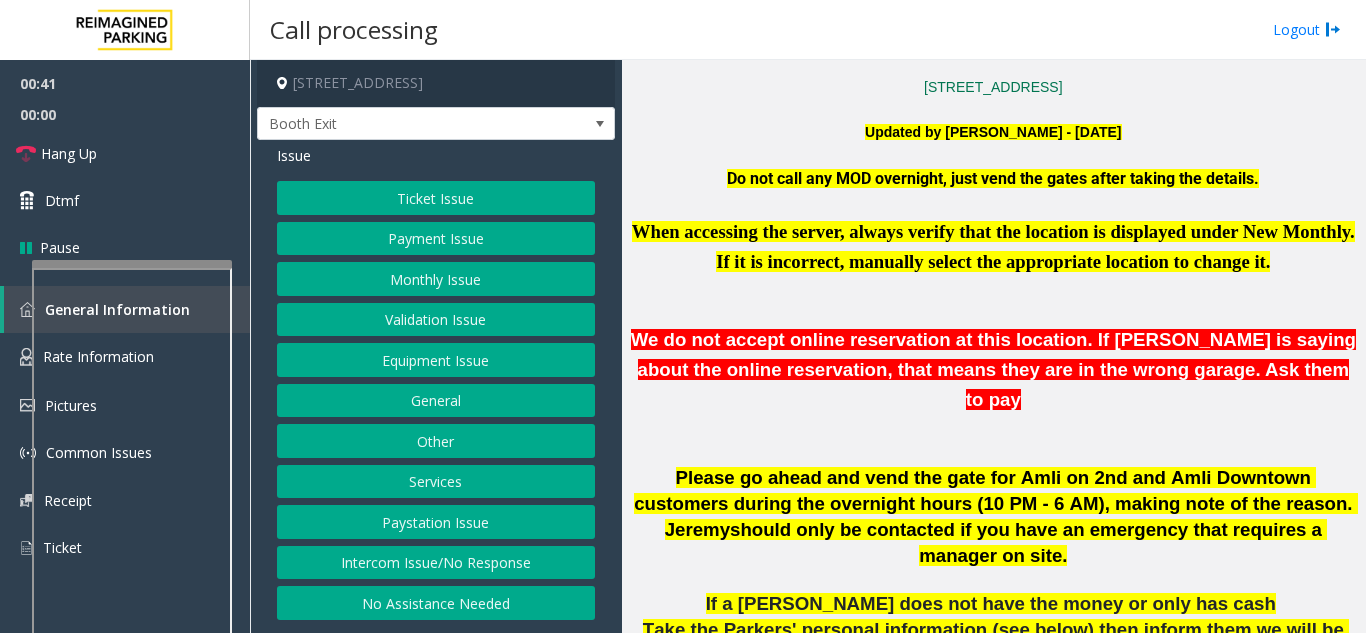 click on "Ticket Issue" 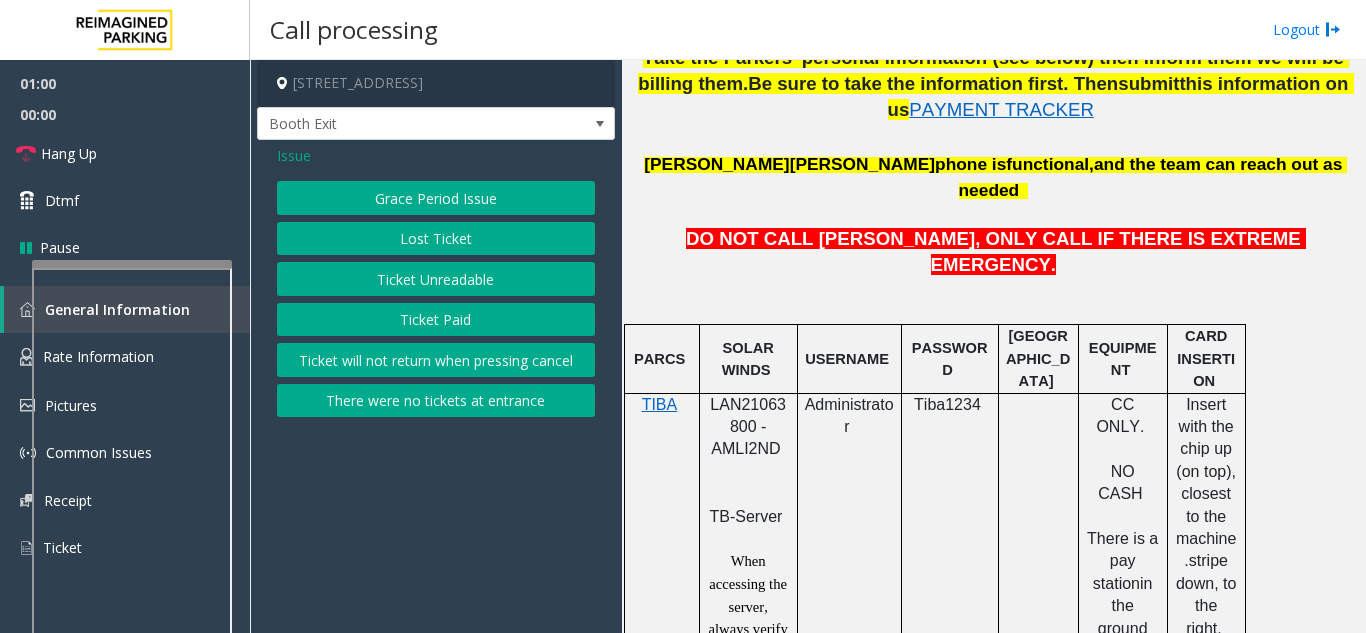 scroll, scrollTop: 1000, scrollLeft: 0, axis: vertical 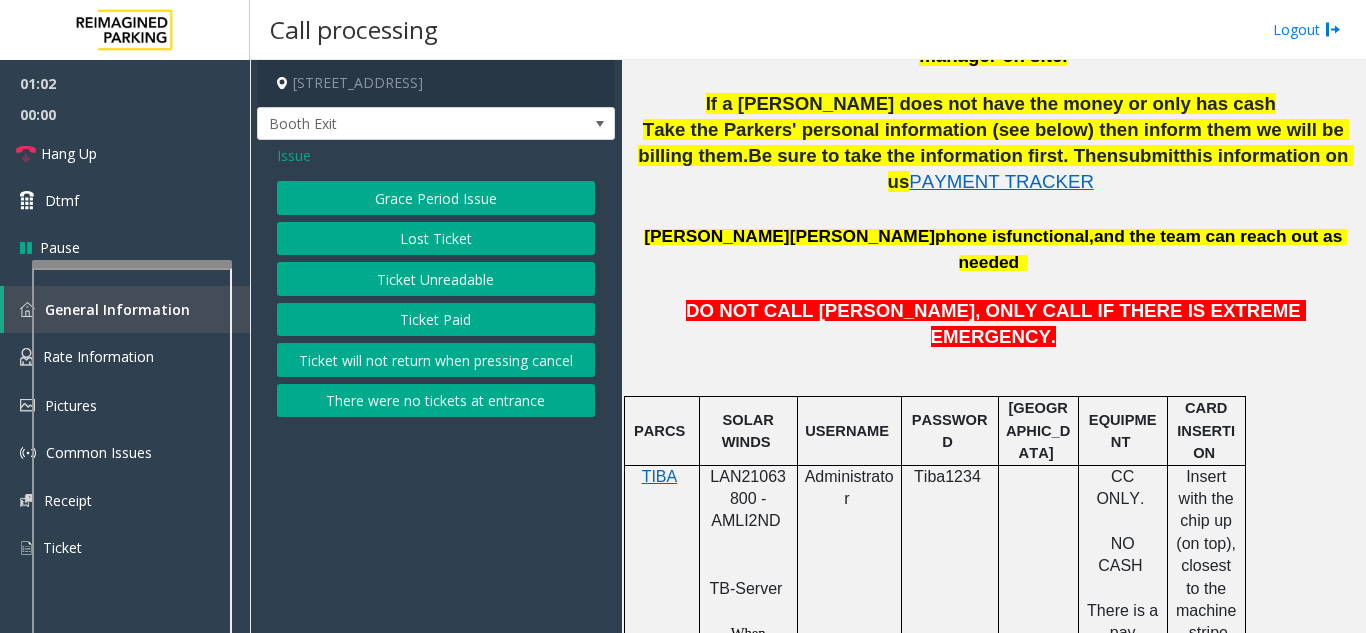 click on "LAN21063800 - AMLI2ND" 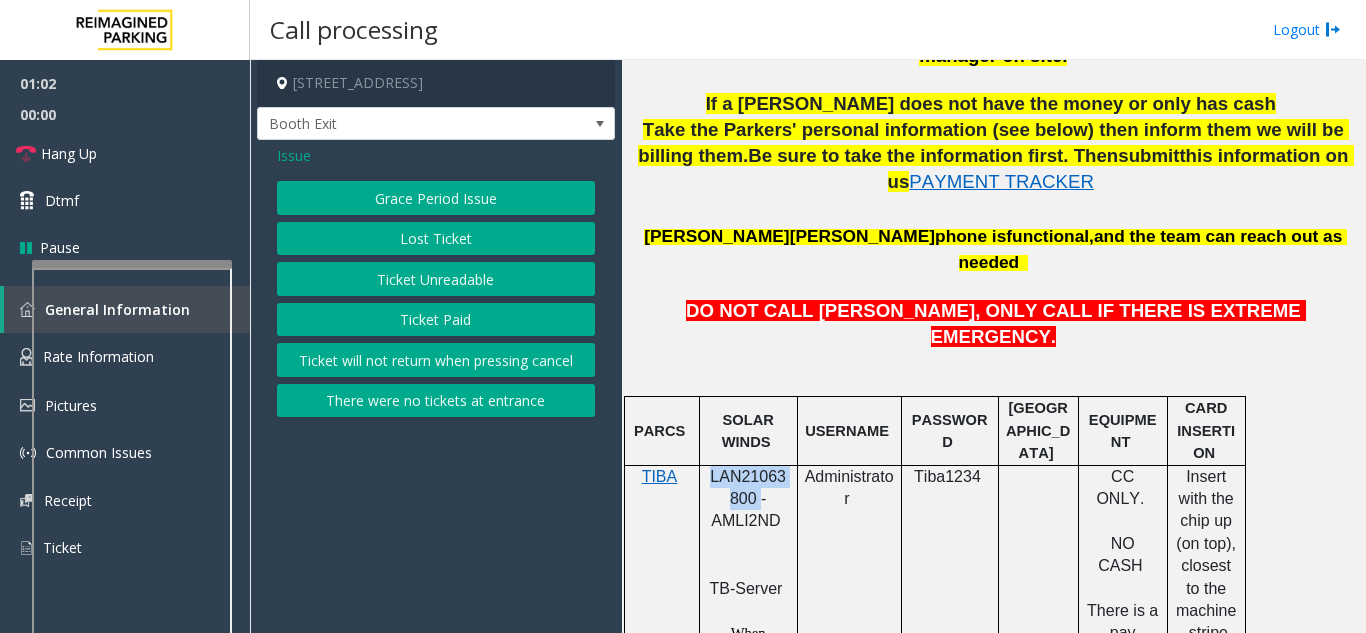 click on "LAN21063800 - AMLI2ND" 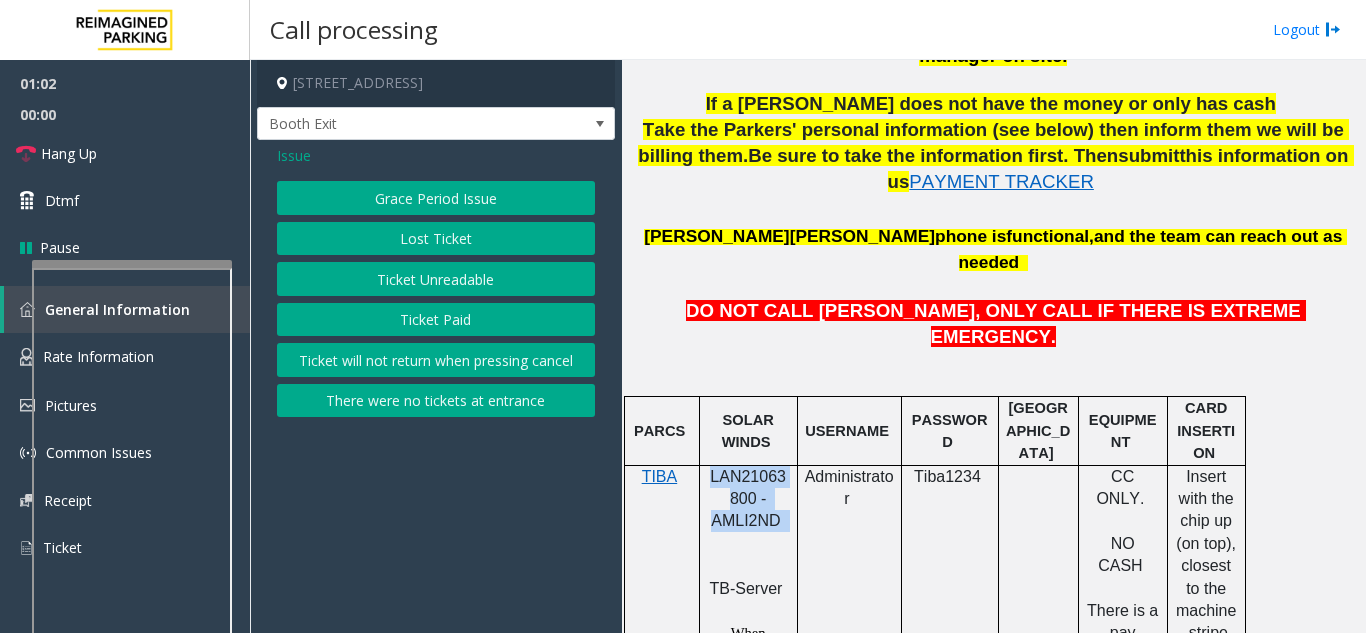 click on "LAN21063800 - AMLI2ND" 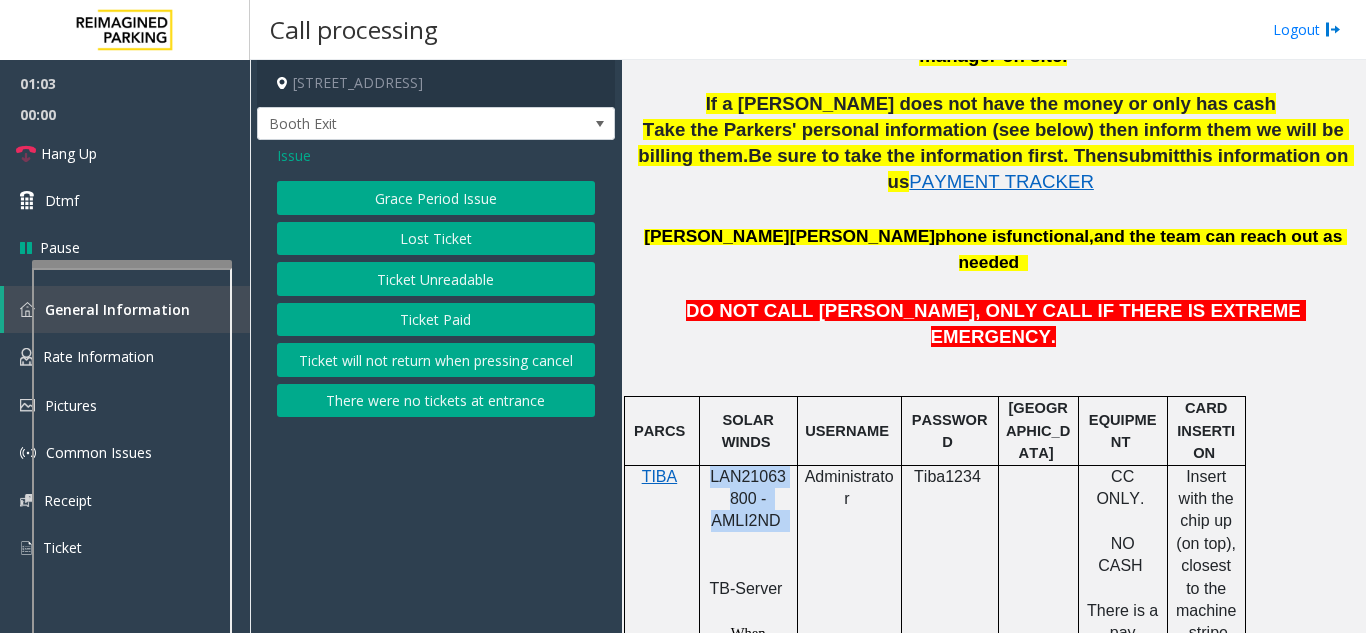 click on "LAN21063800 - AMLI2ND" 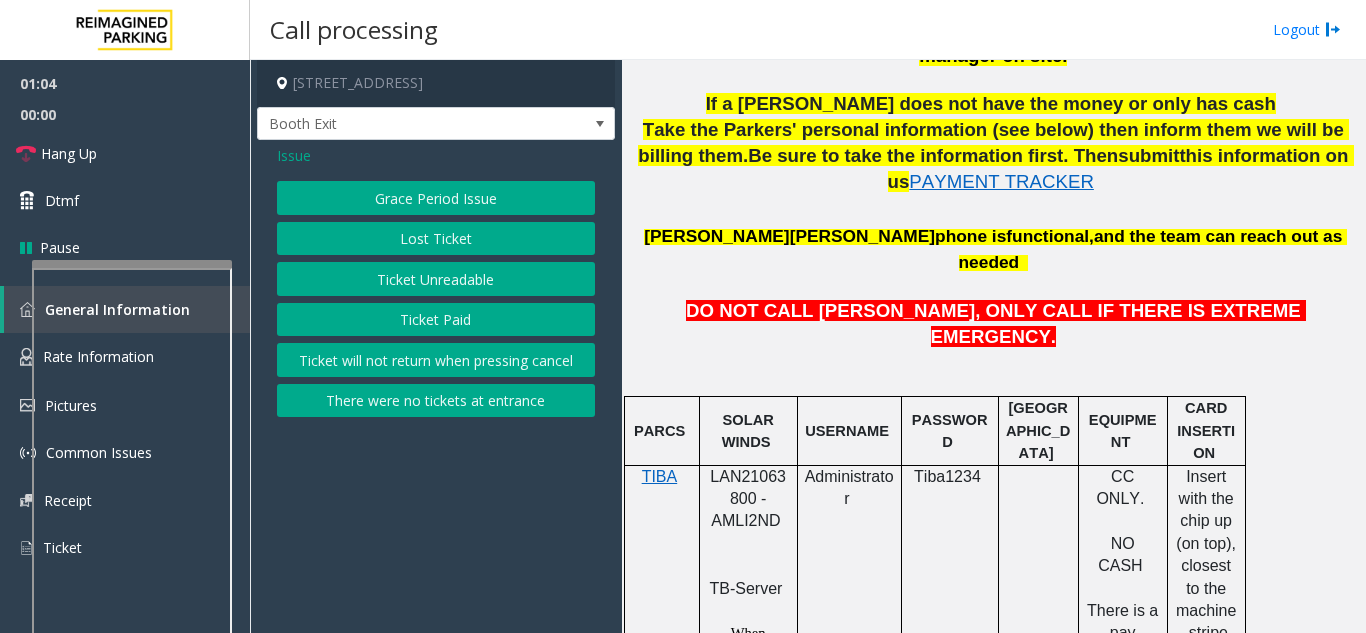 click on "LAN21063800 - AMLI2ND" 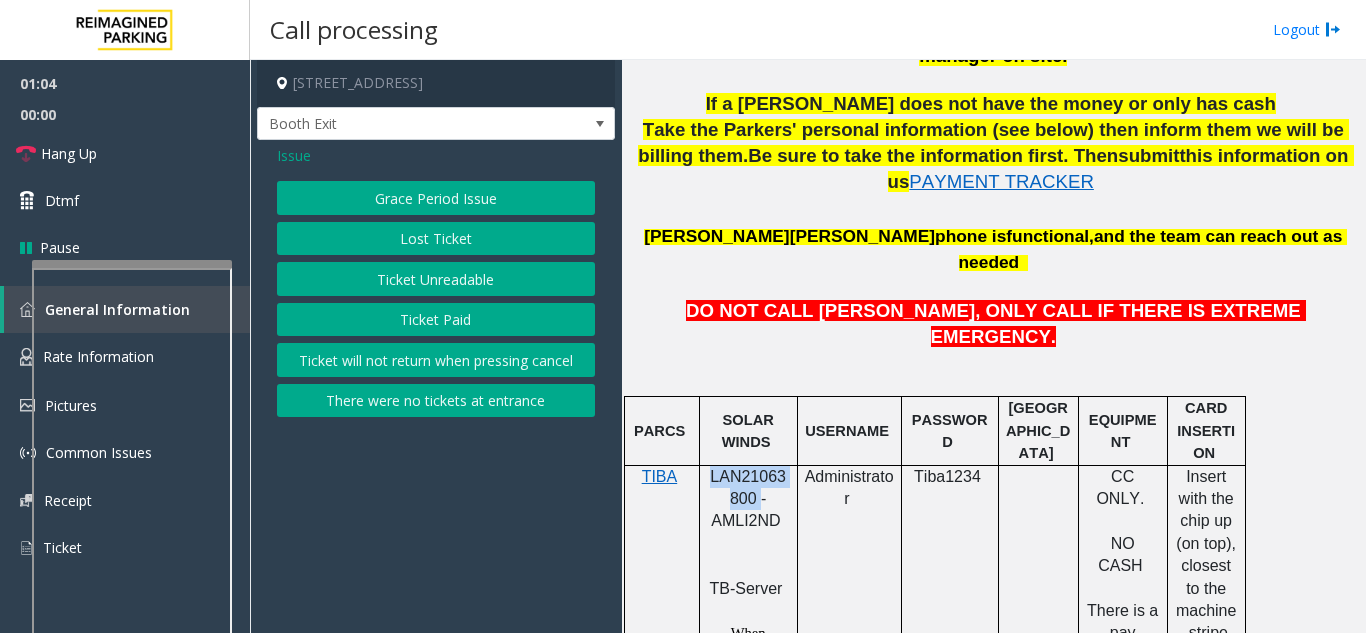 click on "LAN21063800 - AMLI2ND" 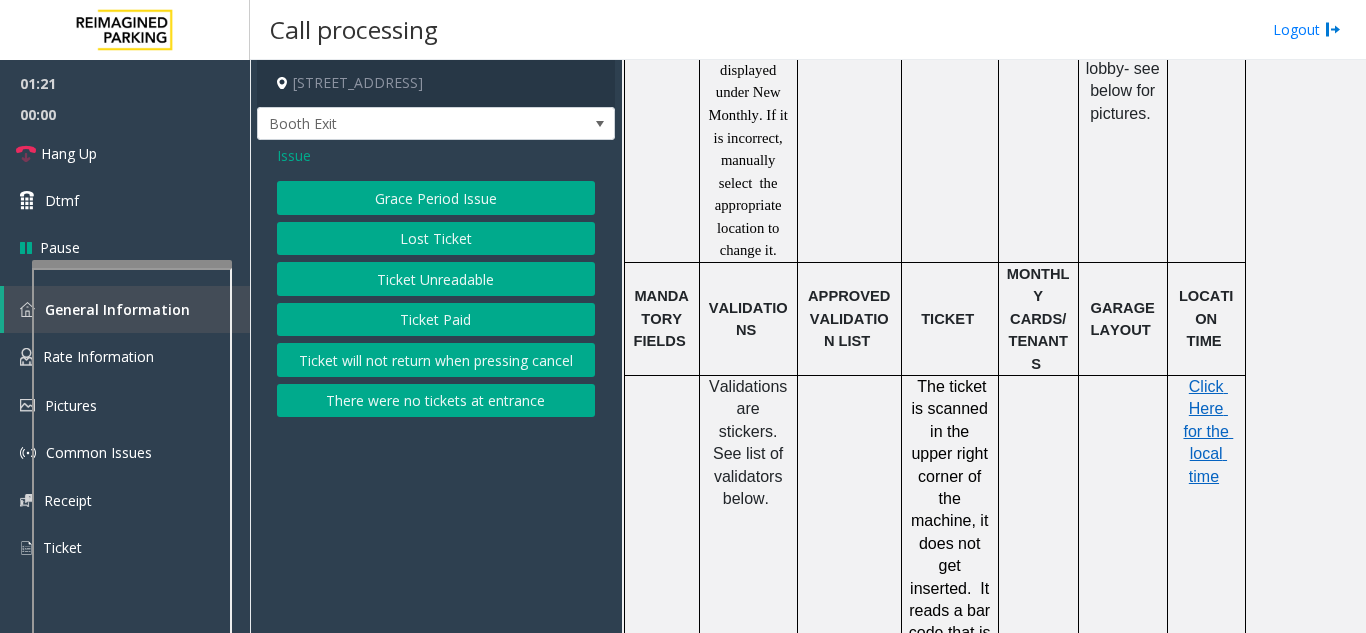 scroll, scrollTop: 1700, scrollLeft: 0, axis: vertical 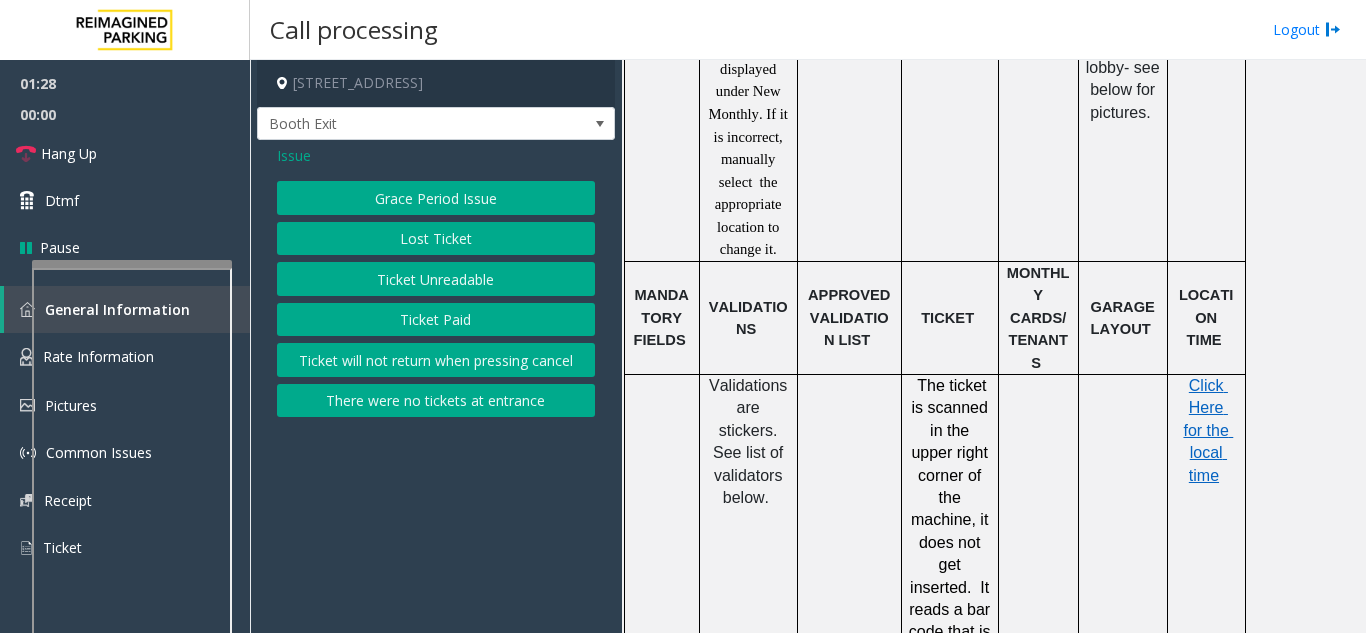 click on "Issue" 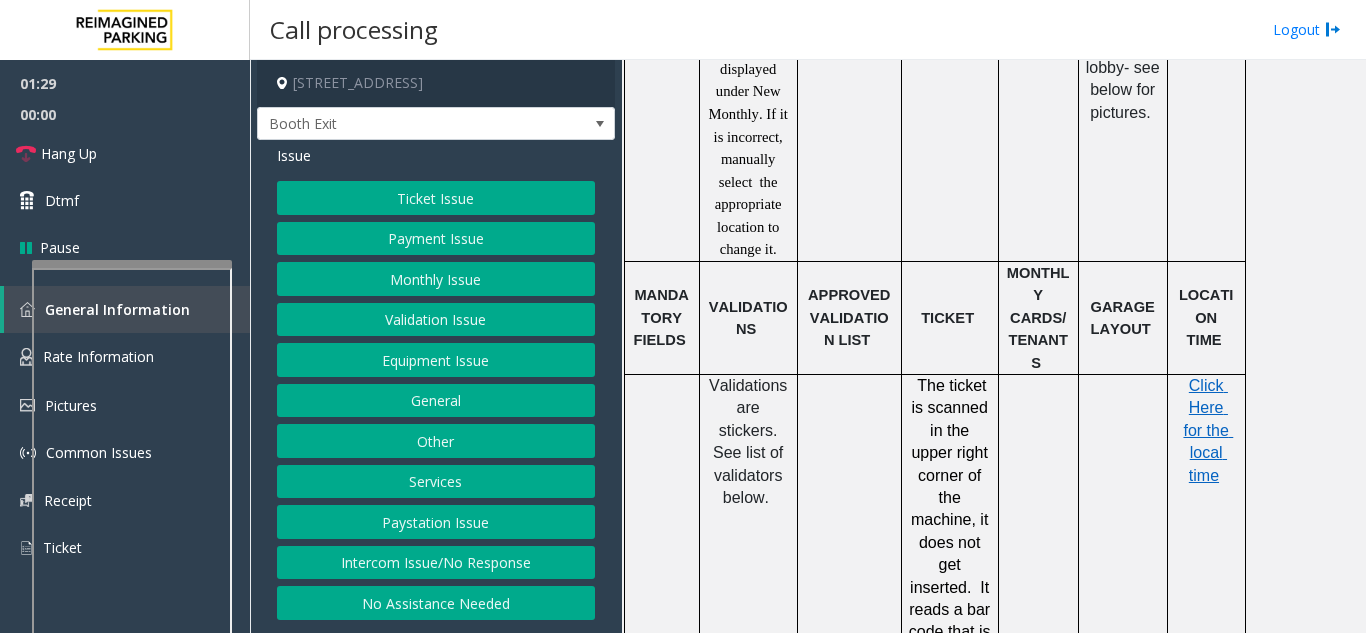click on "Monthly Issue" 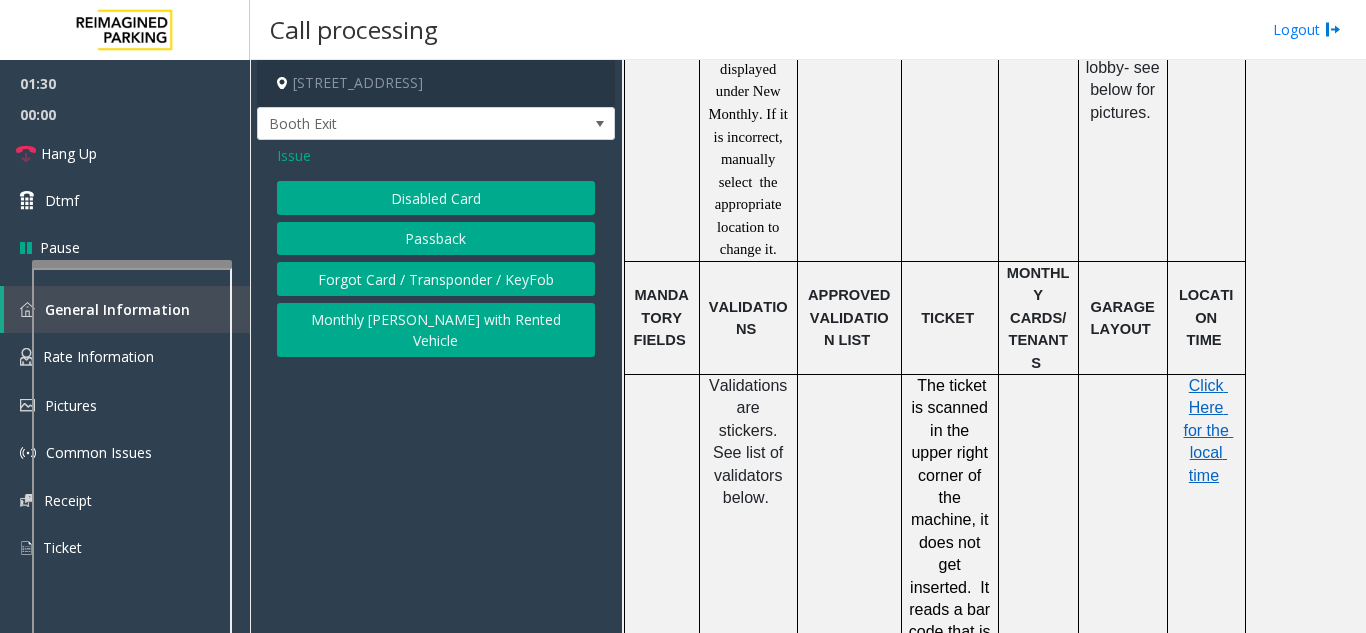 click on "Disabled Card" 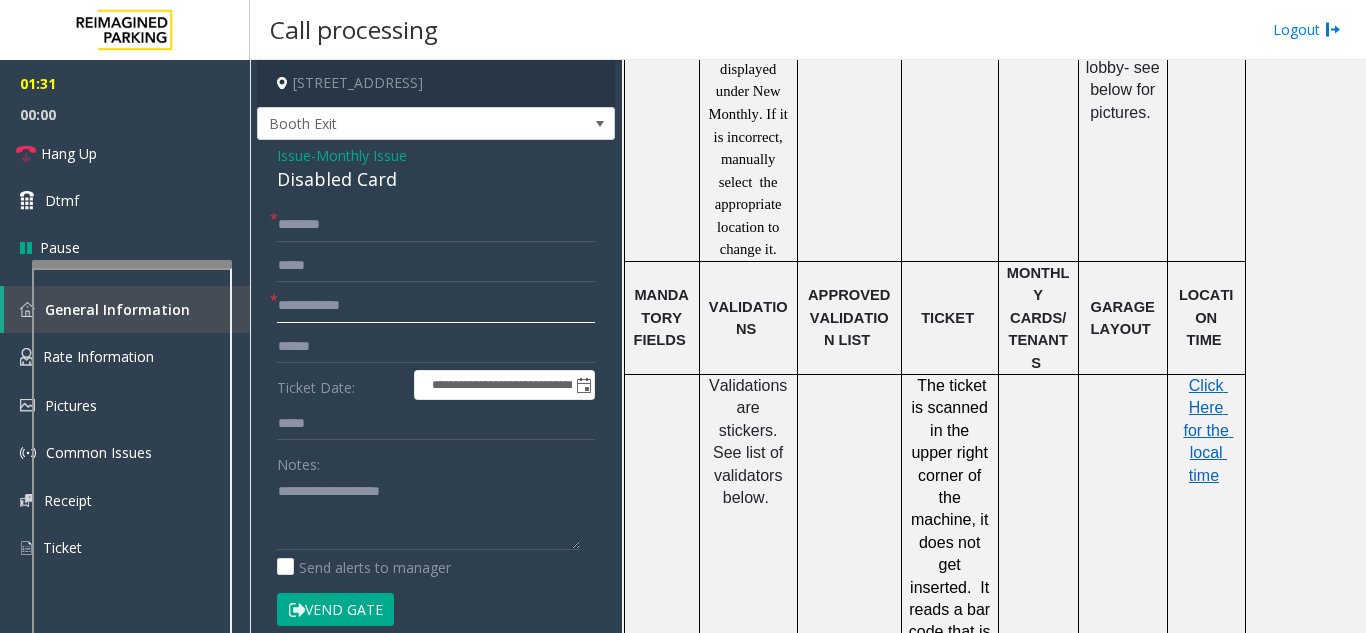 click 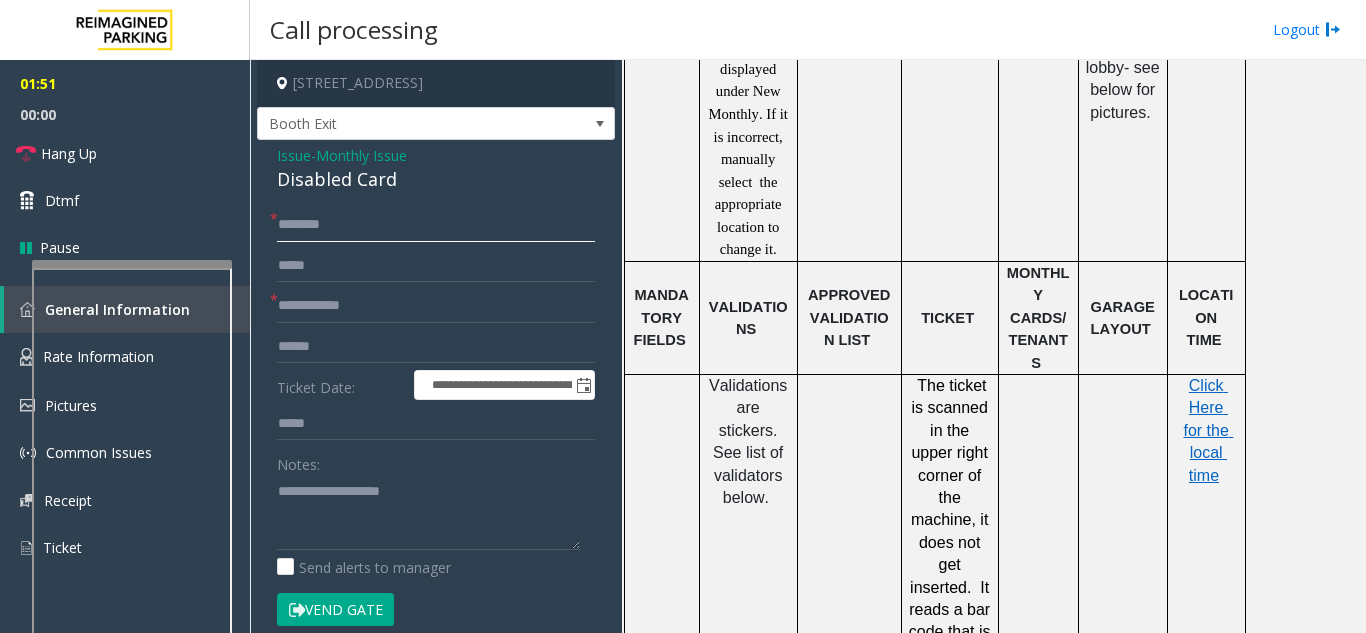 click 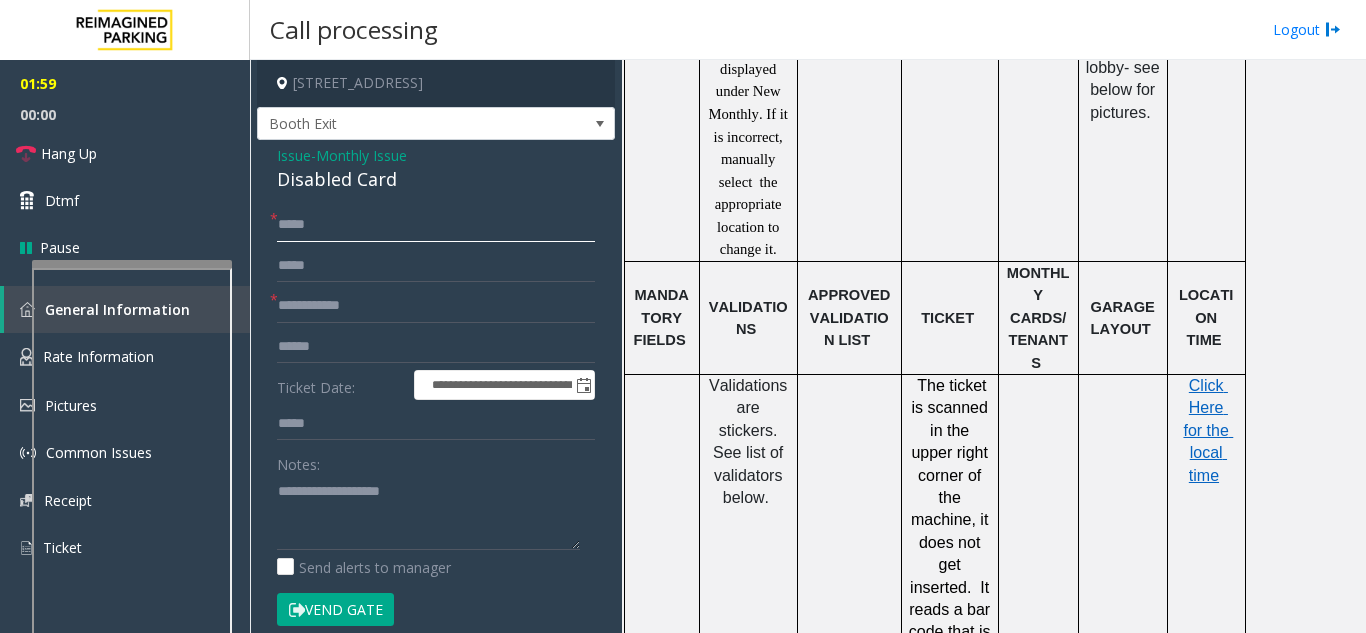 type on "*****" 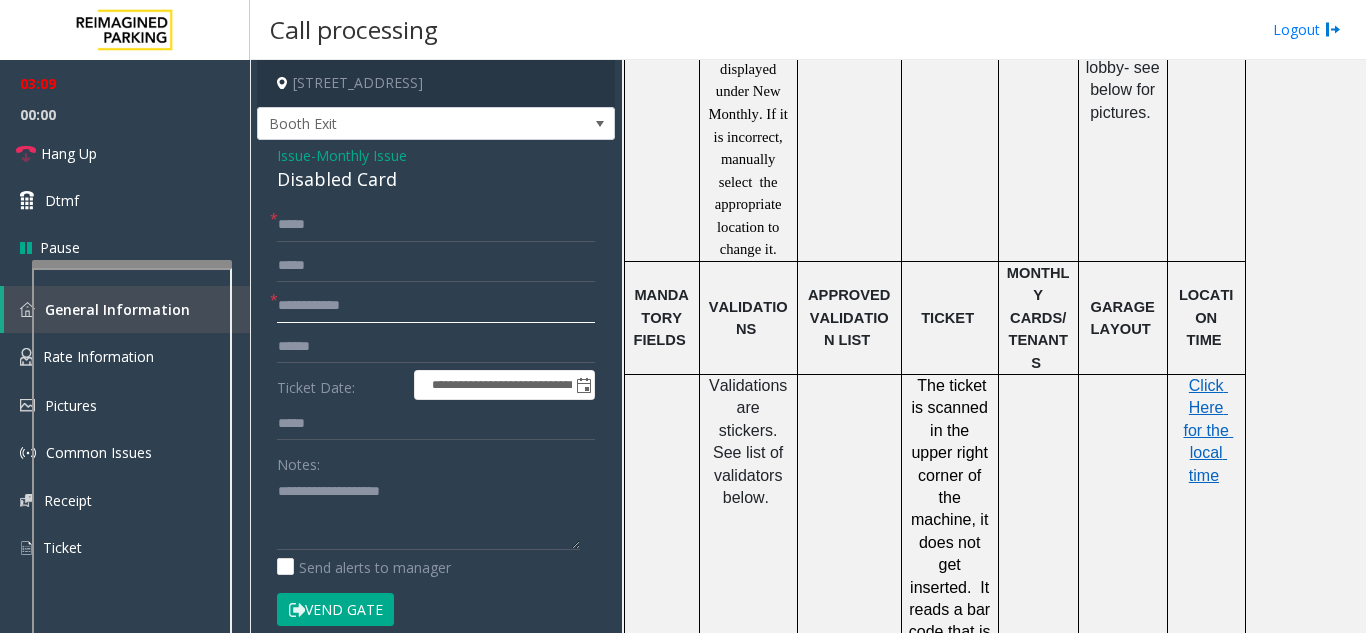 click 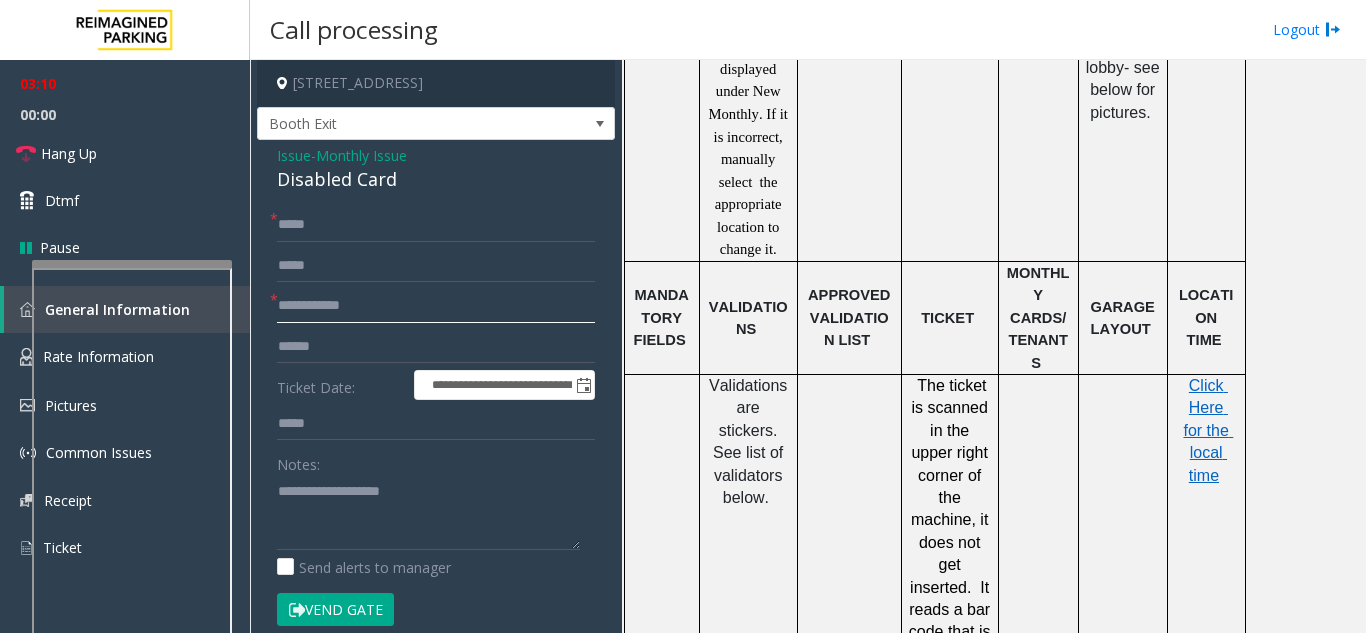 paste on "****" 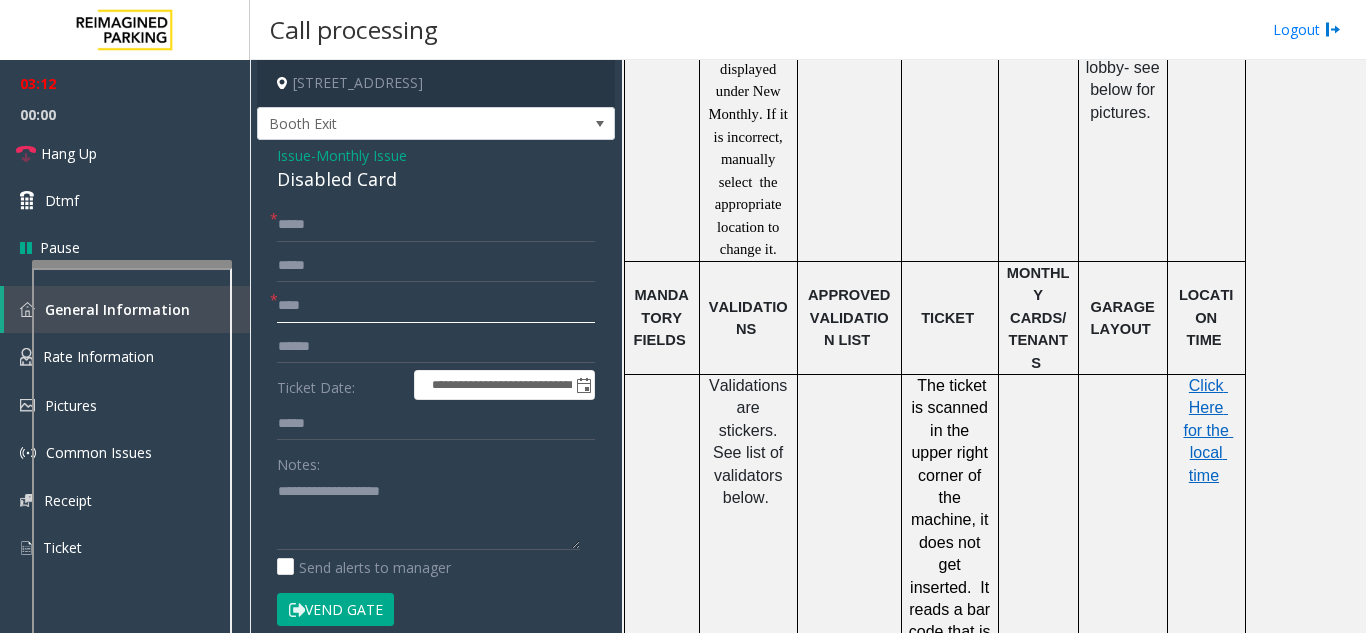type on "****" 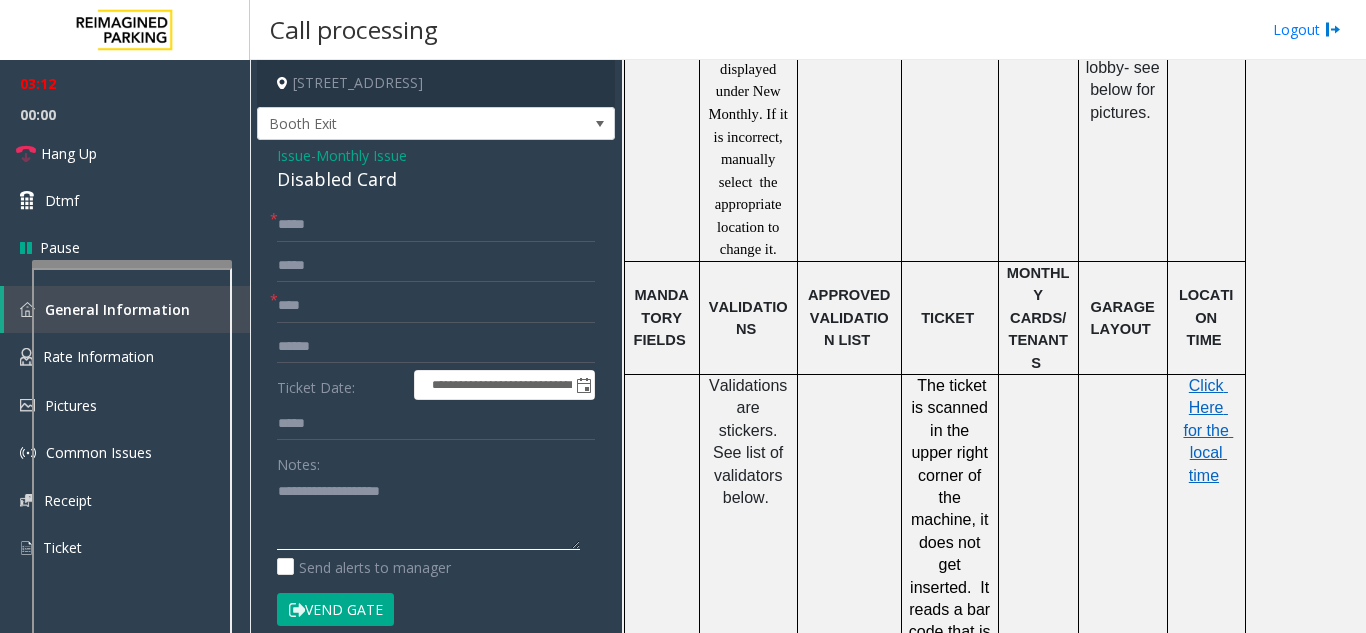 click 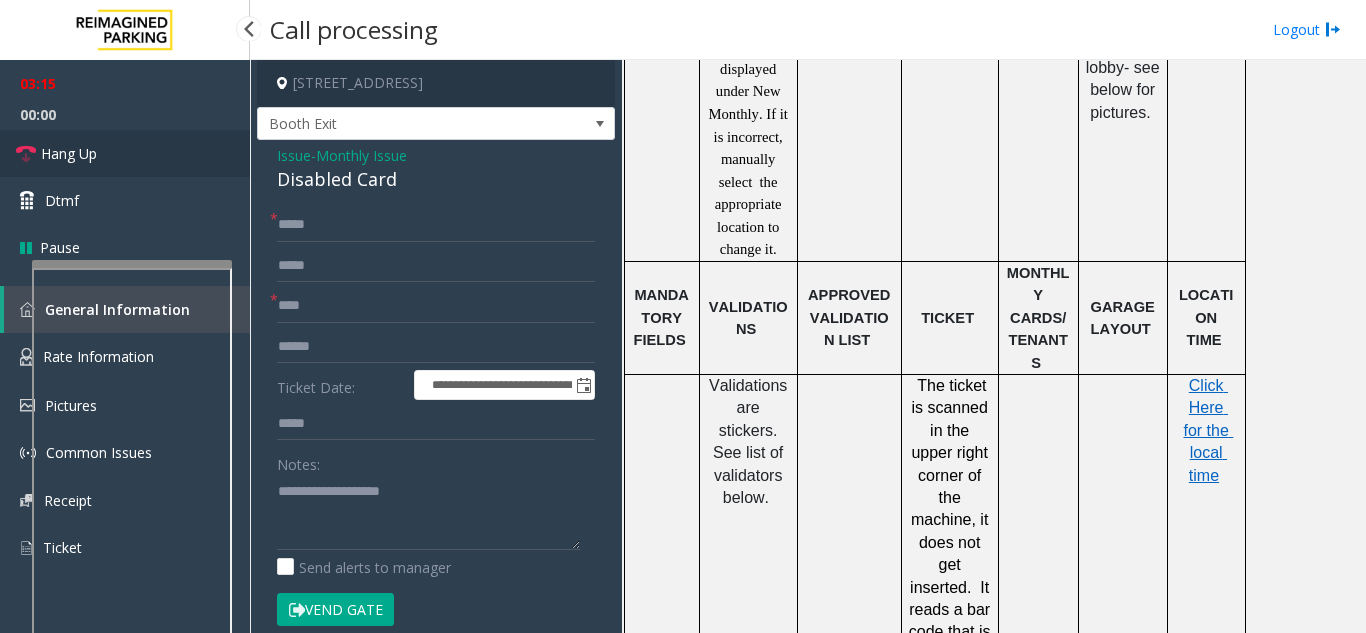 click on "Hang Up" at bounding box center (125, 153) 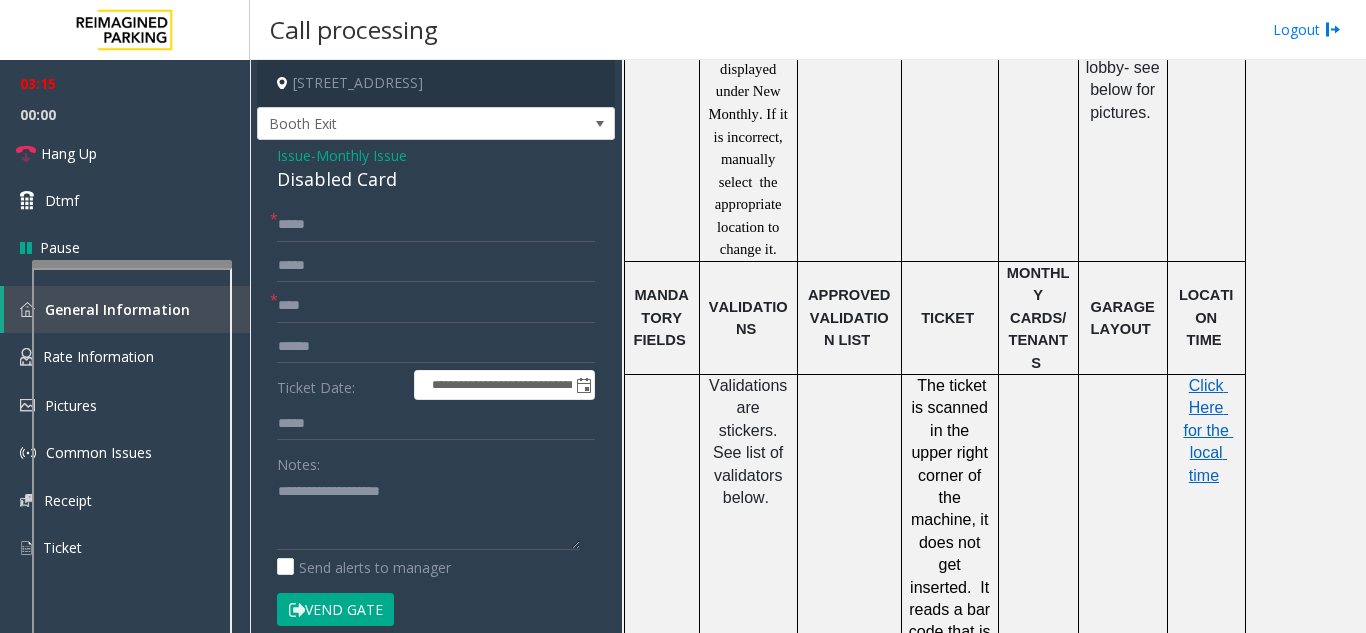 click on "Issue" 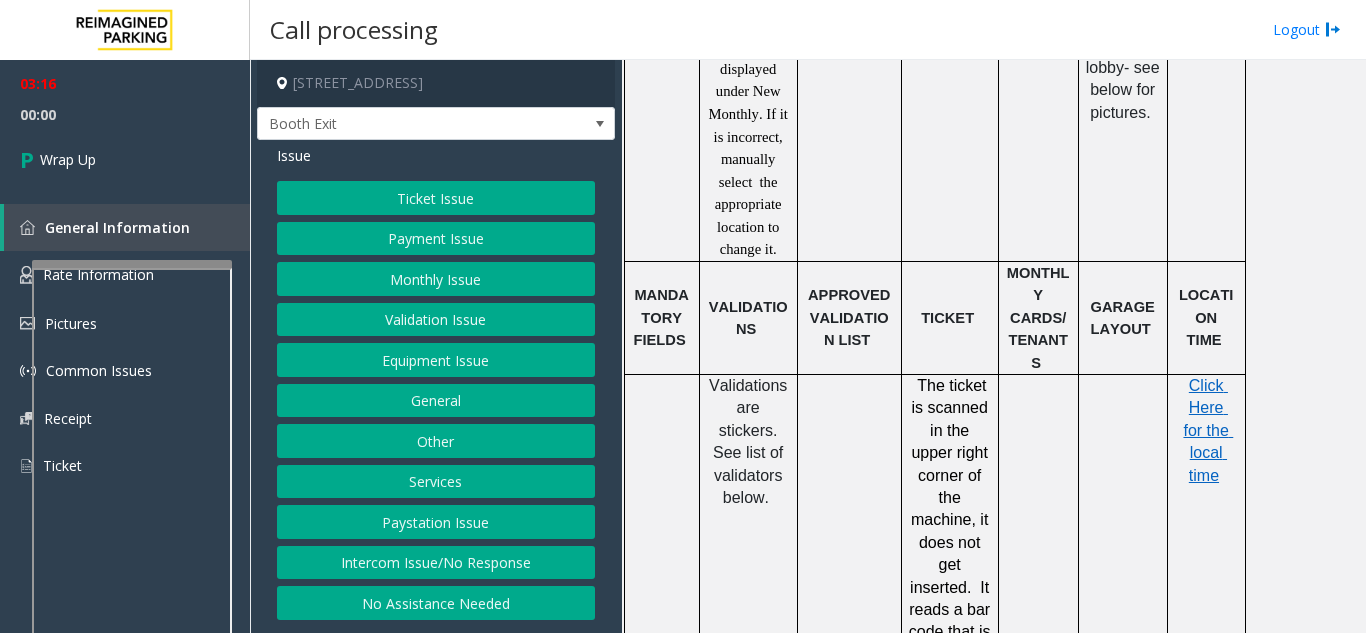 click on "Monthly Issue" 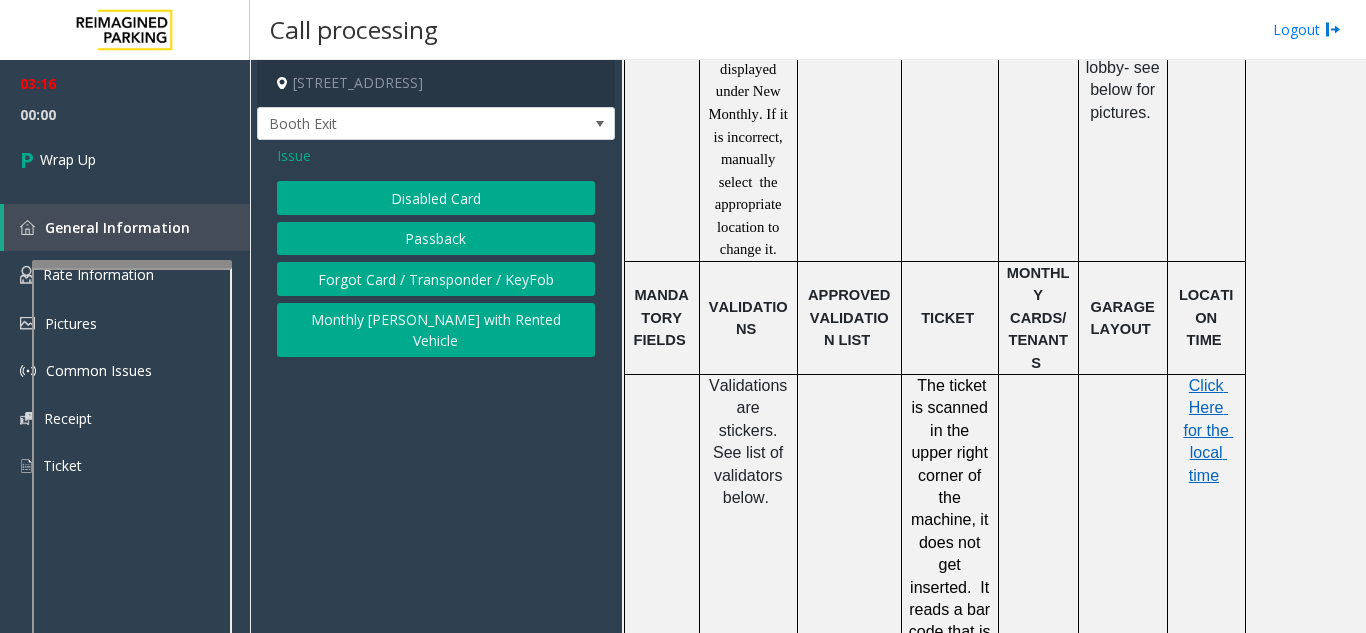 click on "Passback" 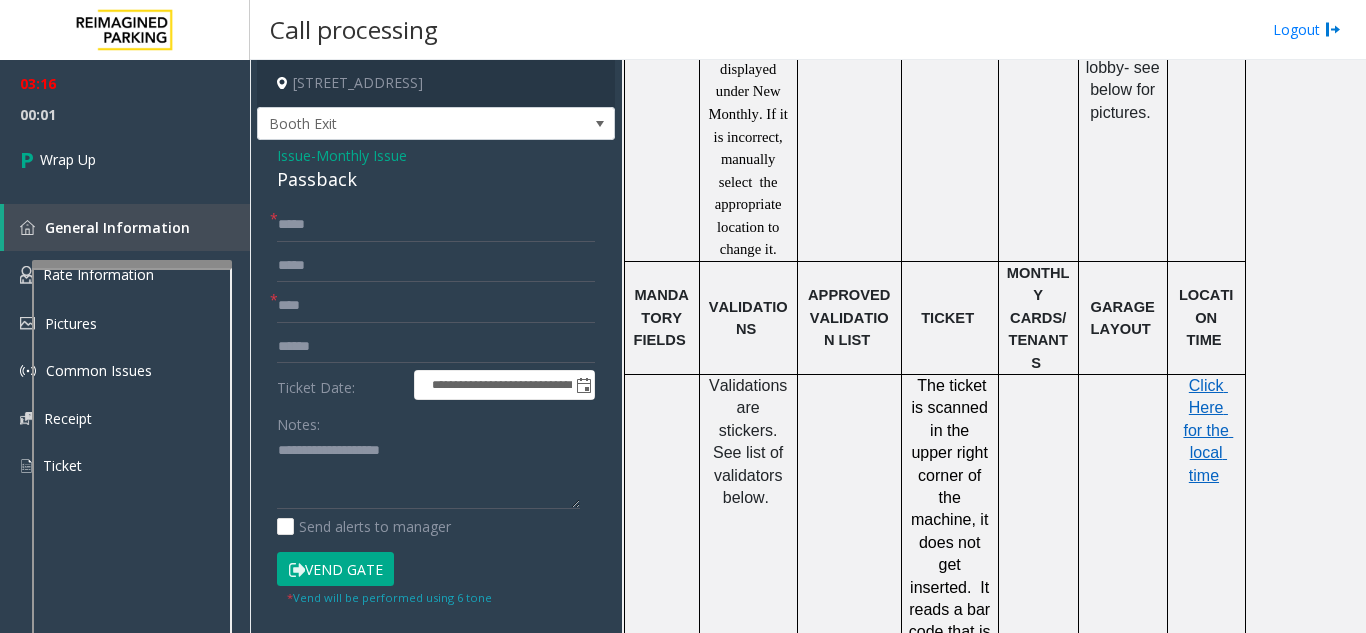 click on "Passback" 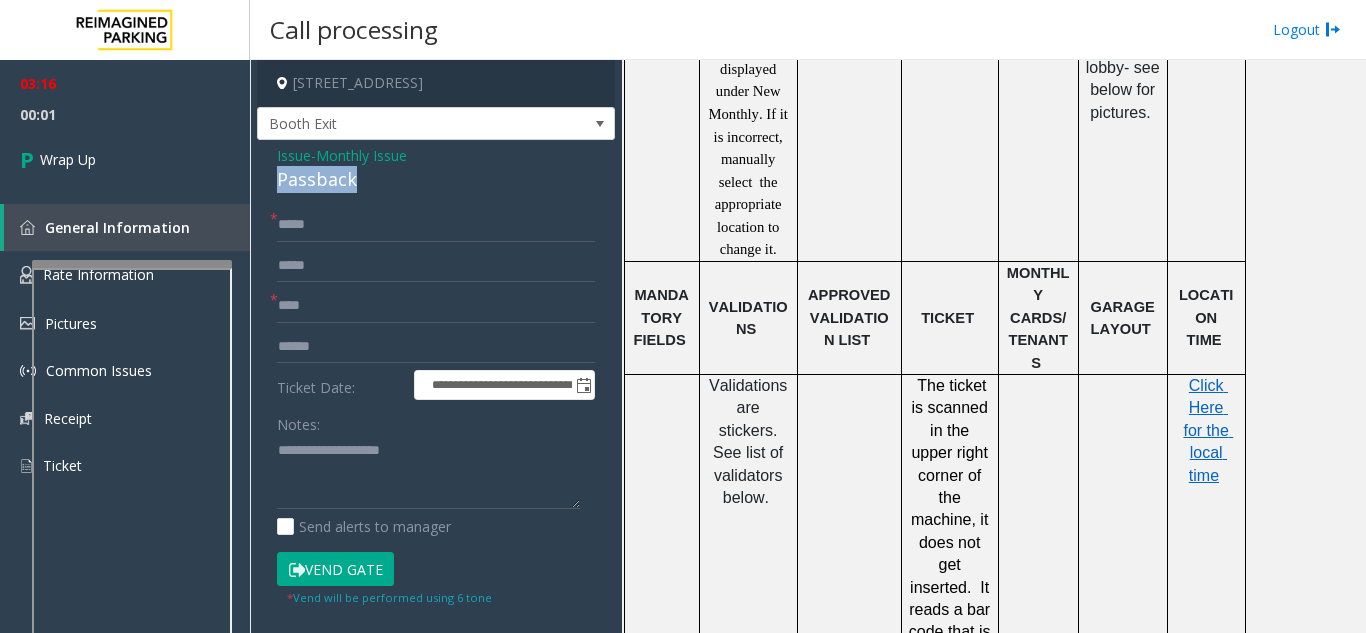 click on "Passback" 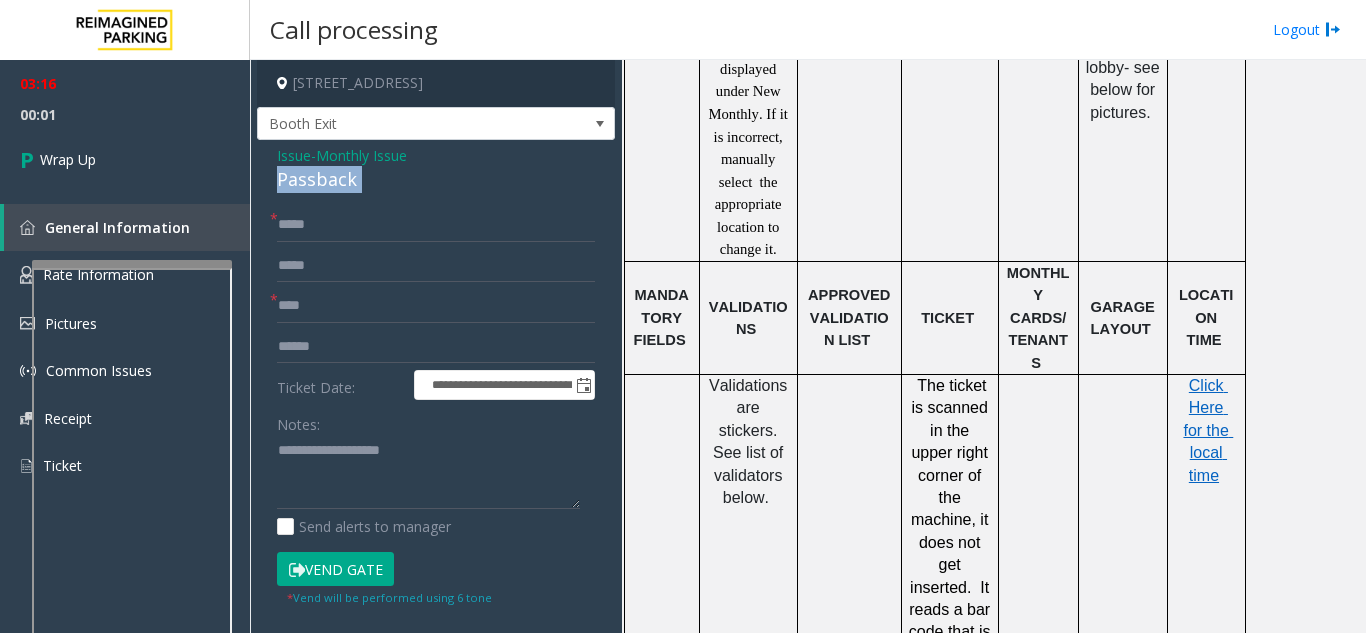 click on "Passback" 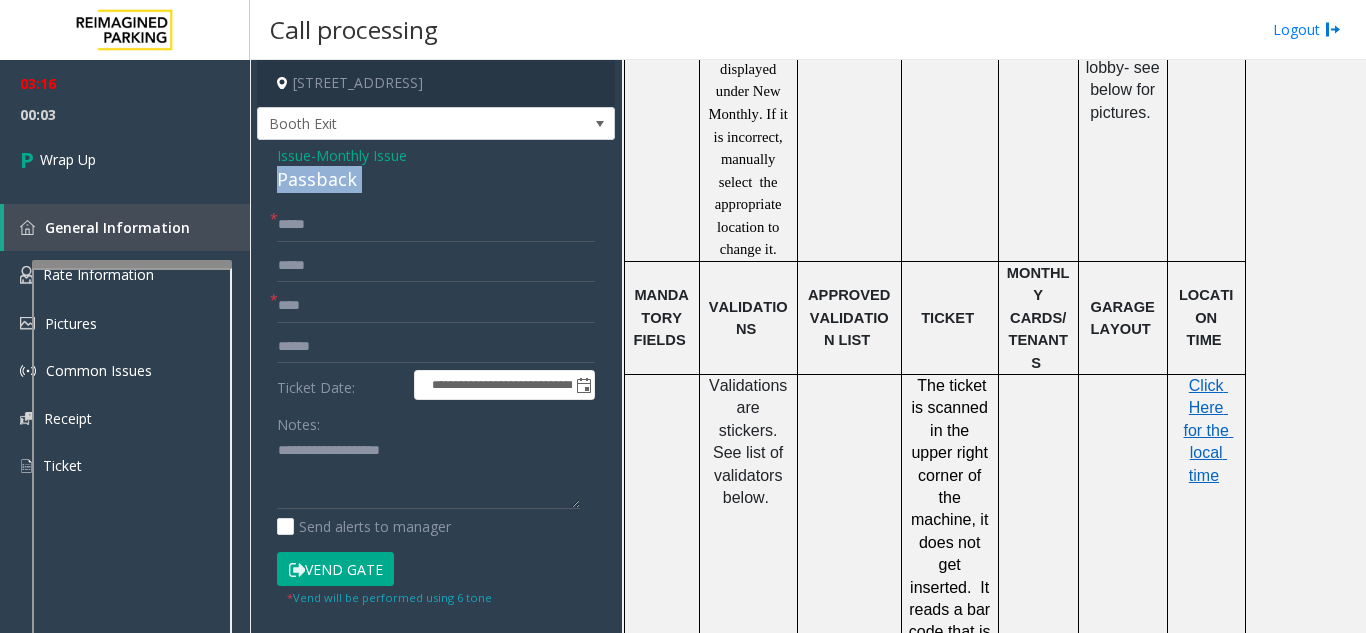 copy on "Passback" 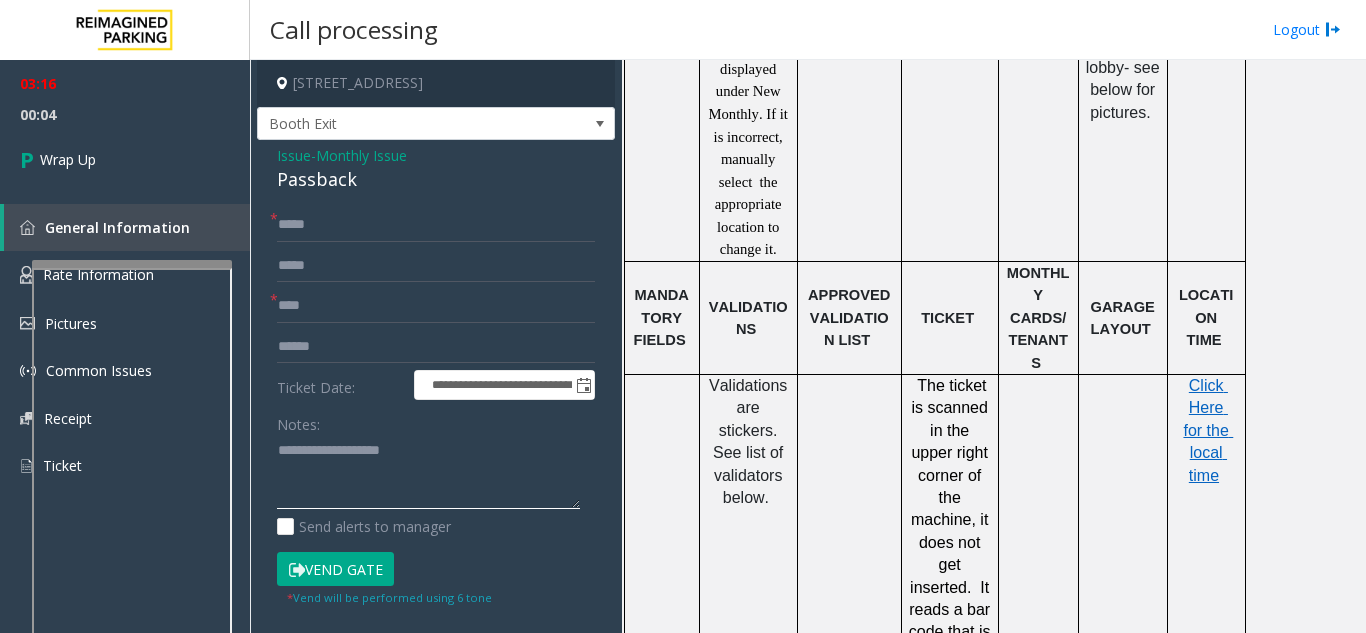 click 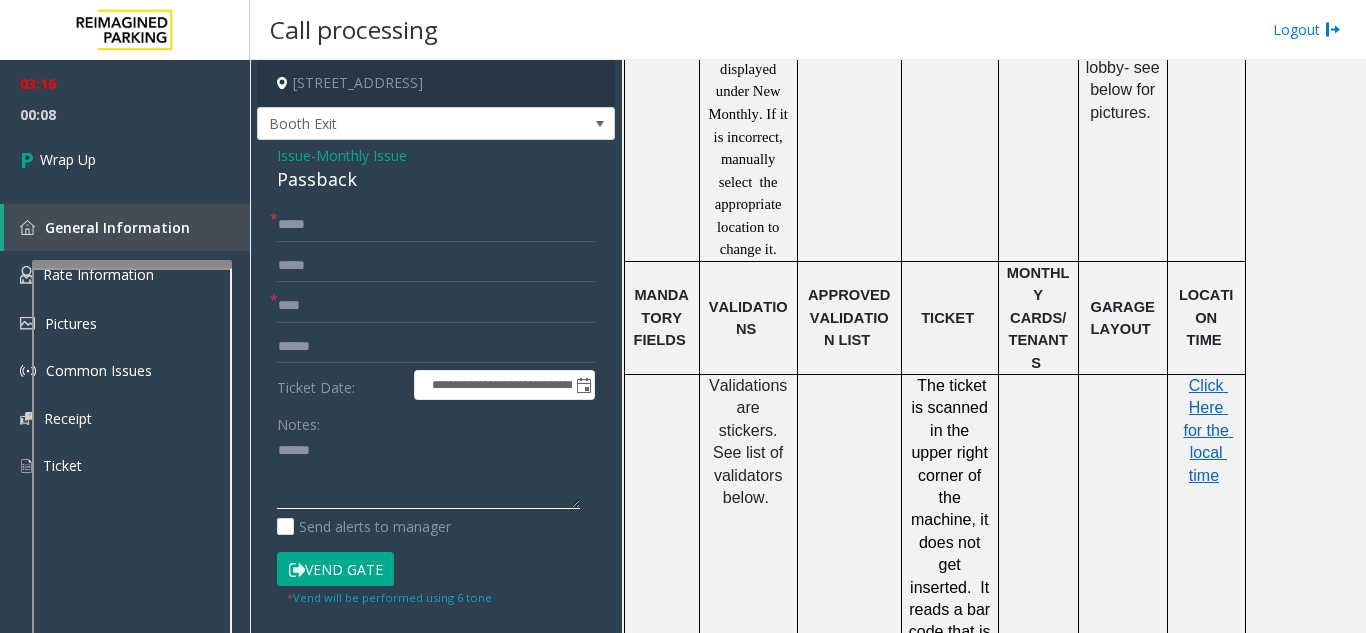 paste on "********" 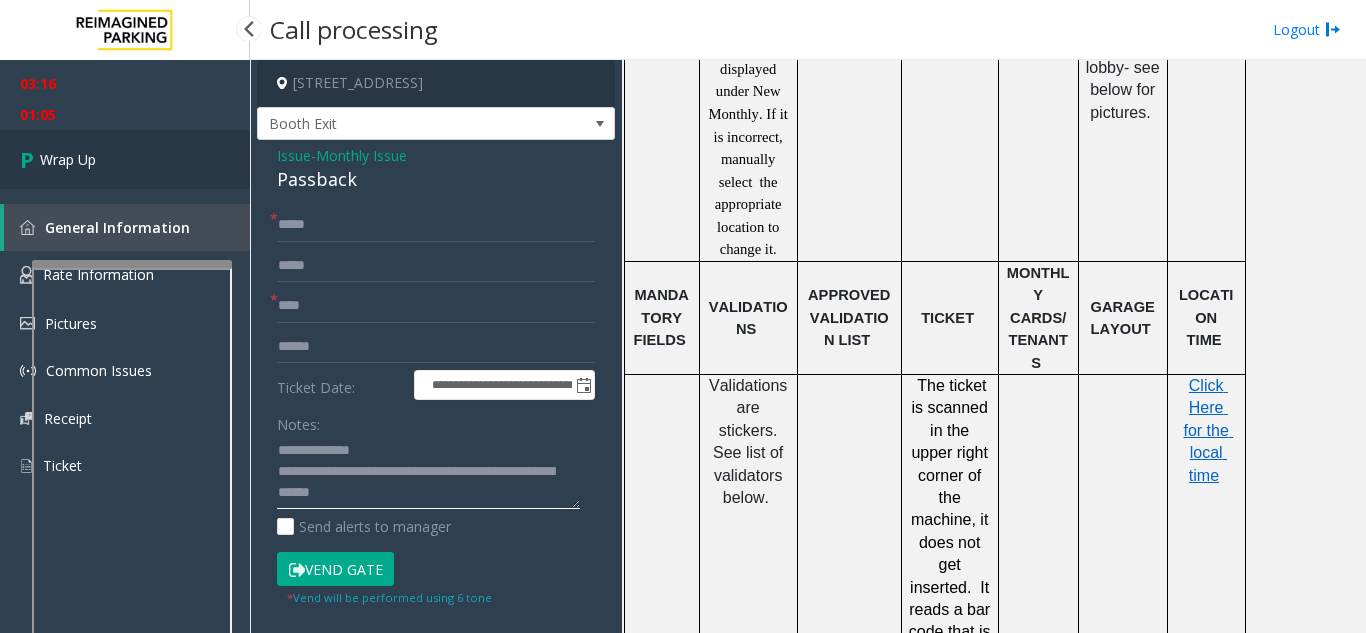 type on "**********" 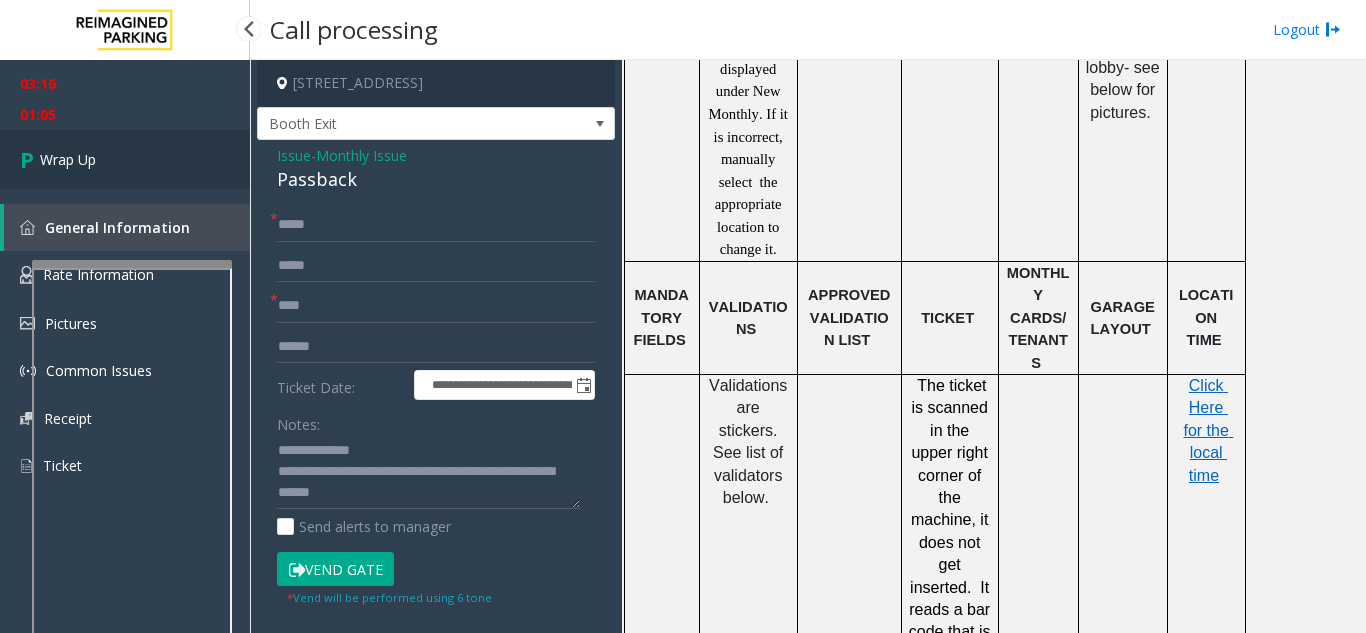 click on "Wrap Up" at bounding box center (125, 159) 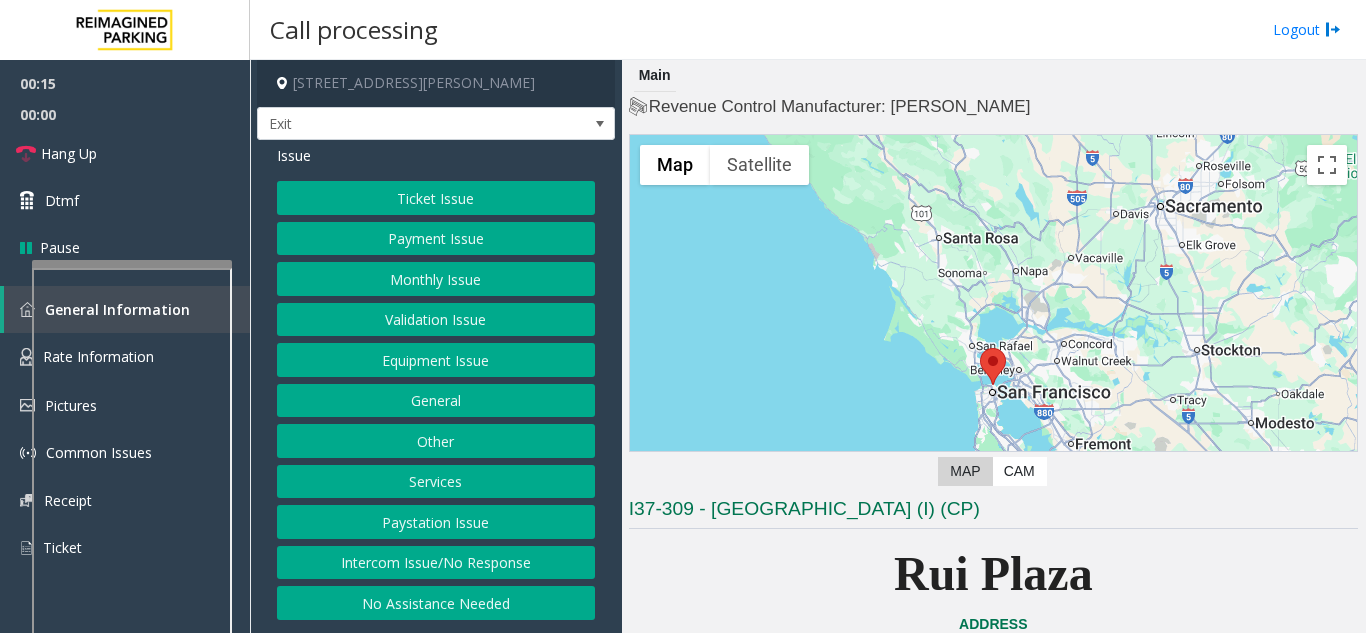 click on "Monthly Issue" 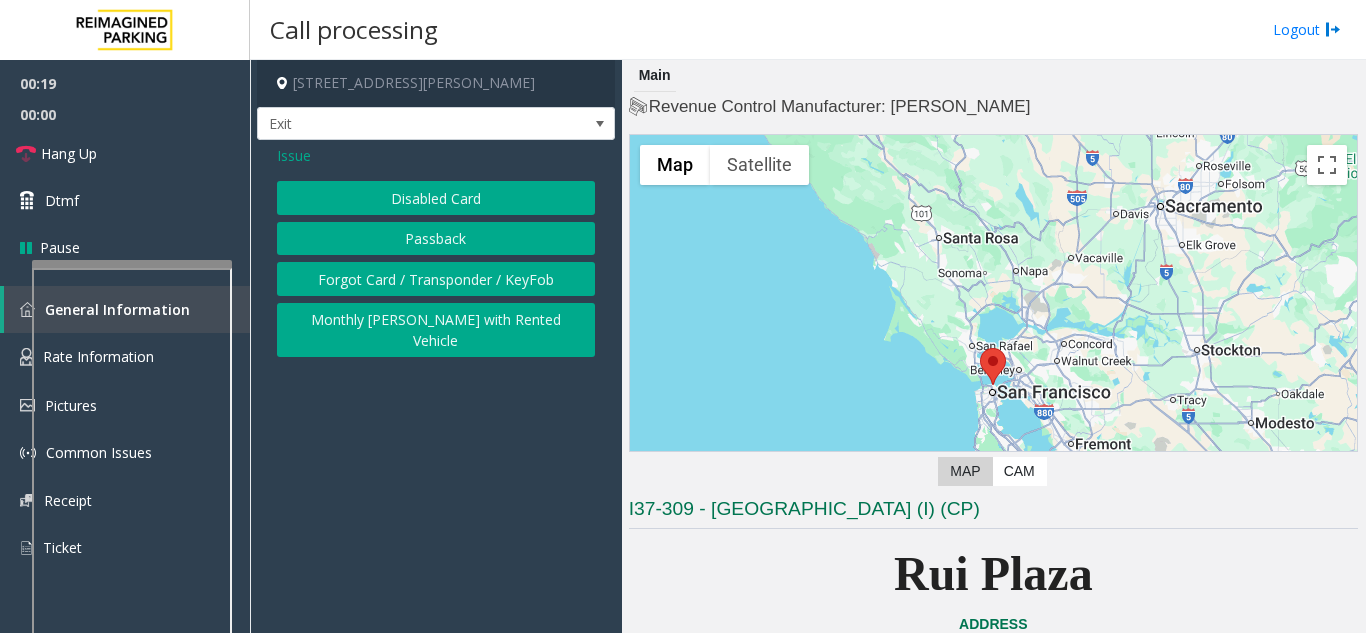 click on "Disabled Card" 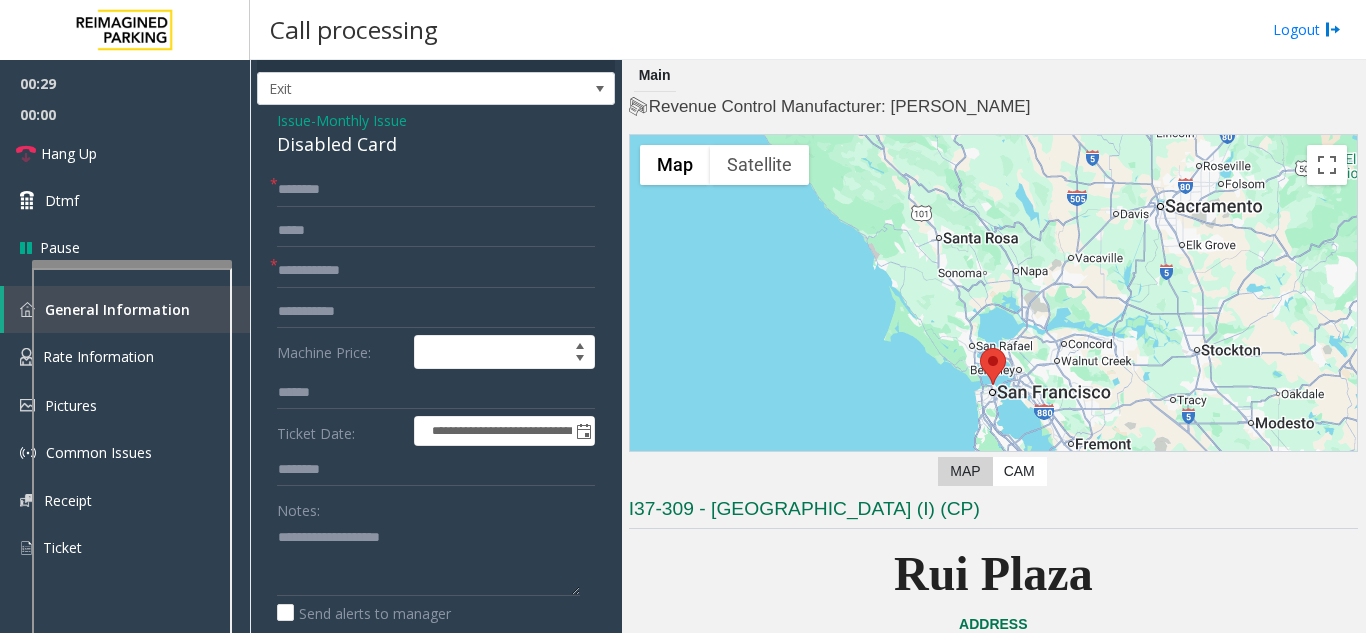 scroll, scrollTop: 0, scrollLeft: 0, axis: both 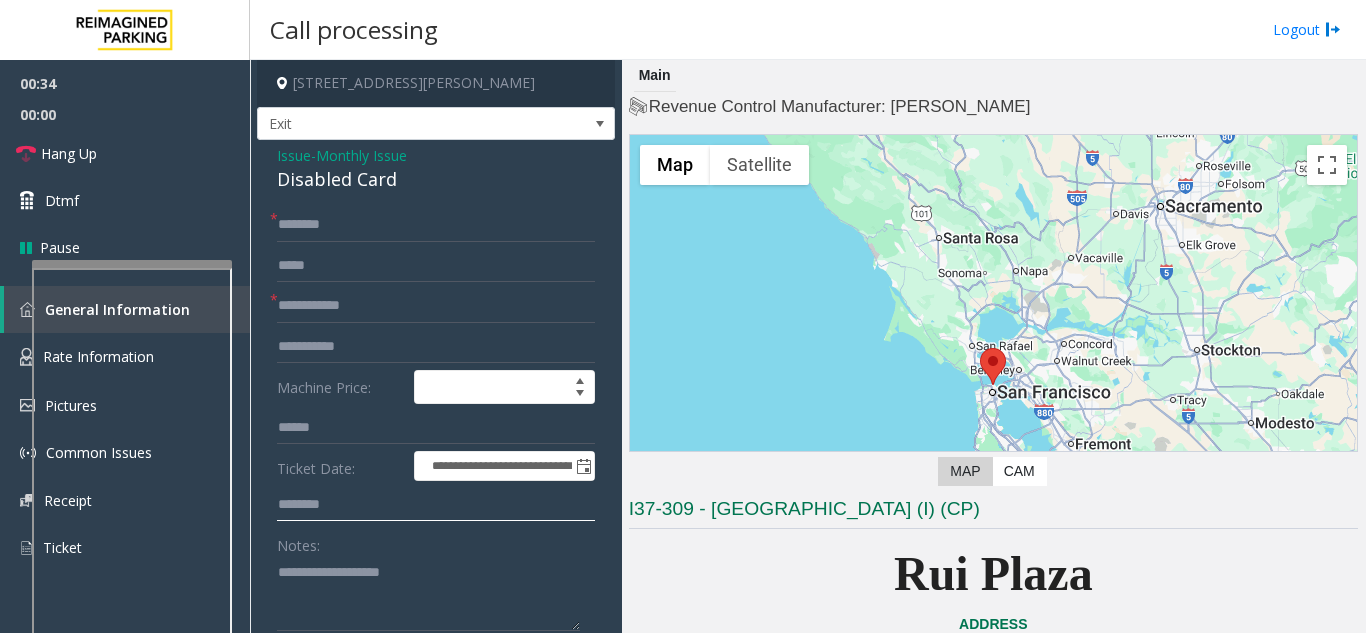 click 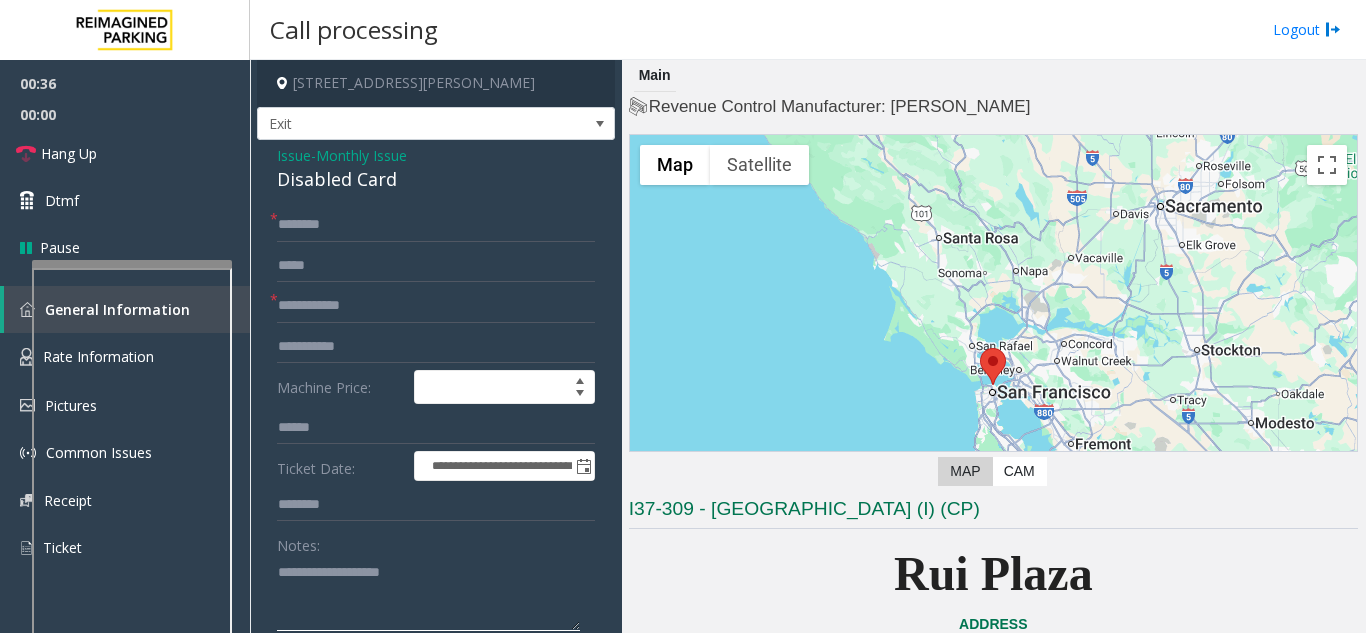 click 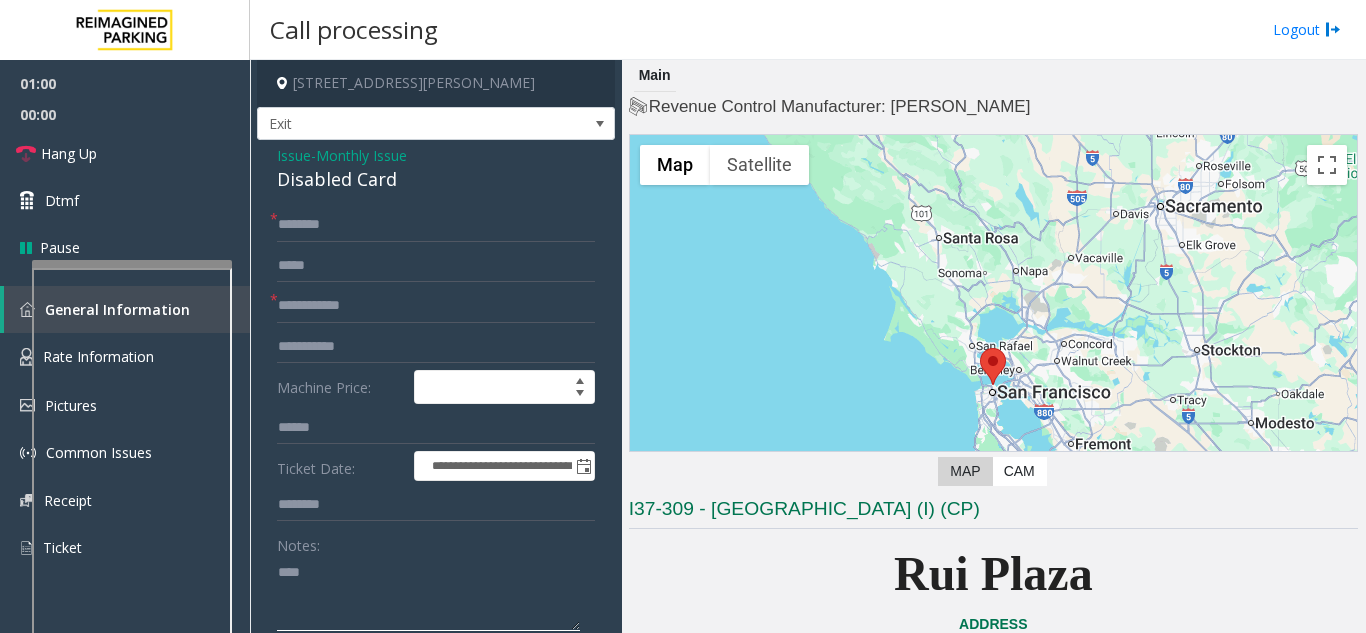 type on "****" 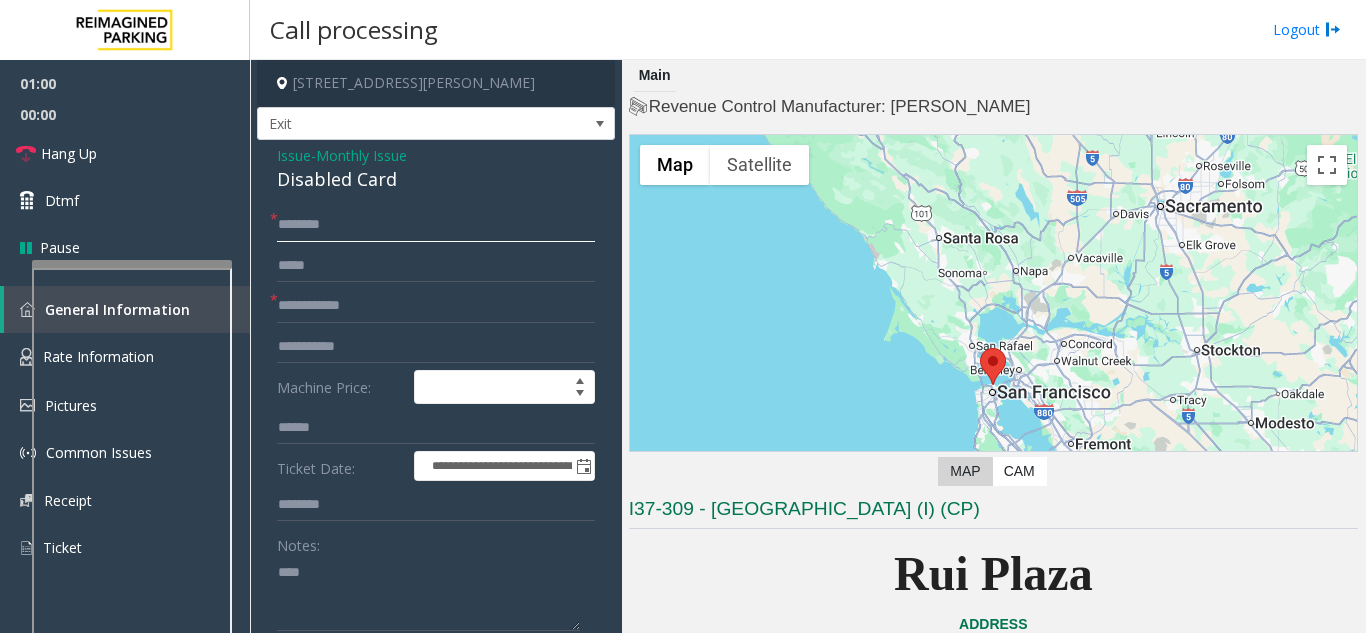 click 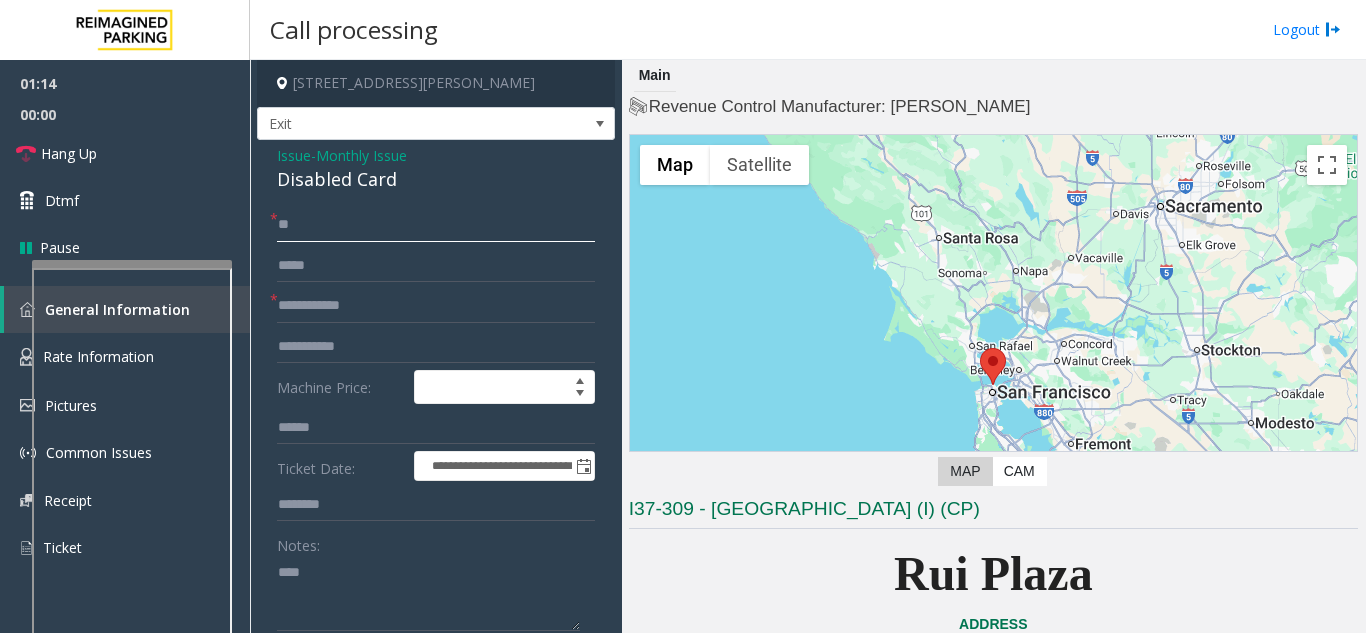 type on "*" 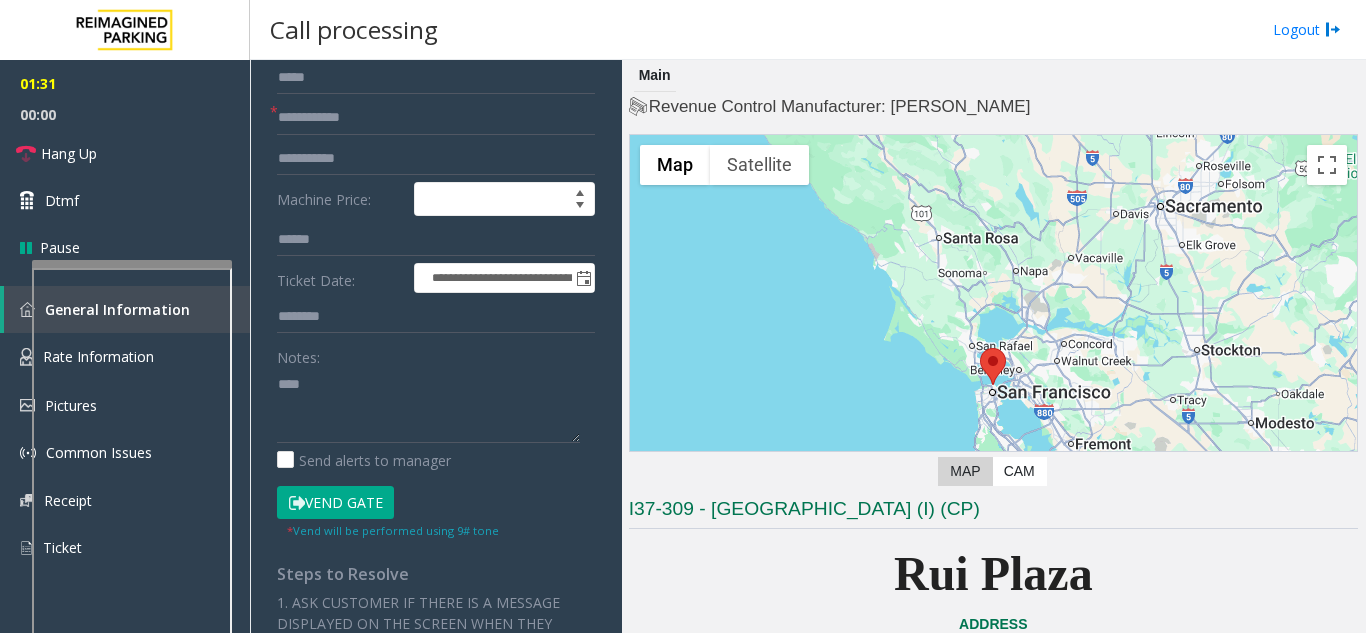scroll, scrollTop: 200, scrollLeft: 0, axis: vertical 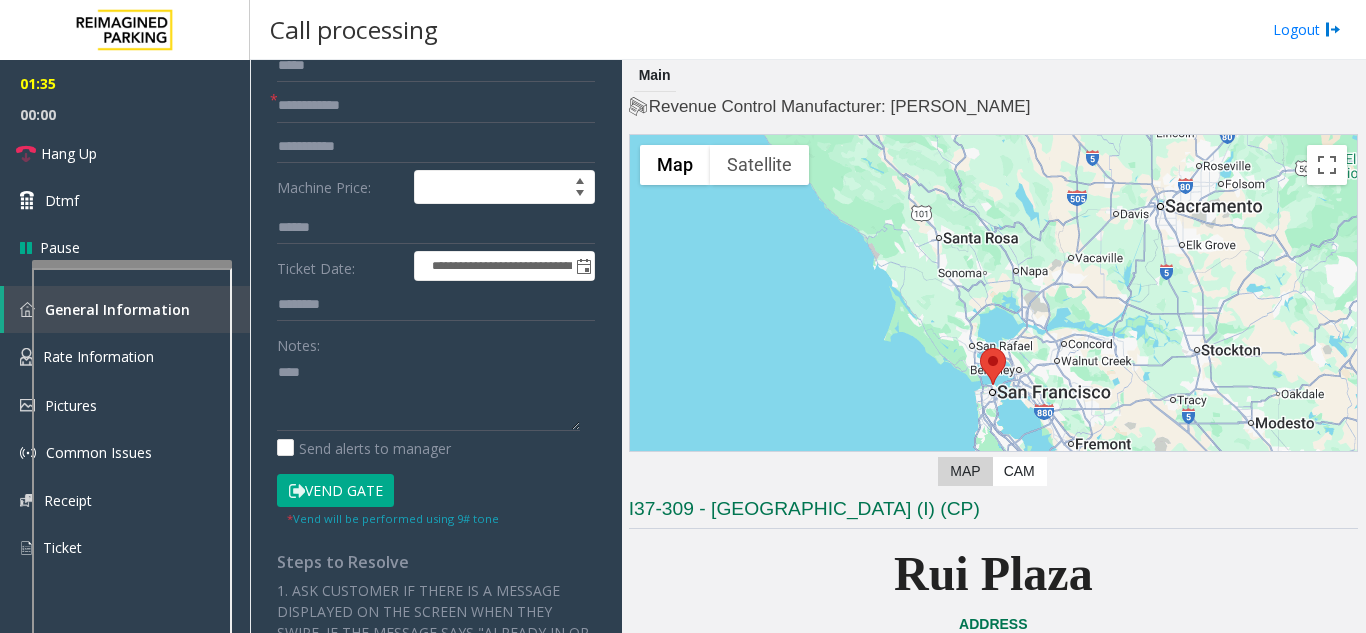 type on "****" 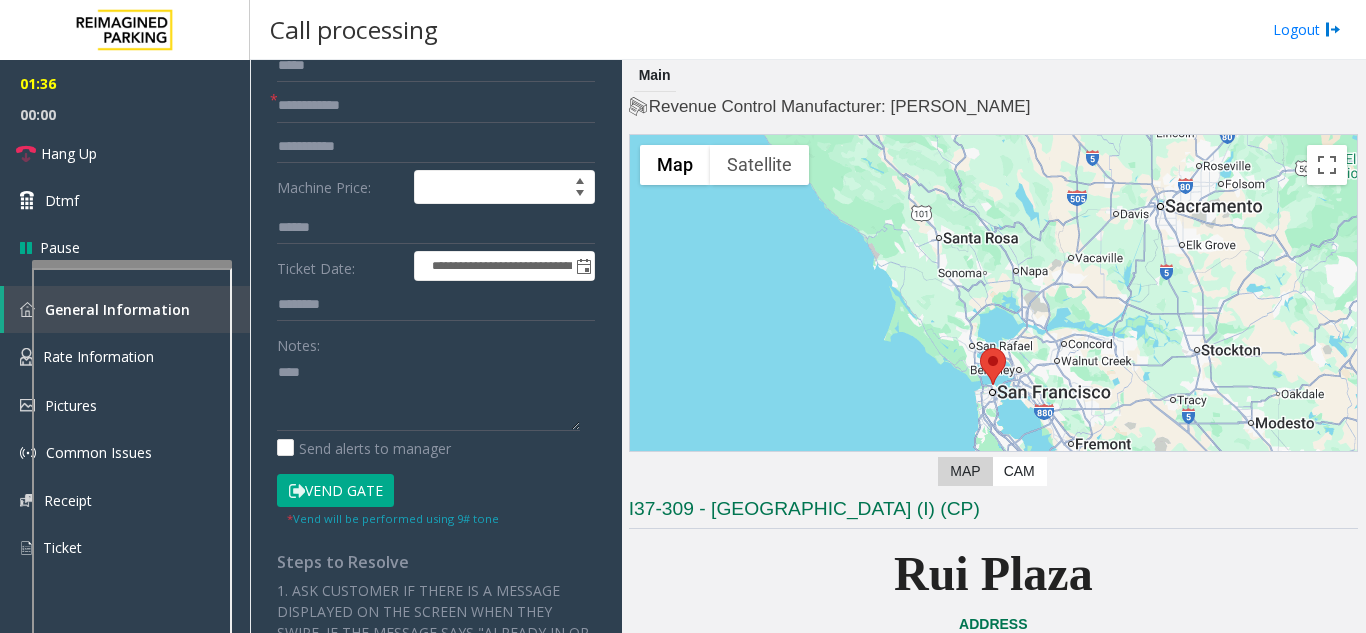 click on "Vend Gate" 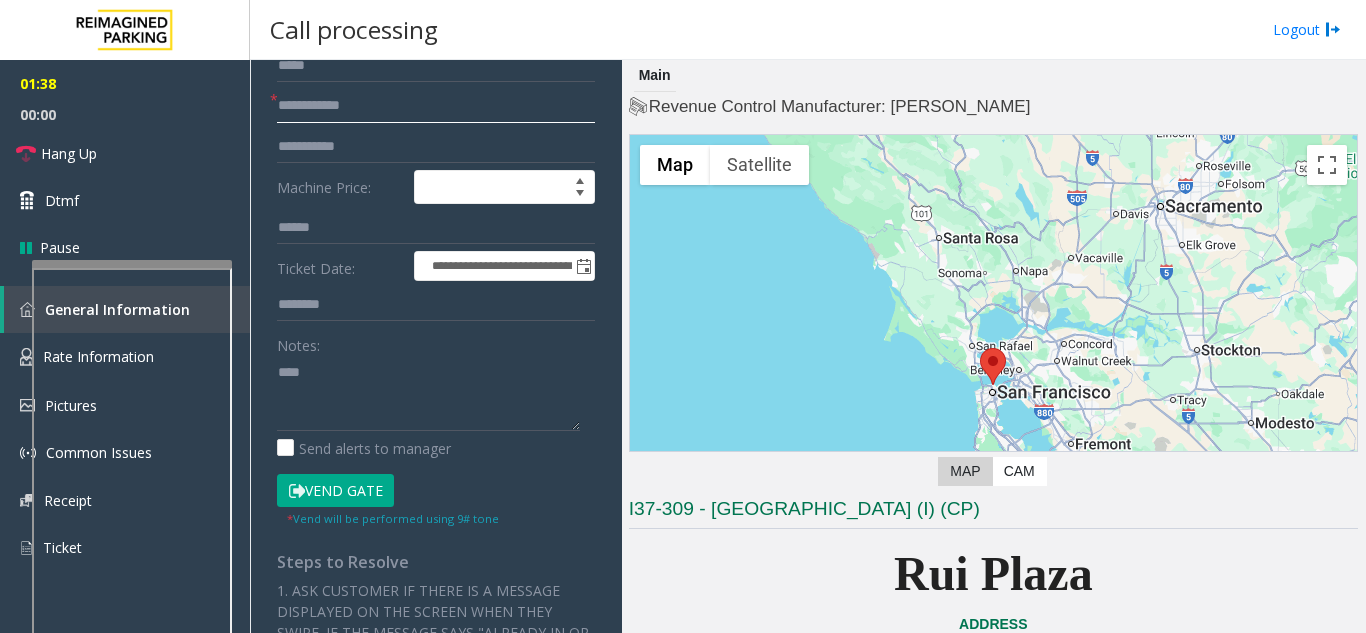 click 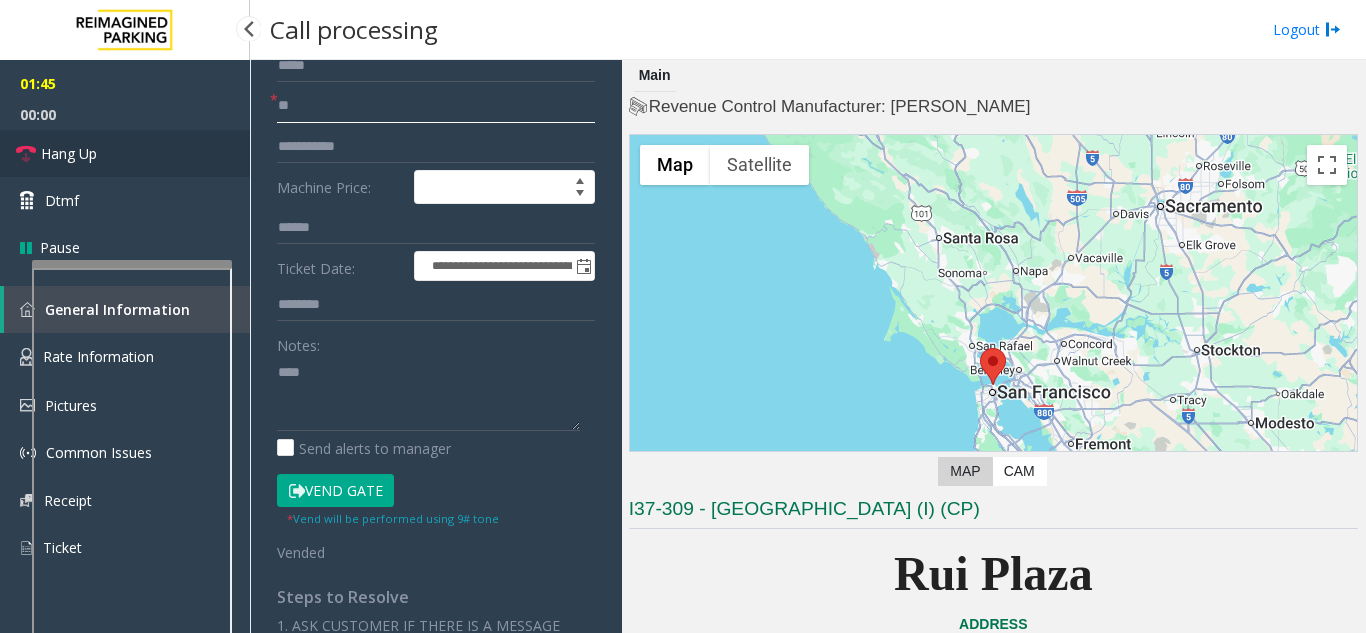 type on "**" 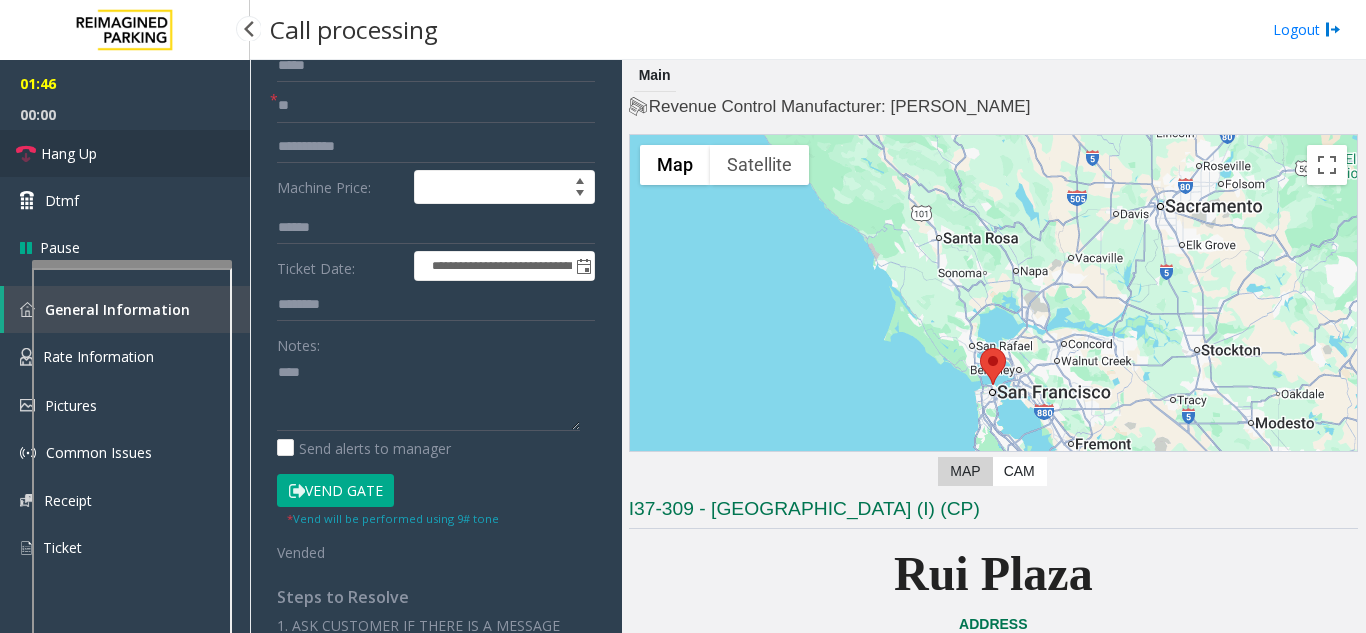 click on "Hang Up" at bounding box center [125, 153] 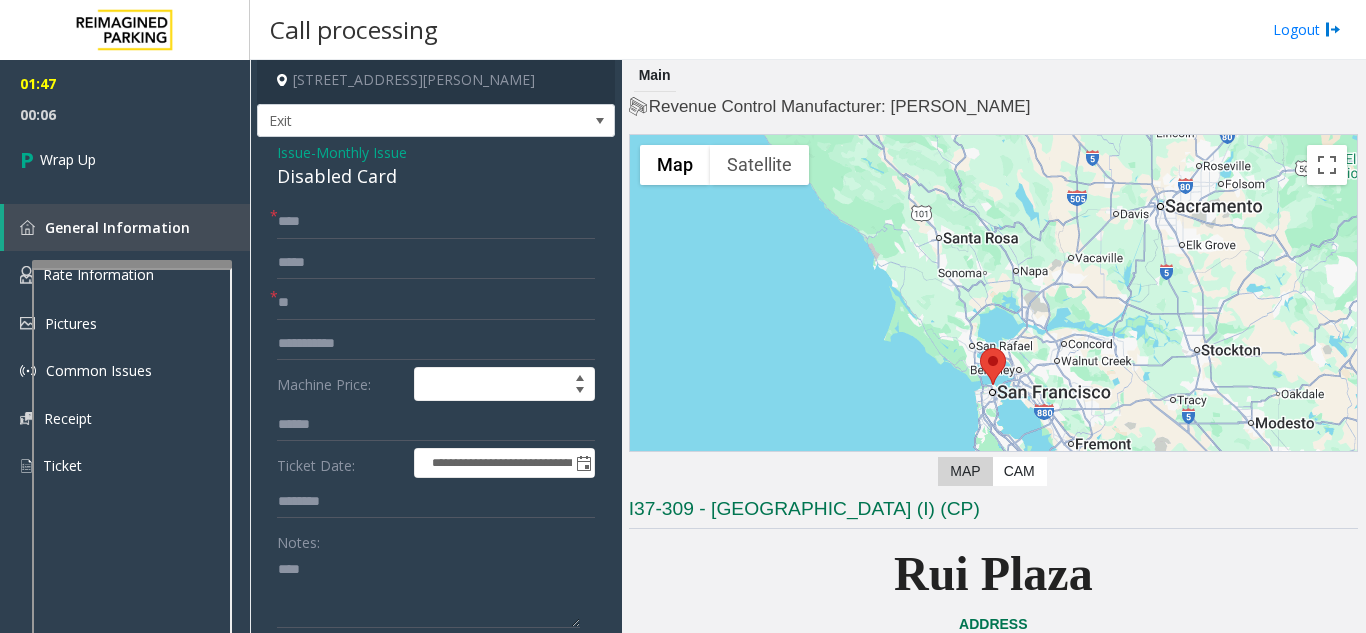 scroll, scrollTop: 0, scrollLeft: 0, axis: both 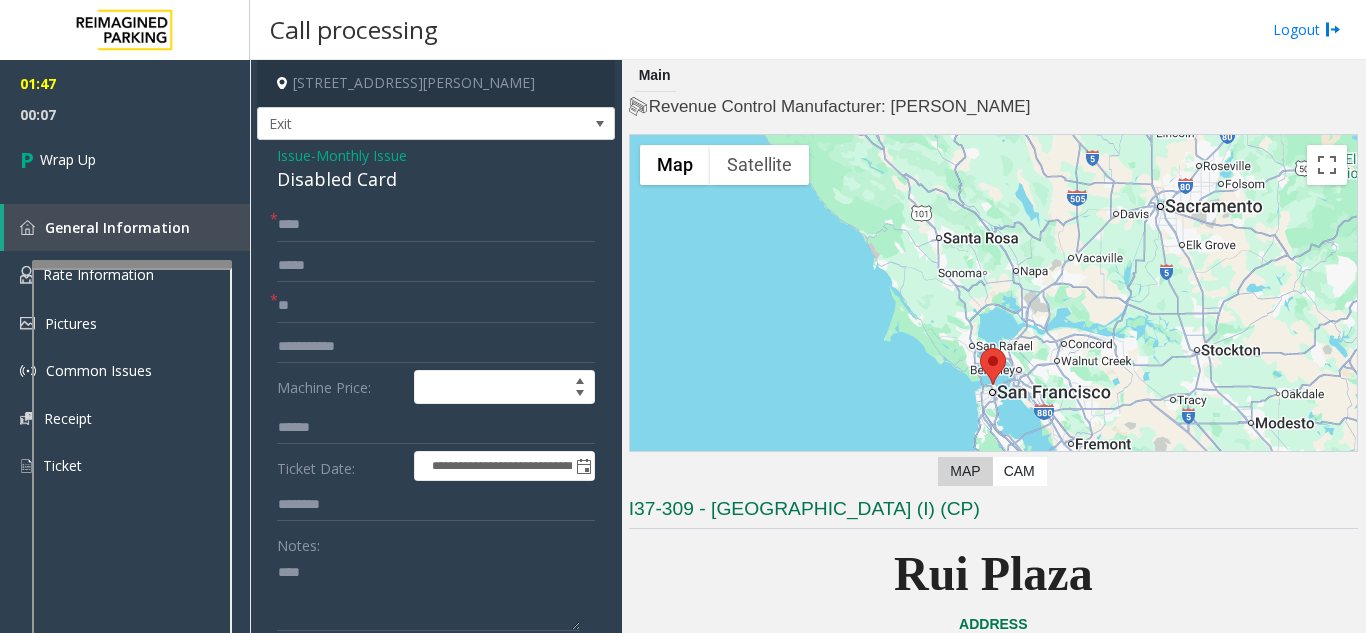 click on "Issue" 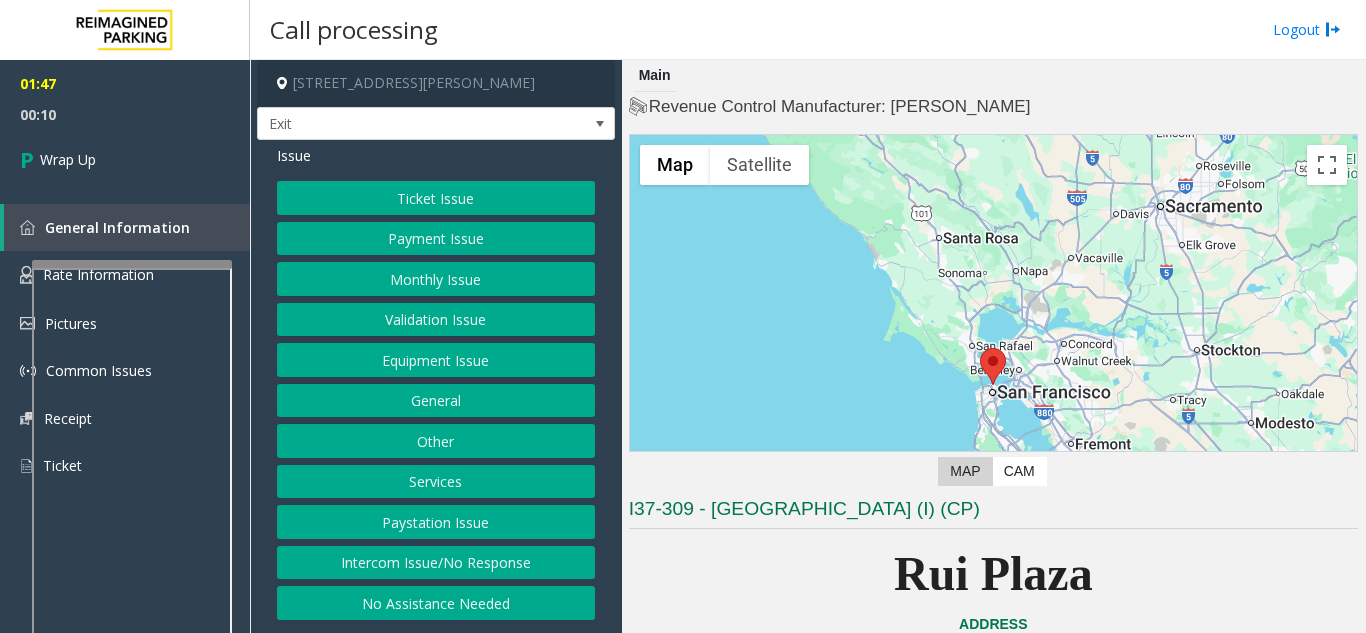 click on "Services" 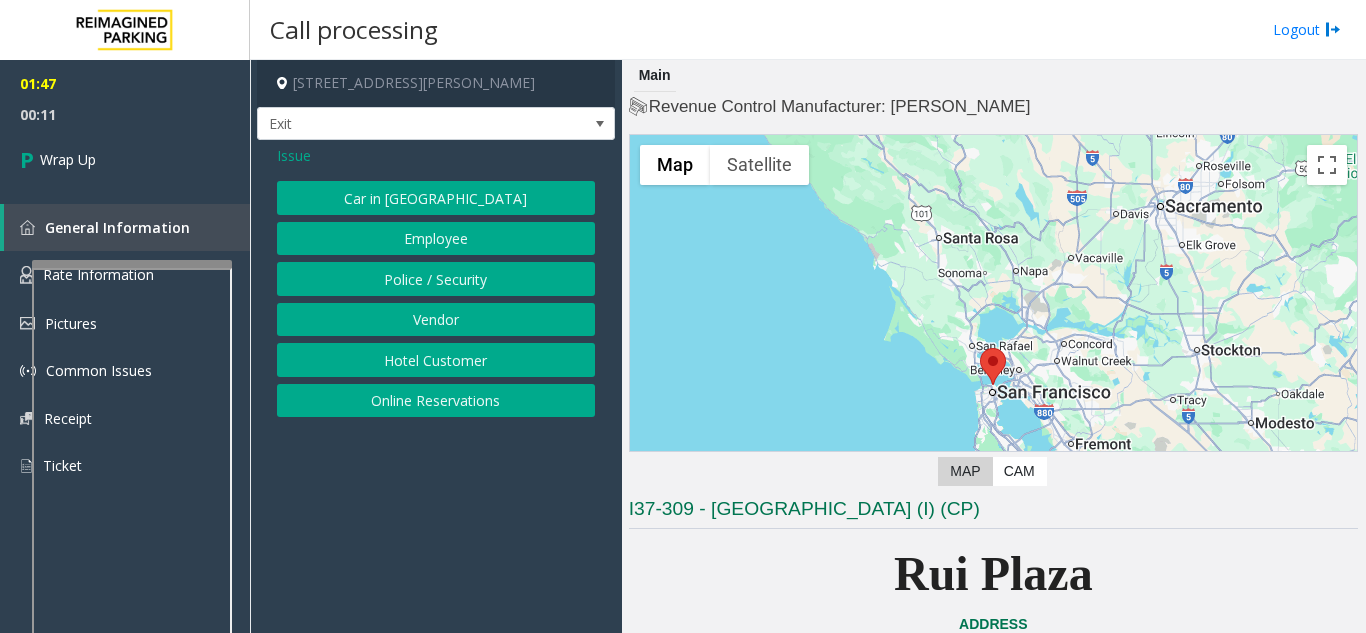 click on "Hotel Customer" 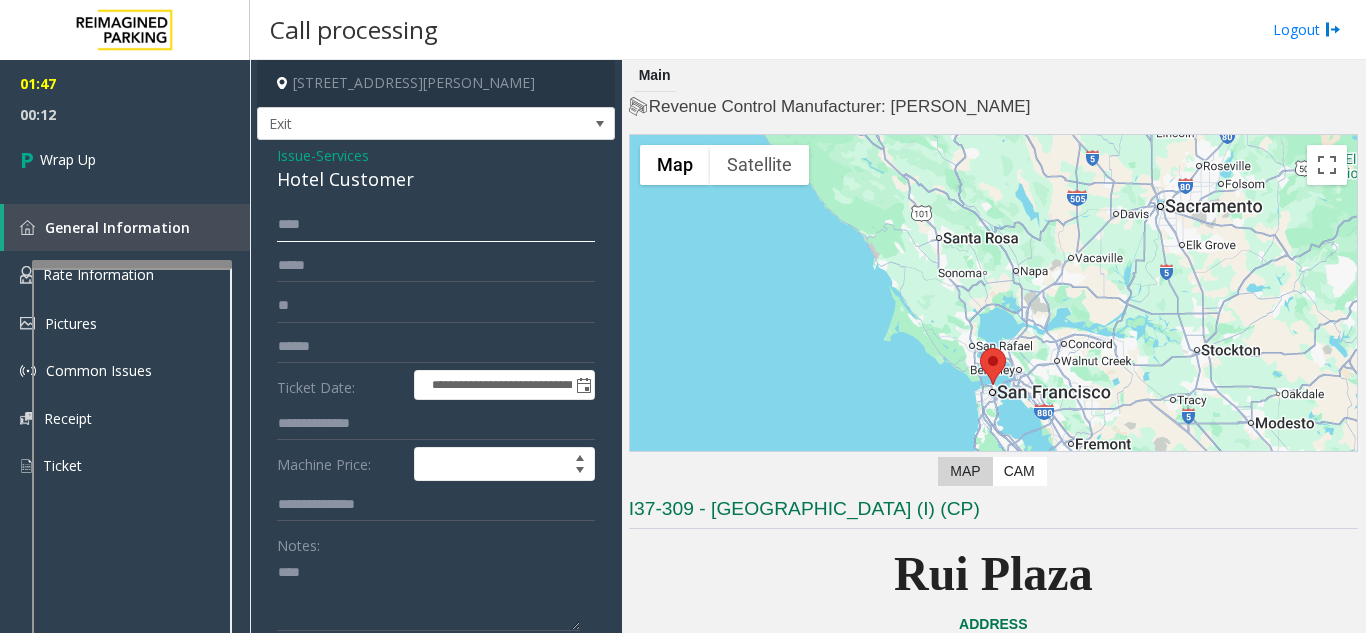 click on "****" 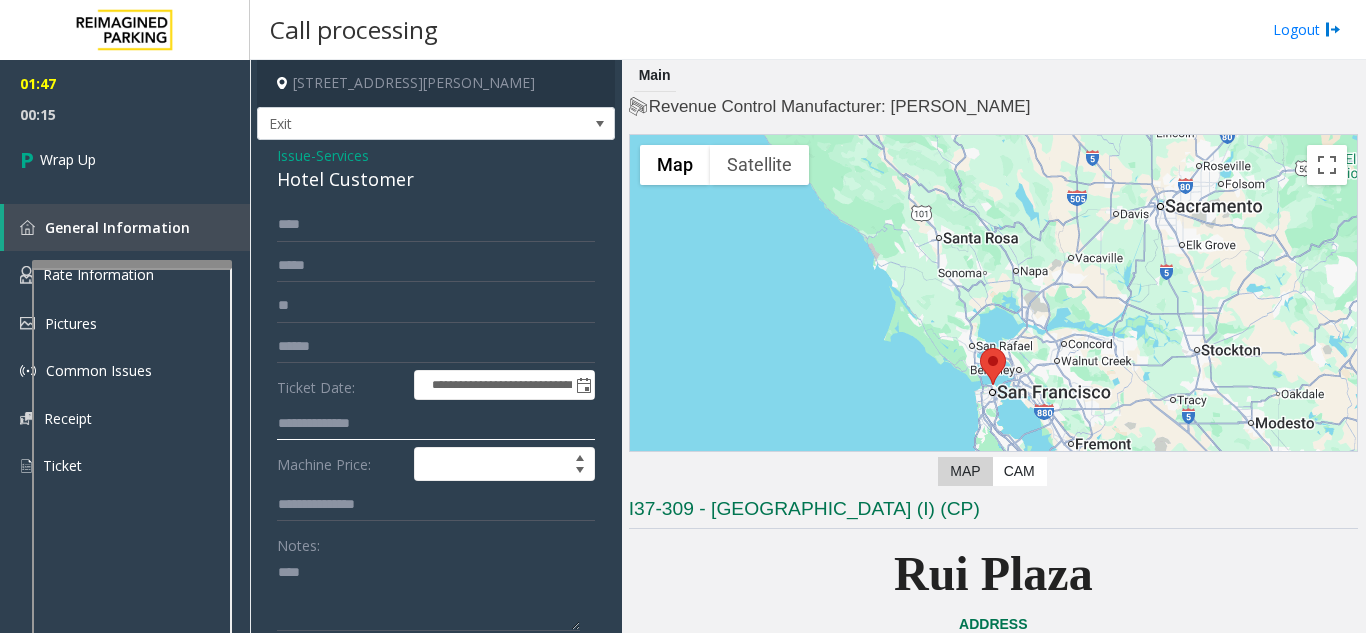 click 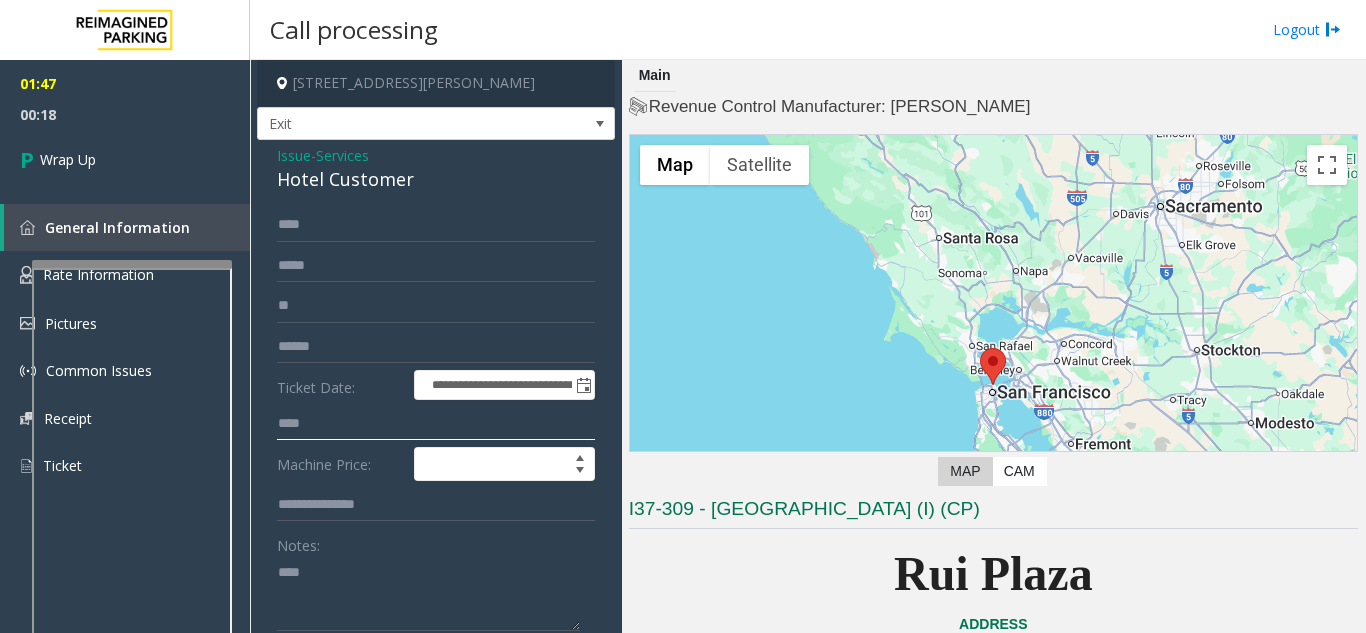 type on "****" 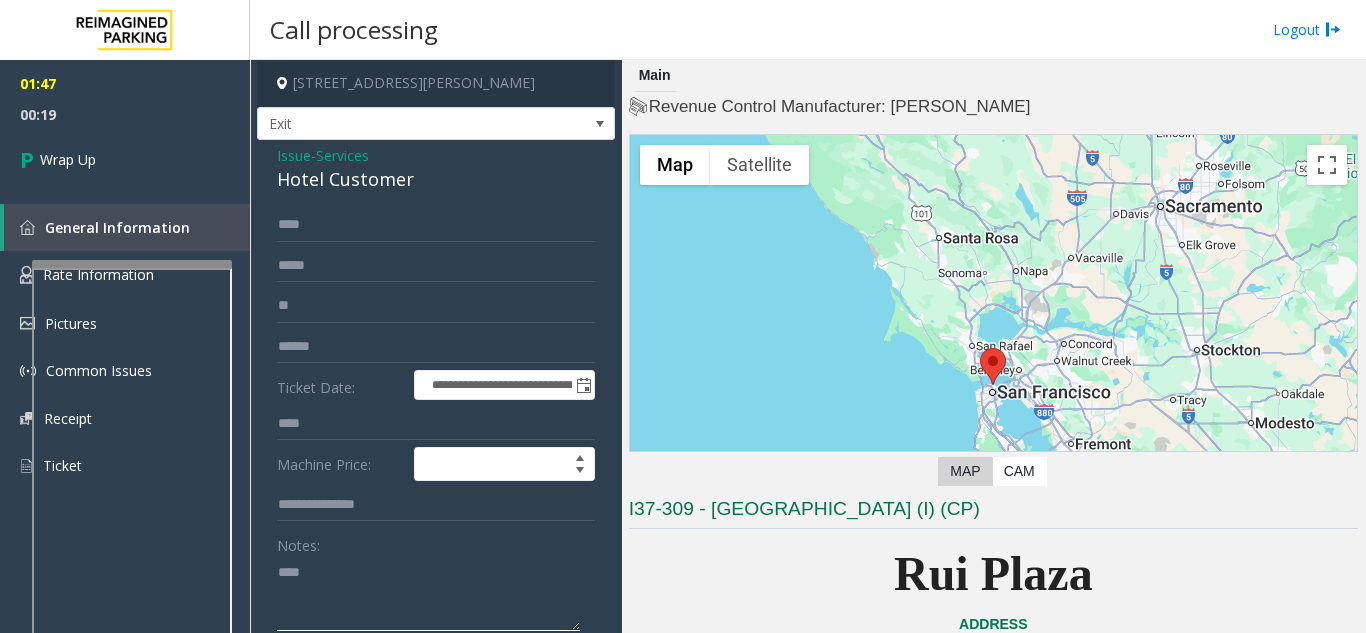 click 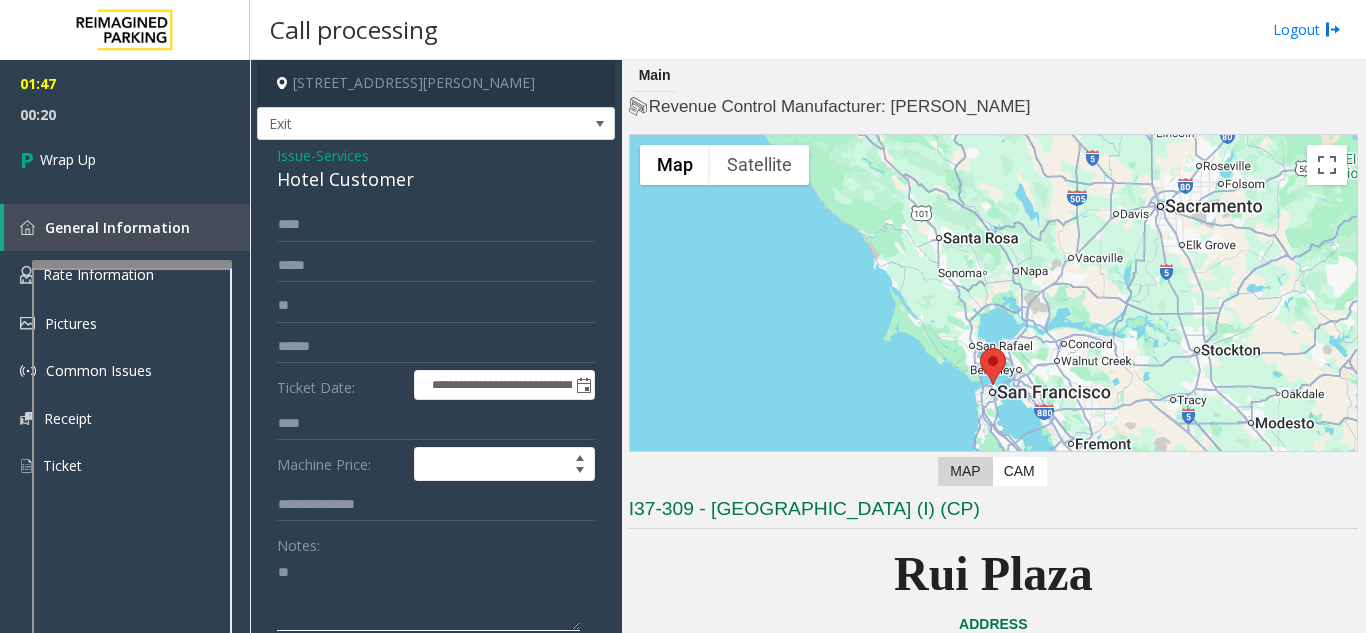 type on "*" 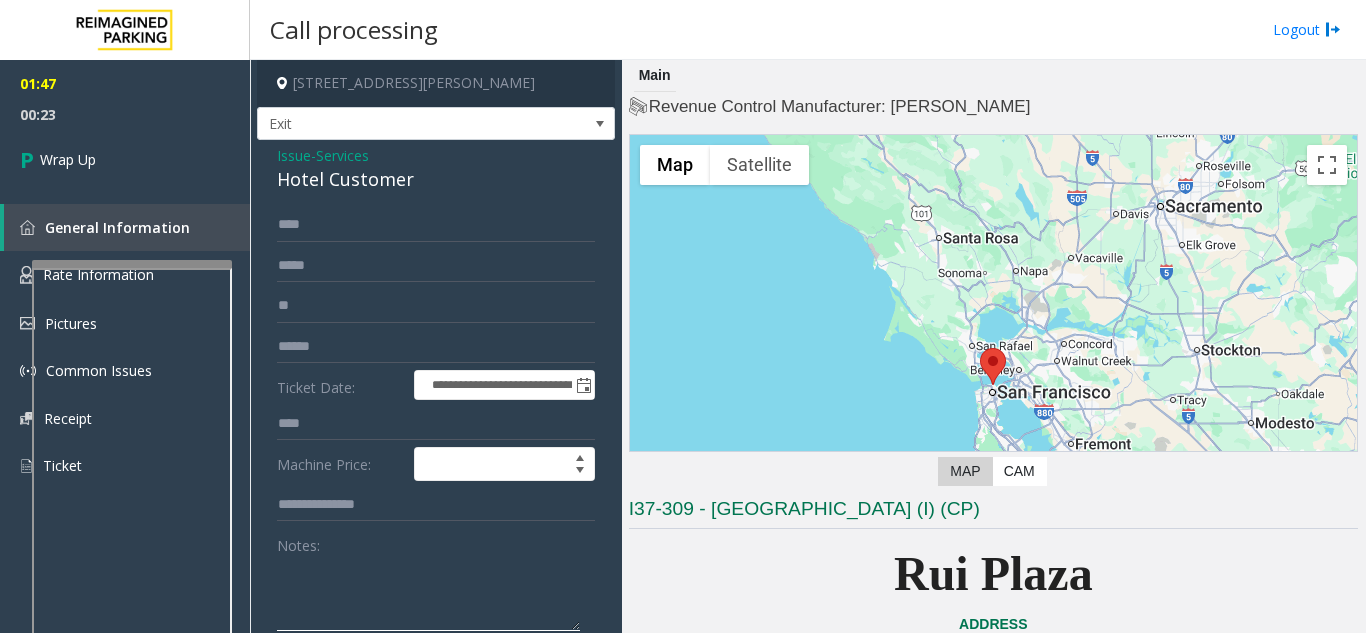 type 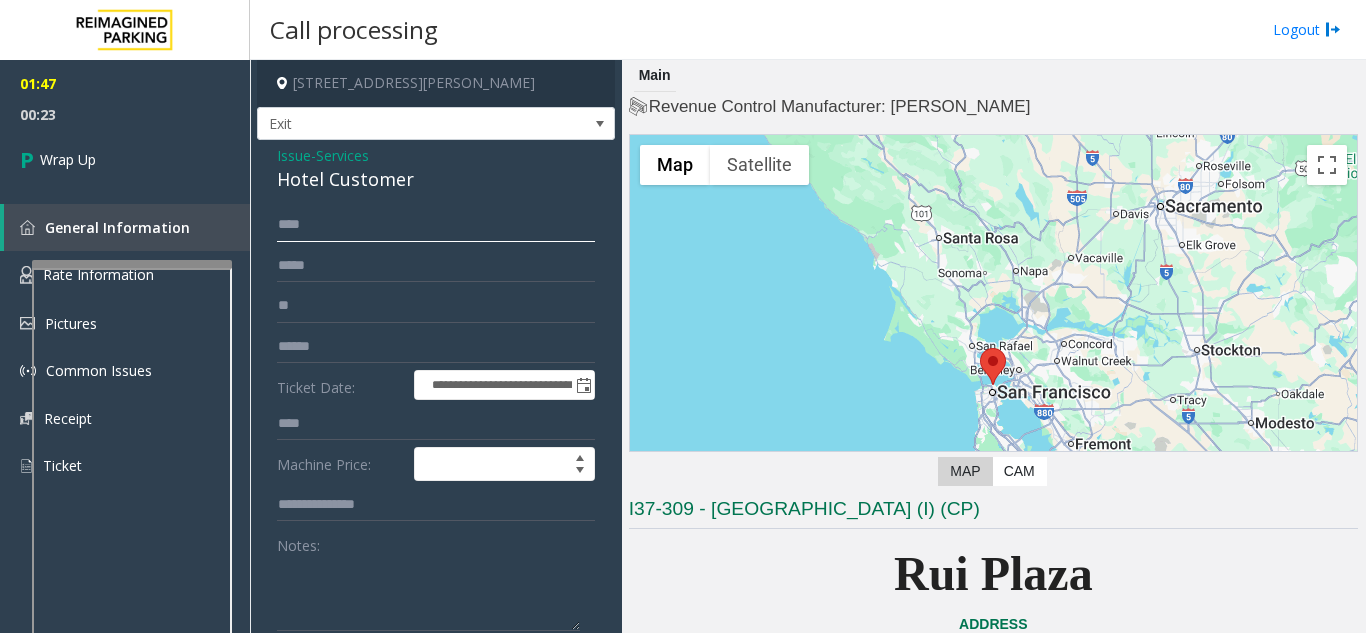 click on "****" 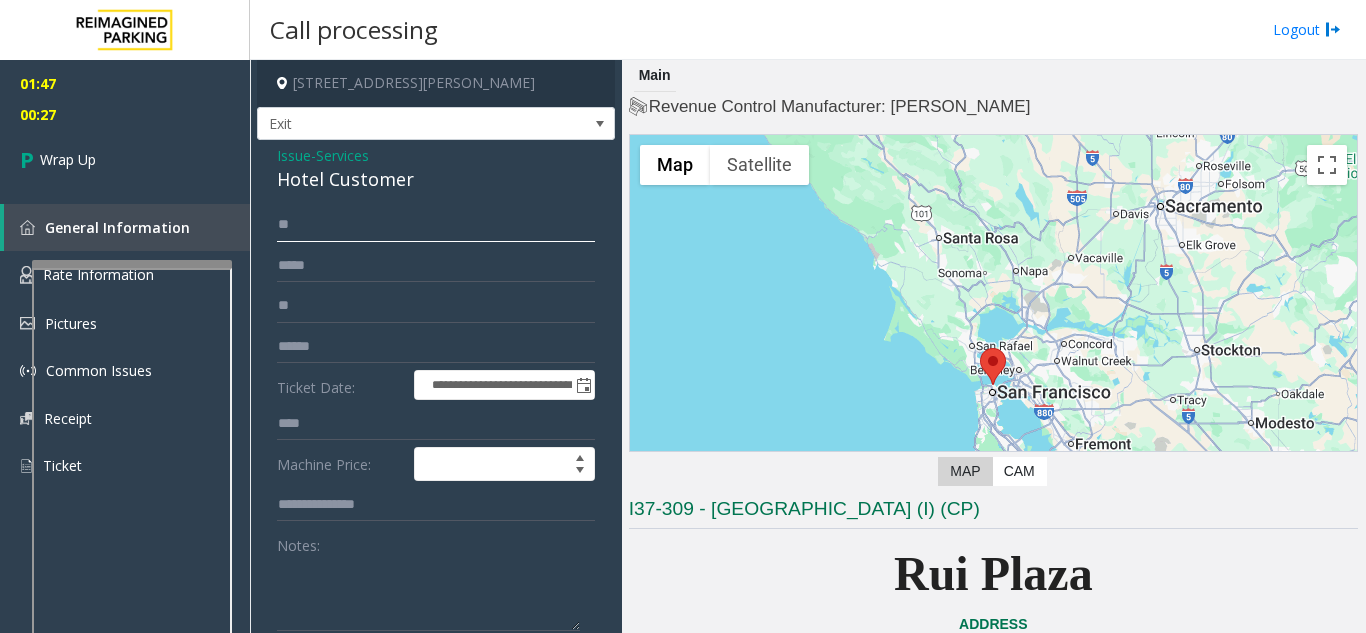 type on "*" 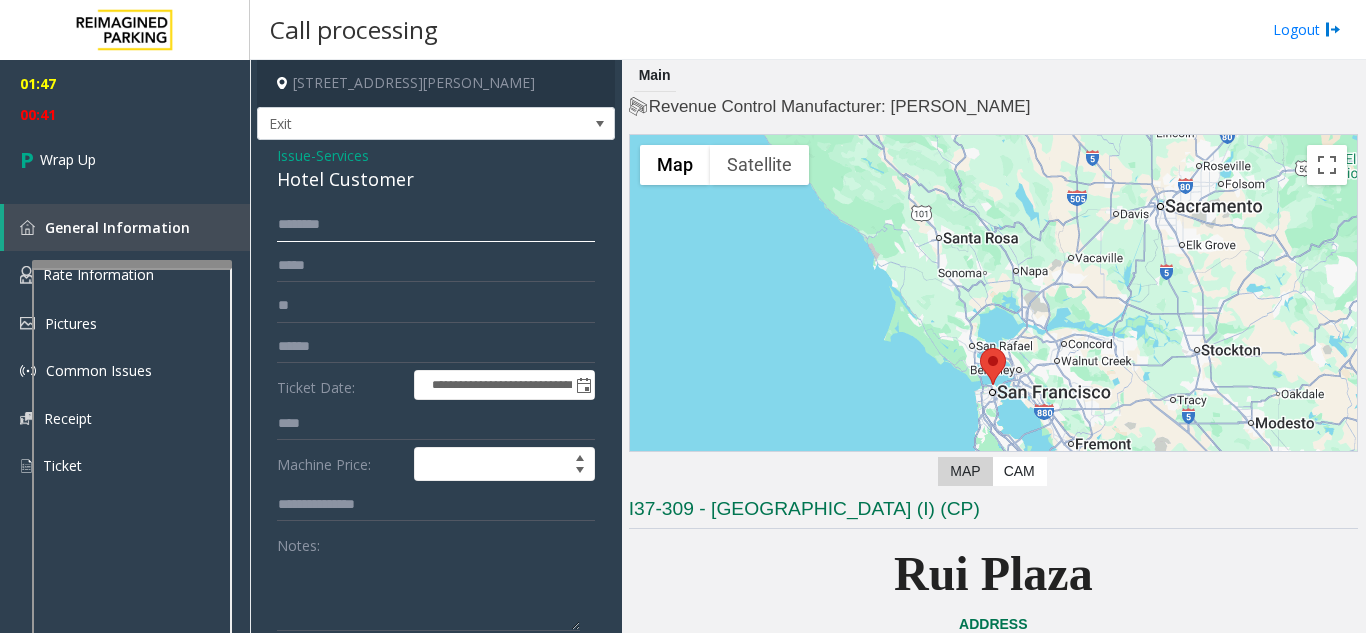 type 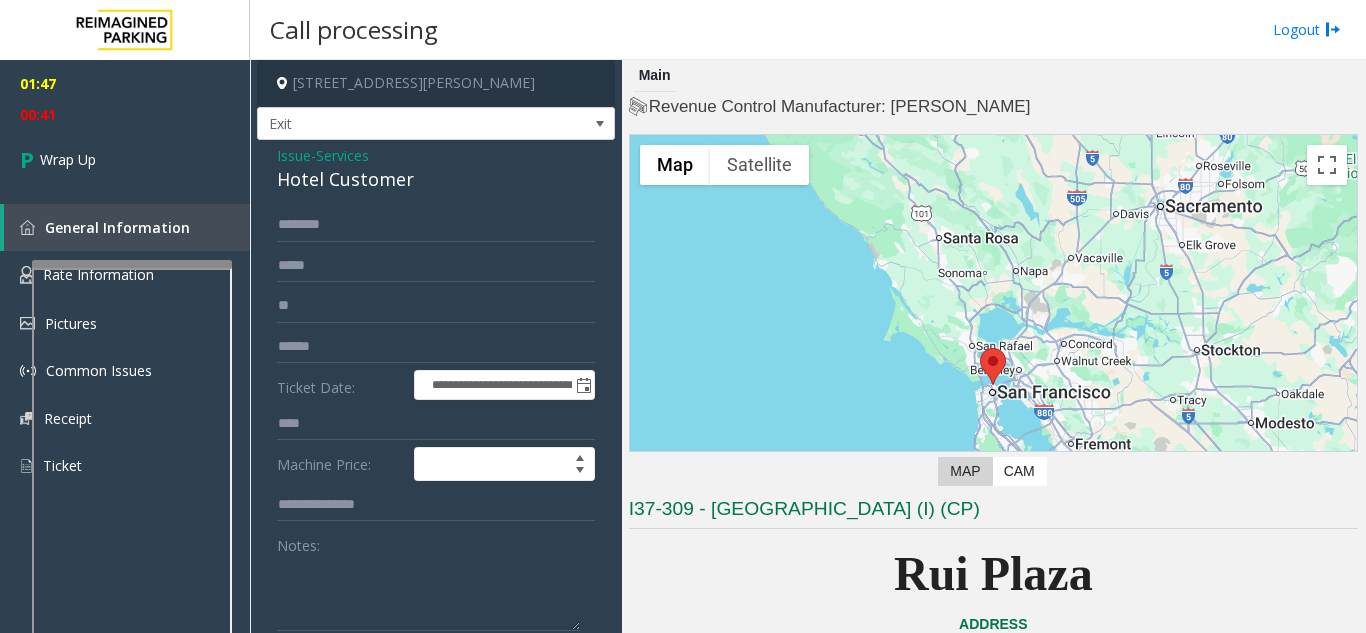 click on "Notes:" 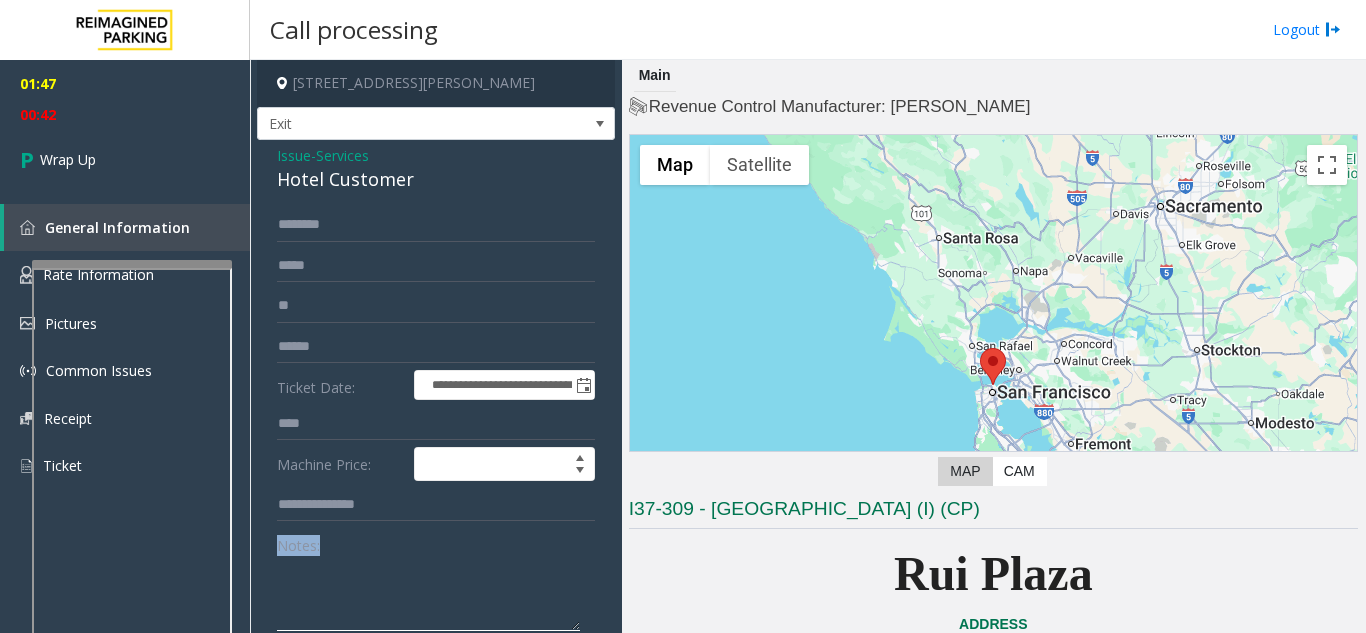 click 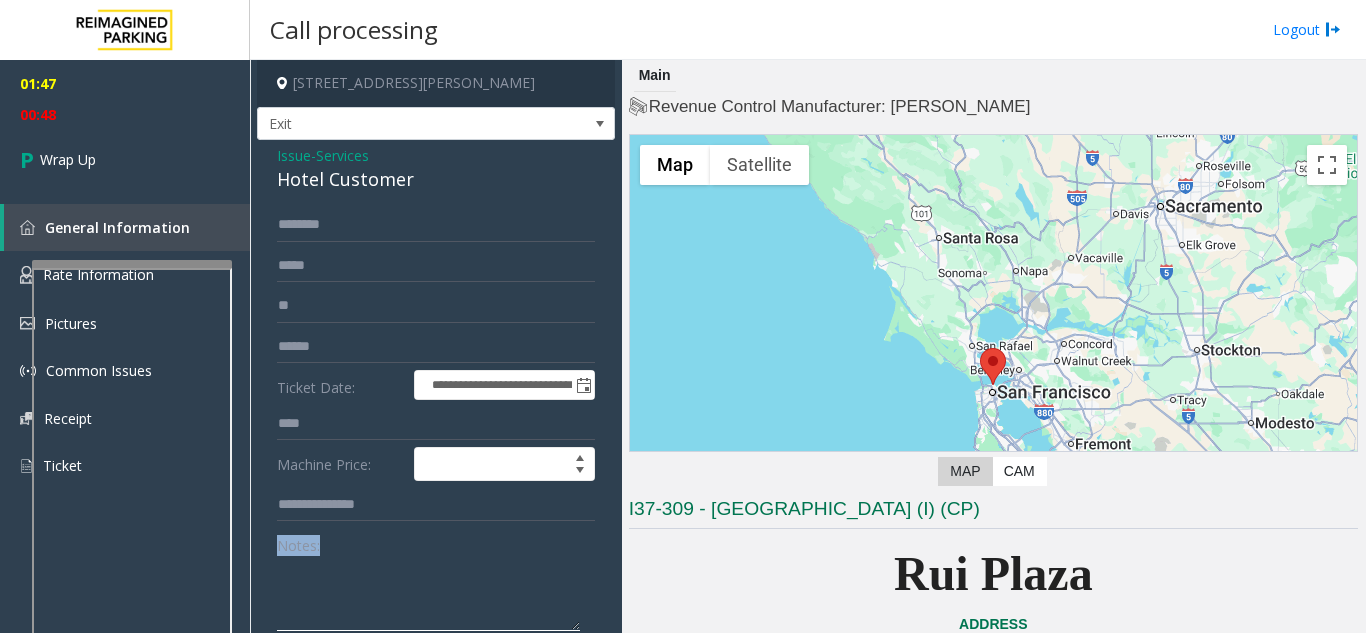 click 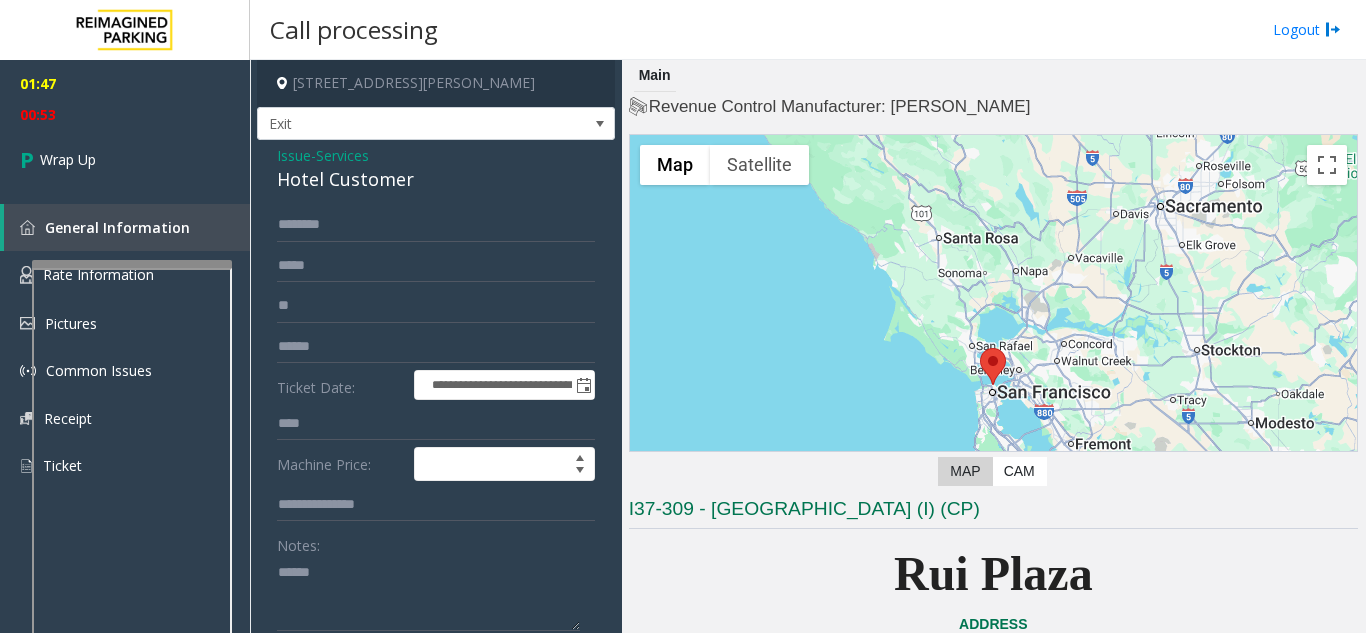 click on "Hotel Customer" 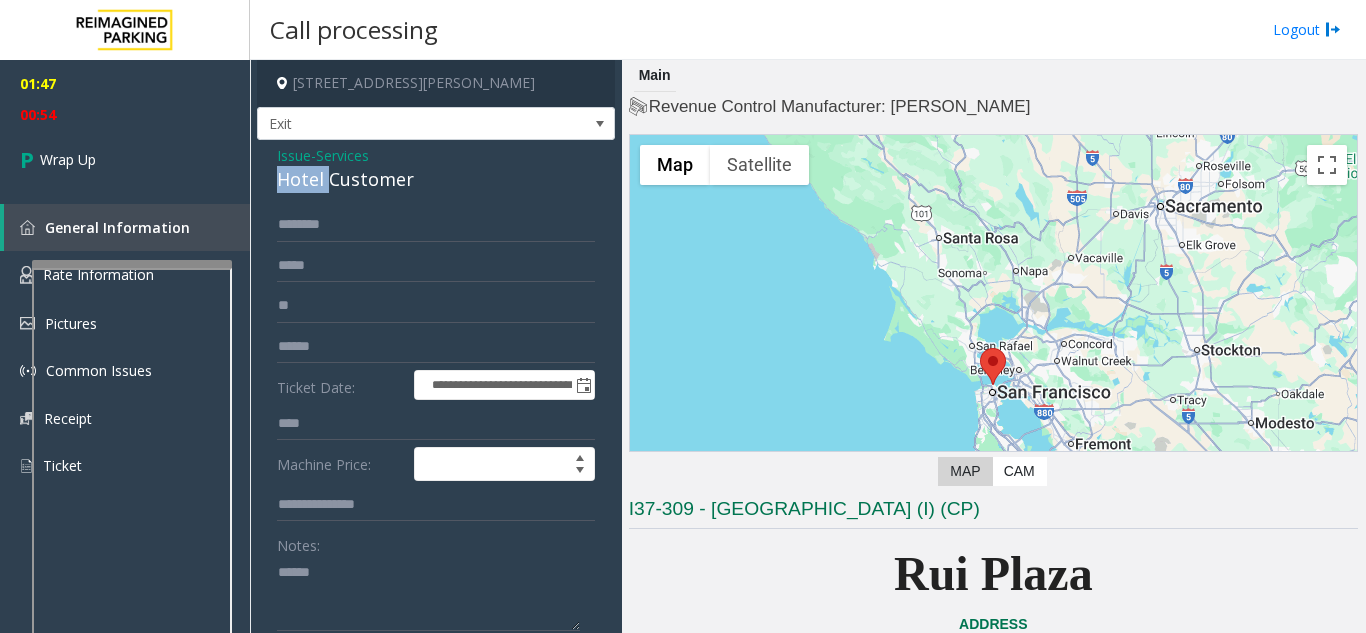 click on "Hotel Customer" 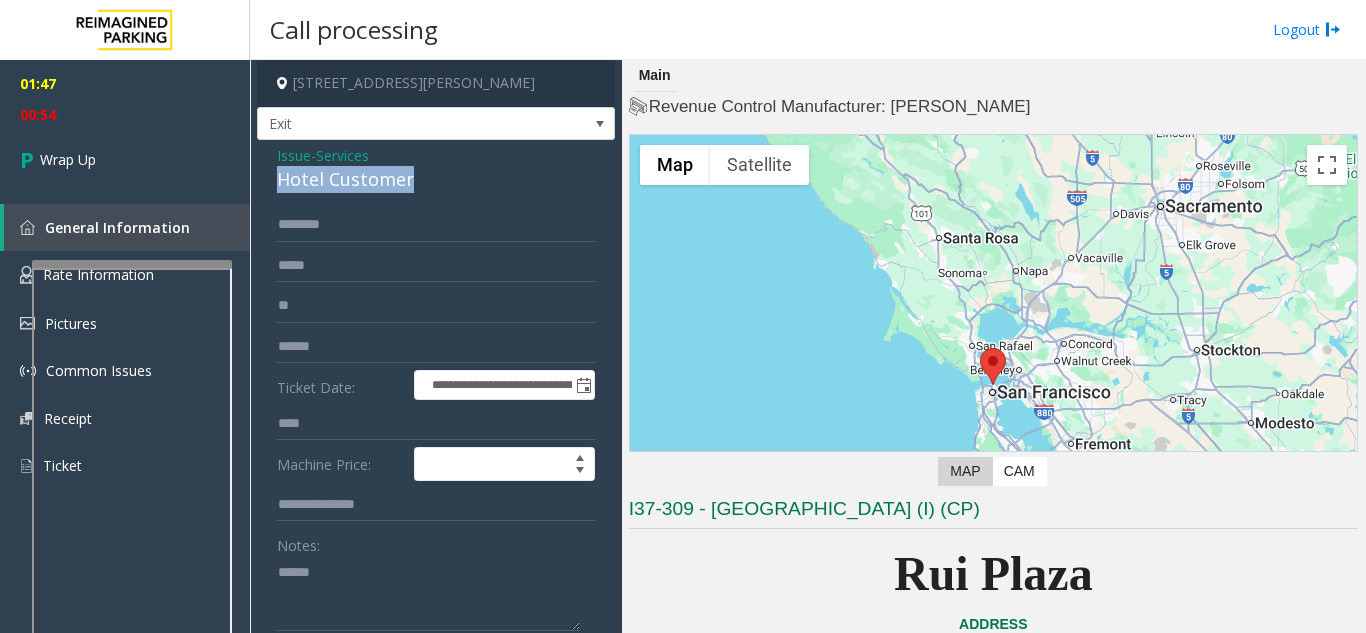 click on "Hotel Customer" 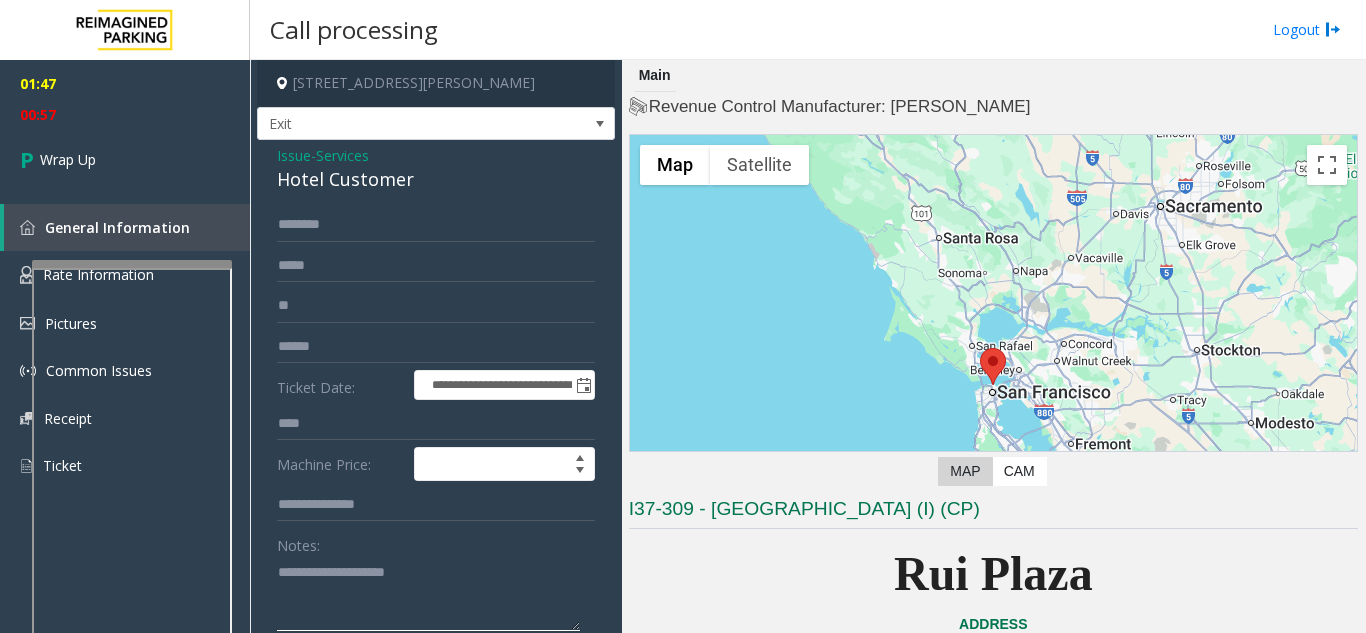 click 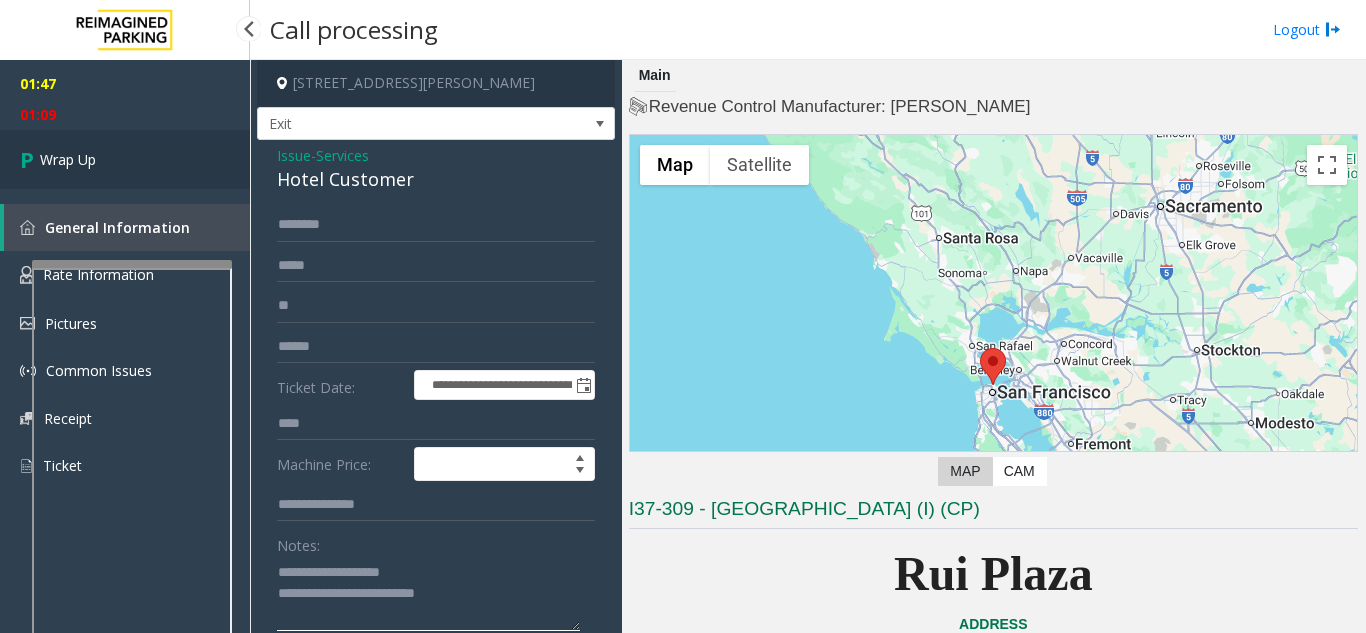 type on "**********" 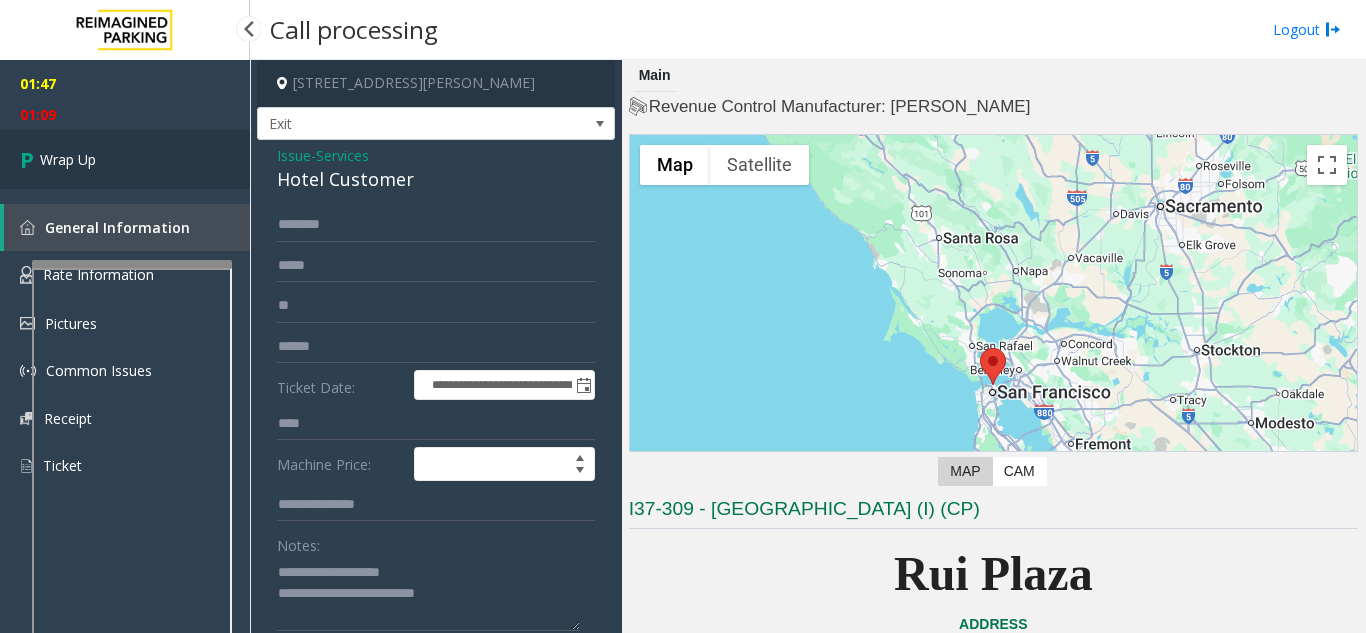 click on "Wrap Up" at bounding box center (125, 159) 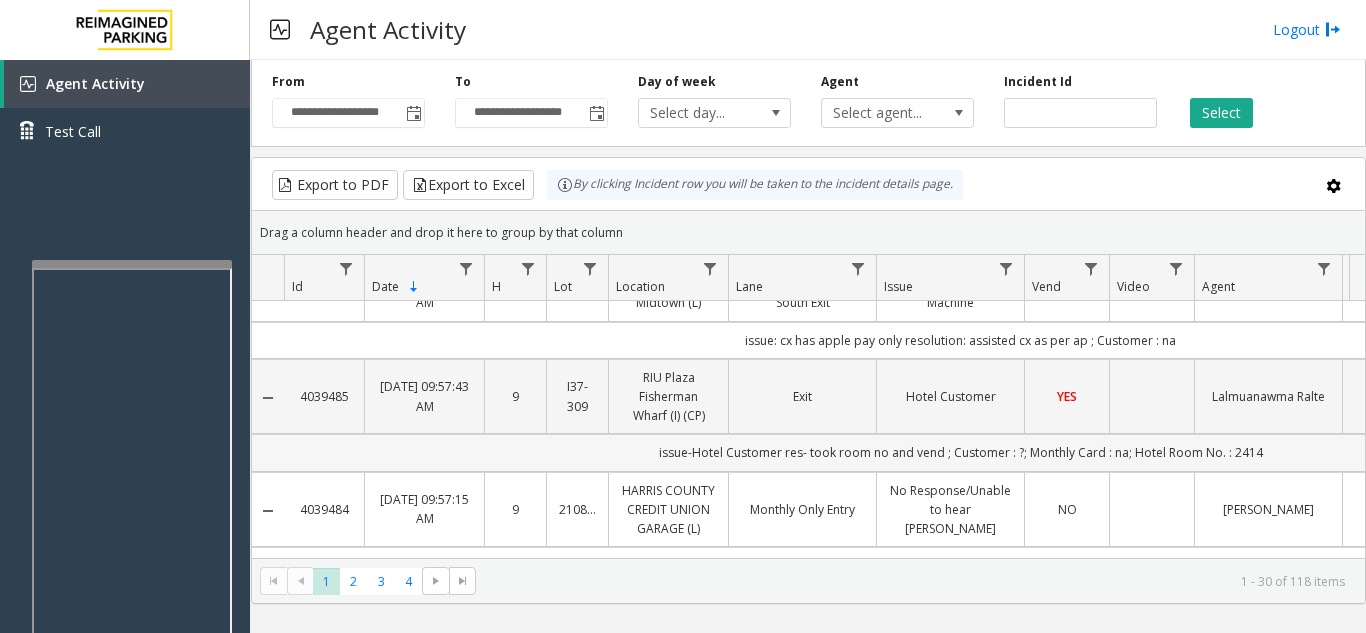 scroll, scrollTop: 0, scrollLeft: 0, axis: both 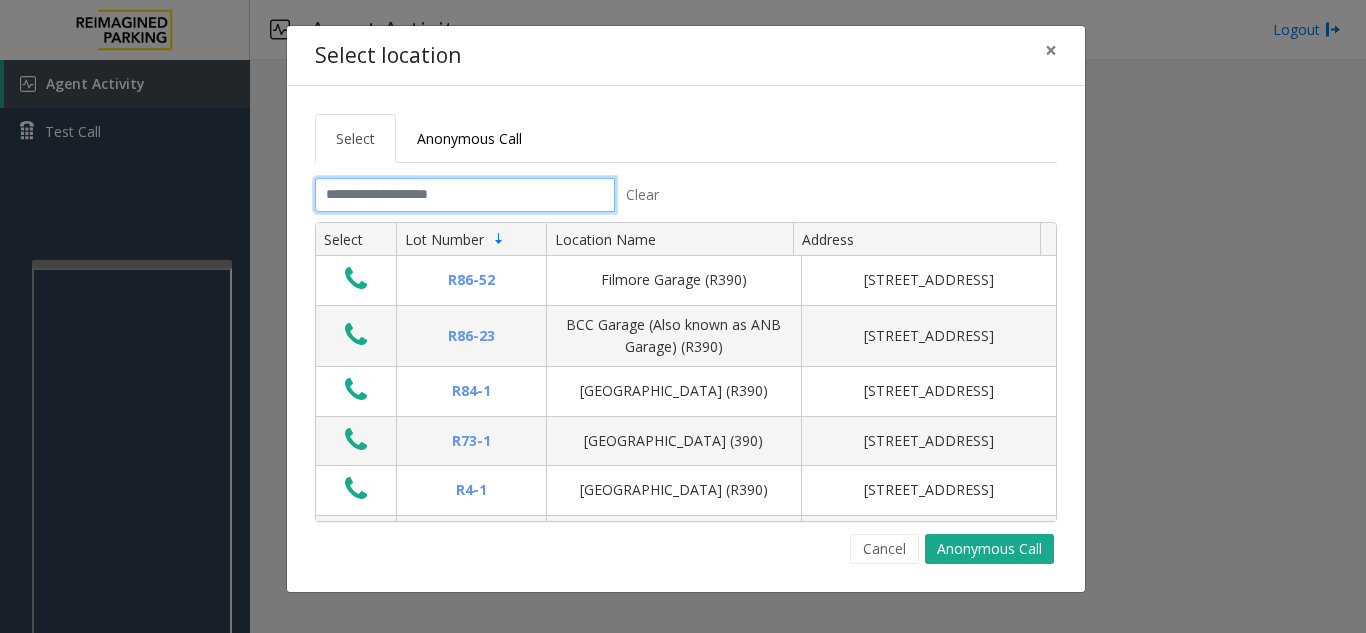click 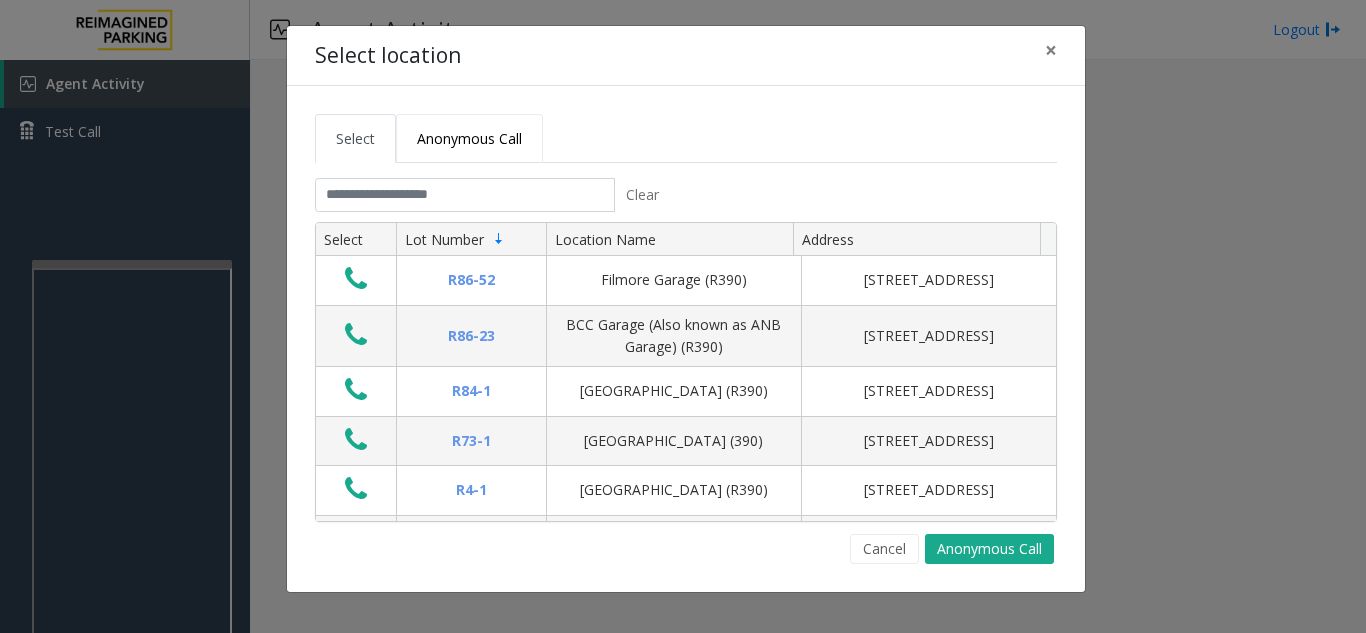 click on "Anonymous Call" 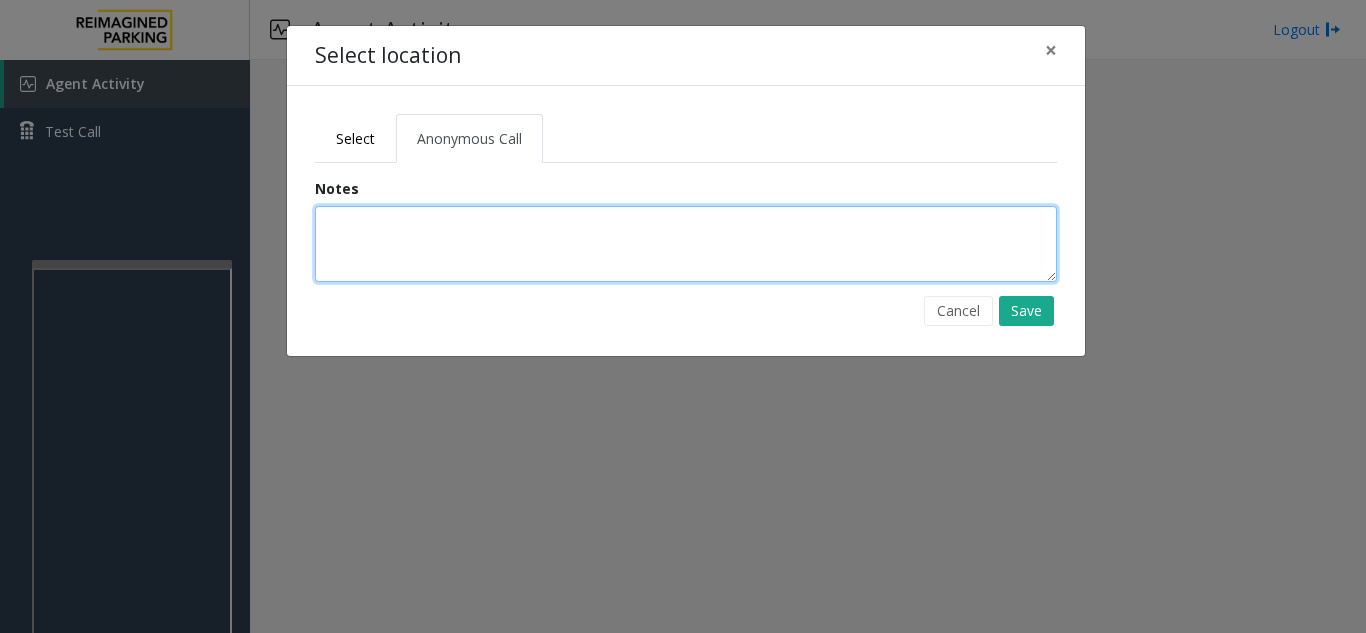 click 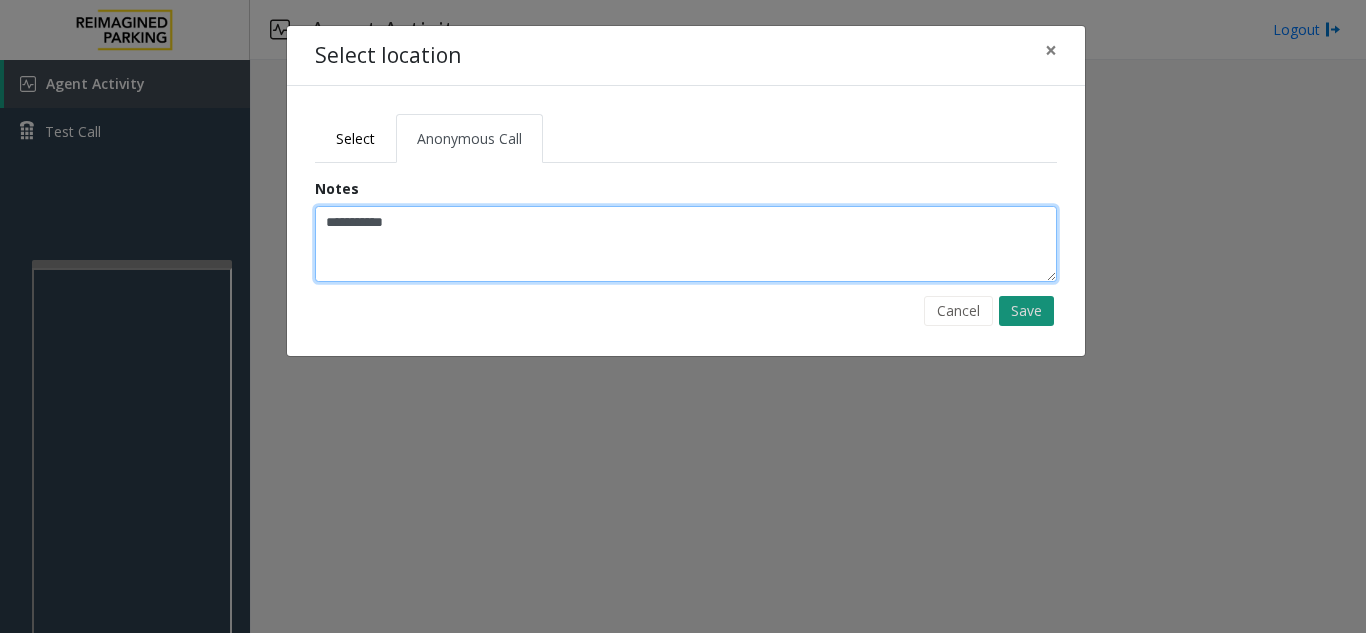 type on "**********" 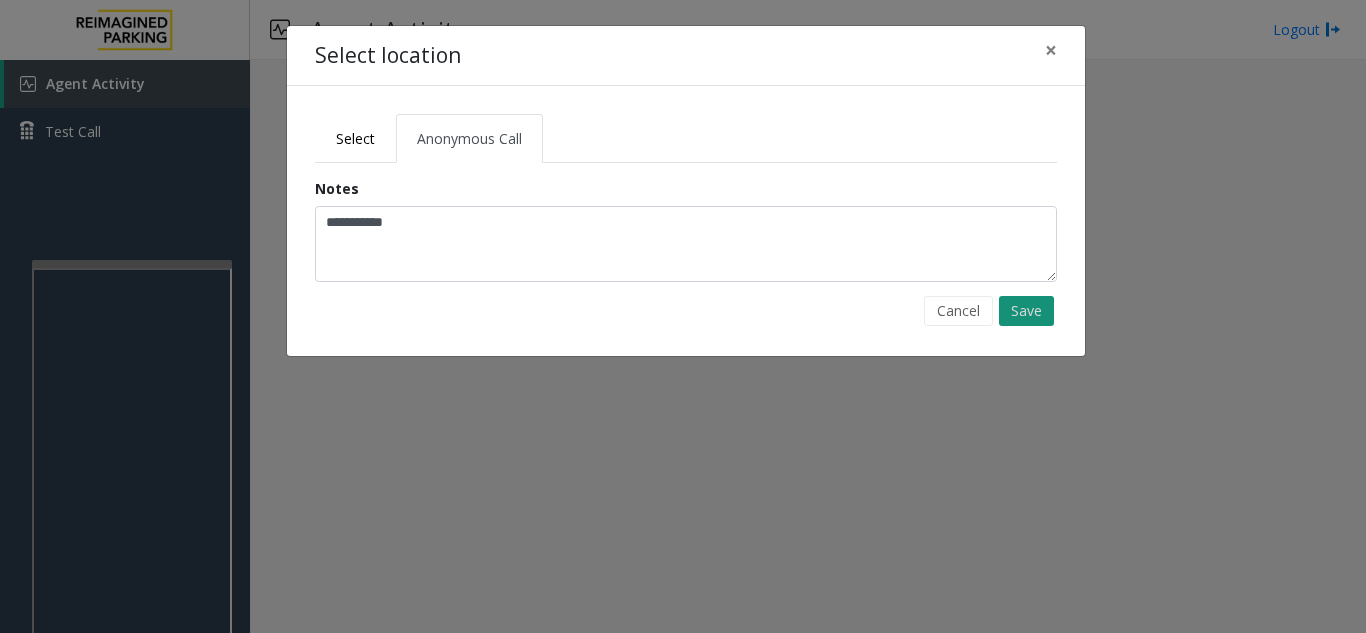 click on "Save" 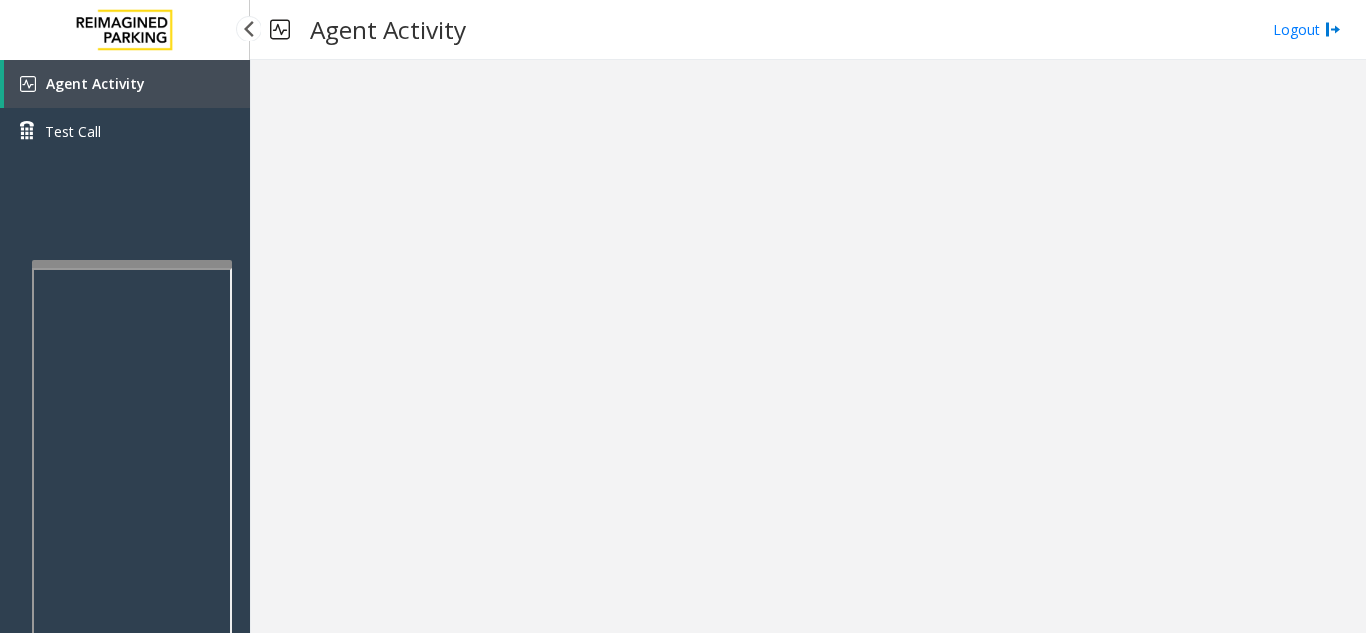 click on "Agent Activity" at bounding box center [127, 84] 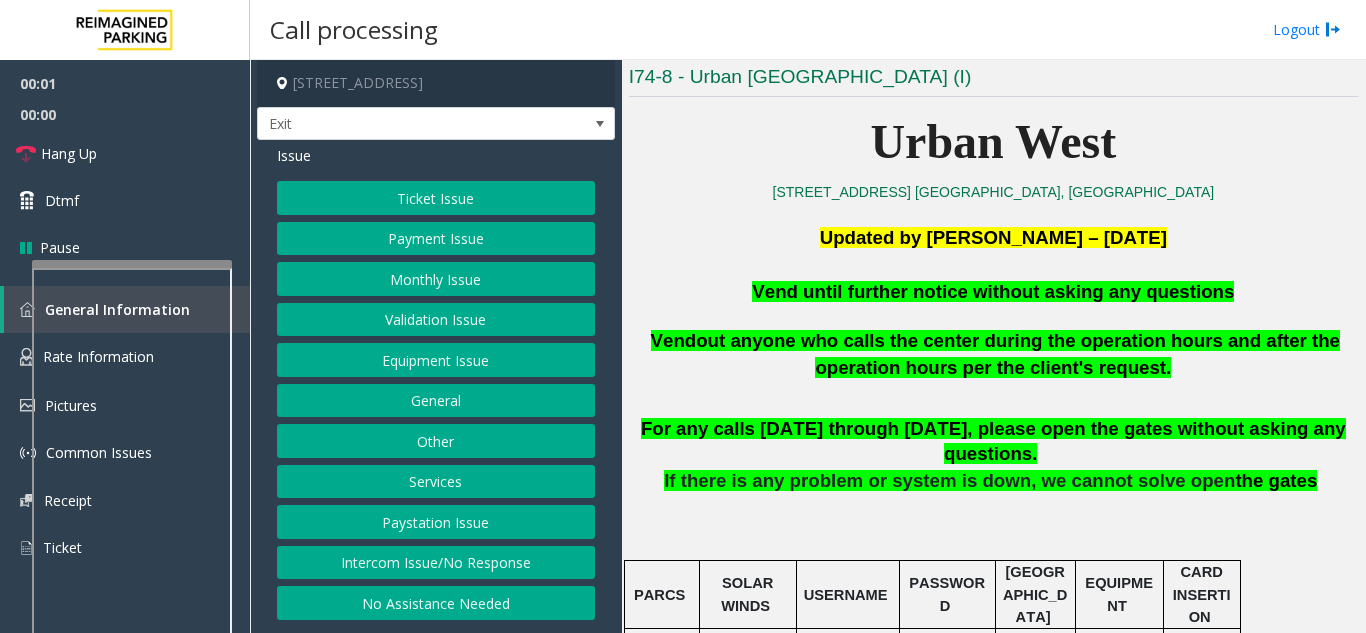 scroll, scrollTop: 500, scrollLeft: 0, axis: vertical 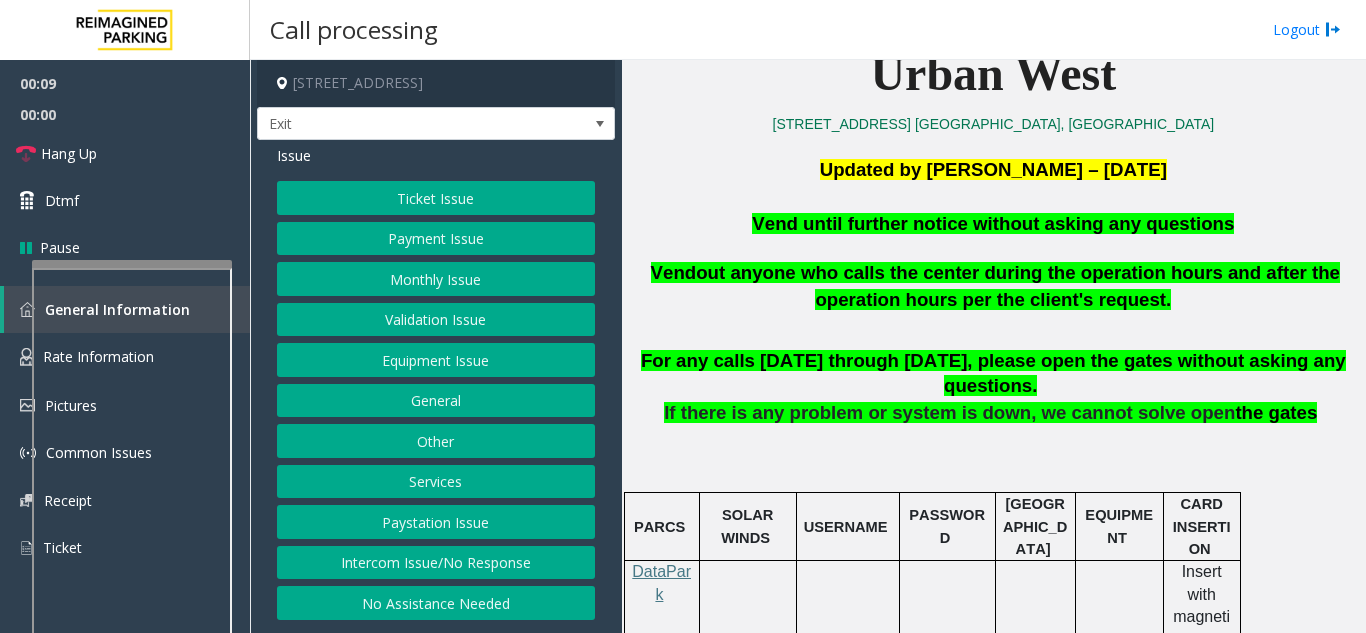 click on "Monthly Issue" 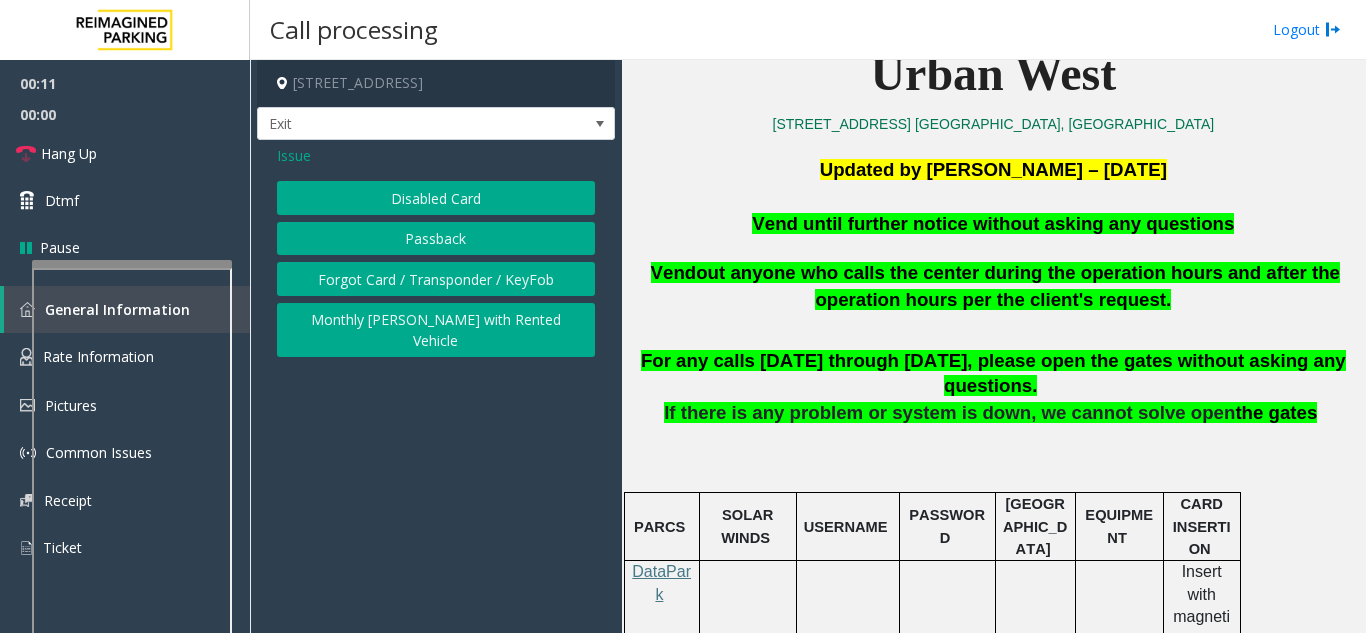 click on "Disabled Card" 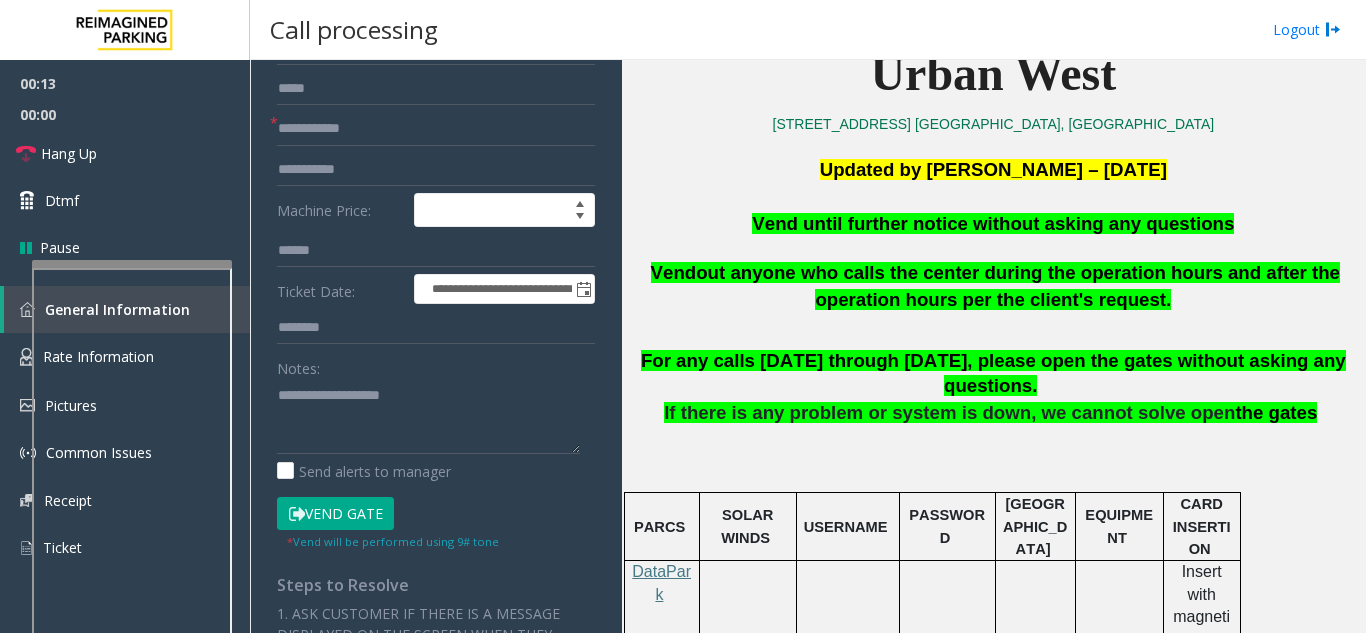 scroll, scrollTop: 200, scrollLeft: 0, axis: vertical 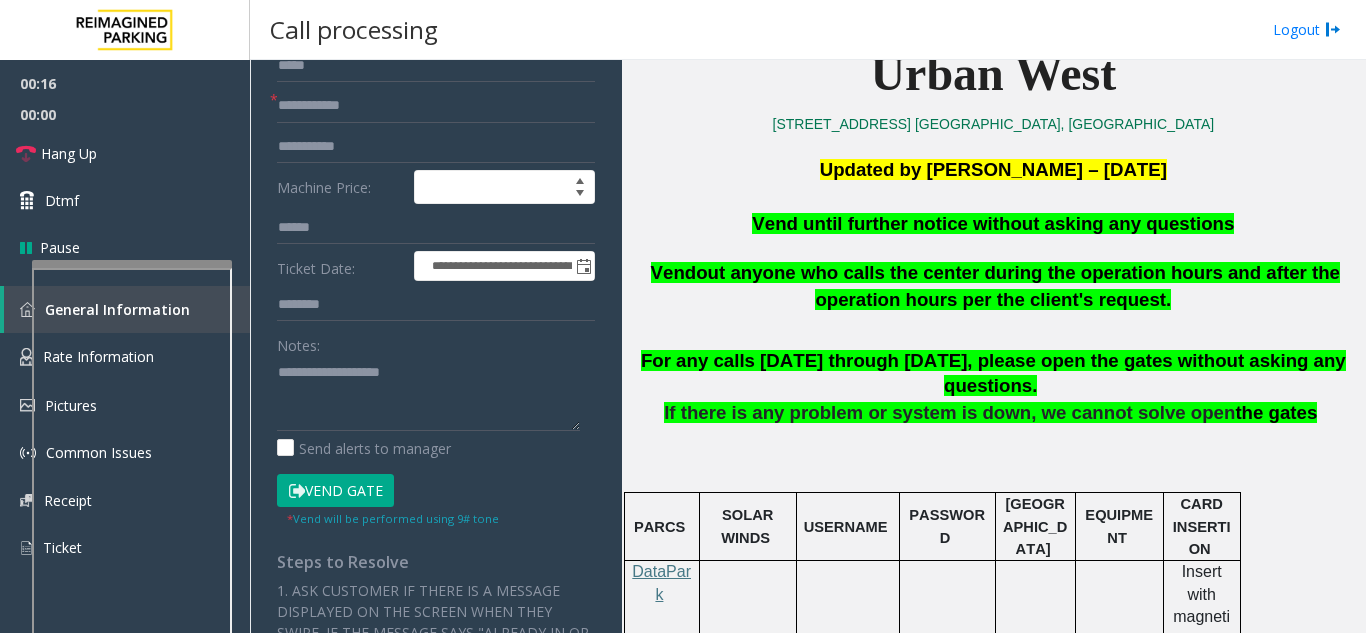 click on "Vend Gate" 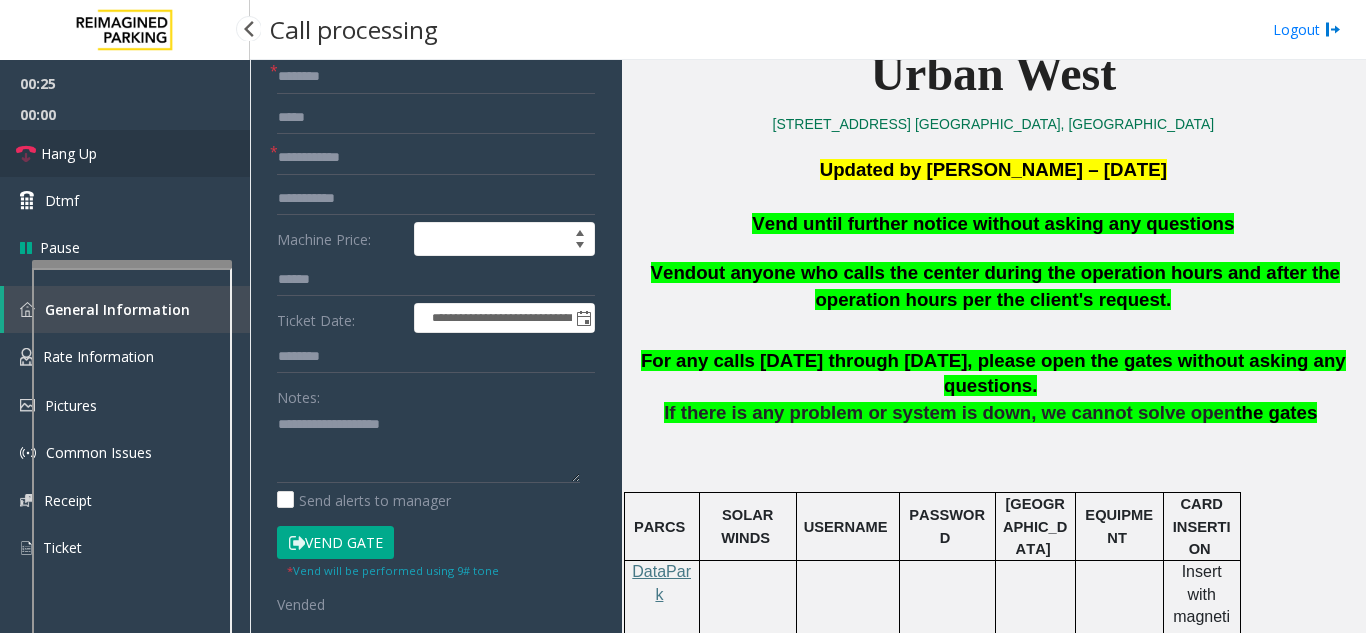 click on "Hang Up" at bounding box center [125, 153] 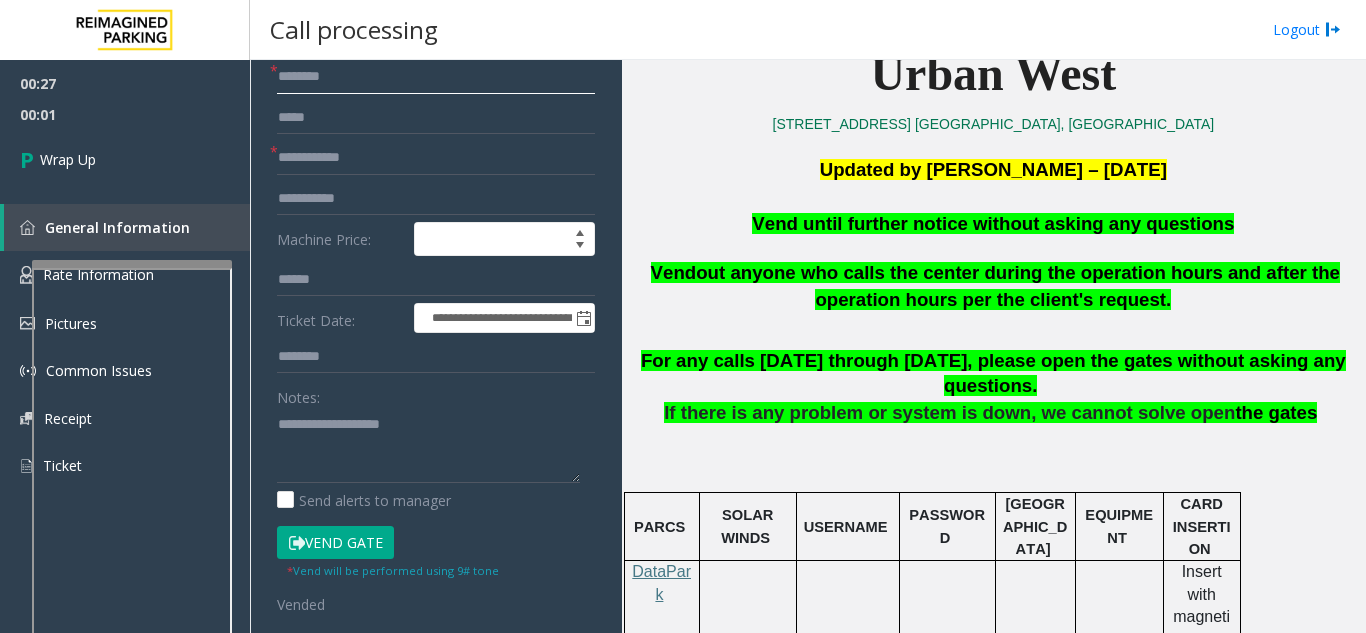 click 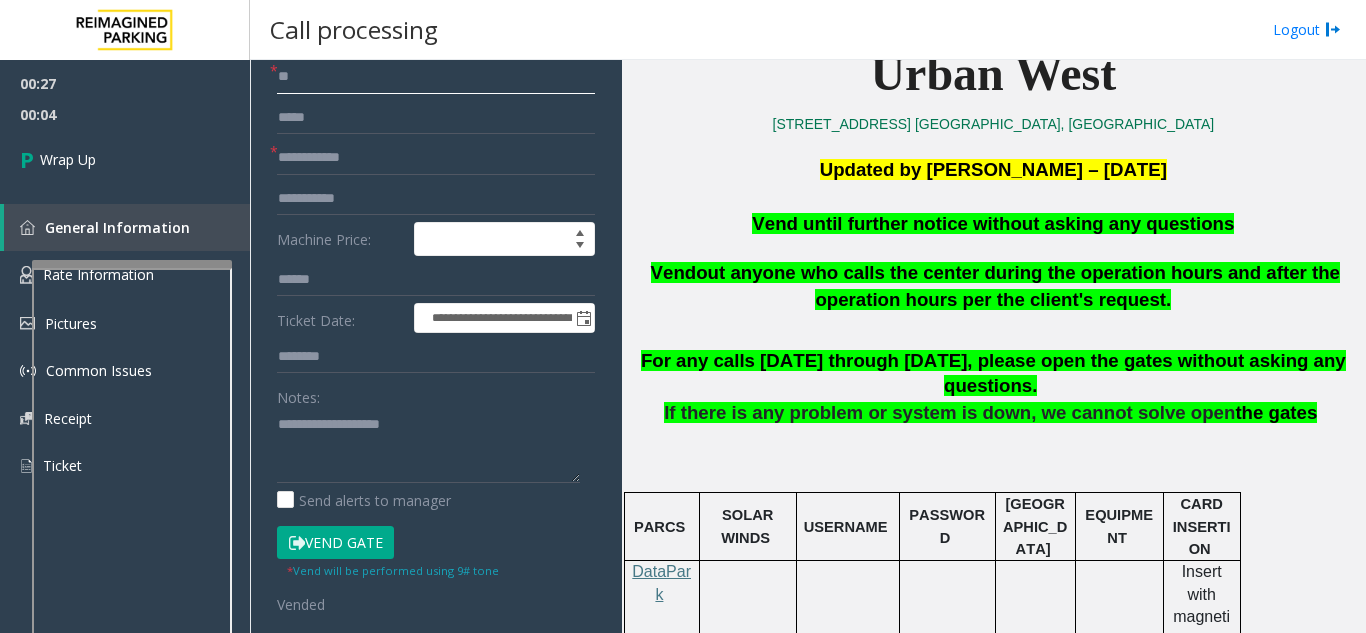 type on "**" 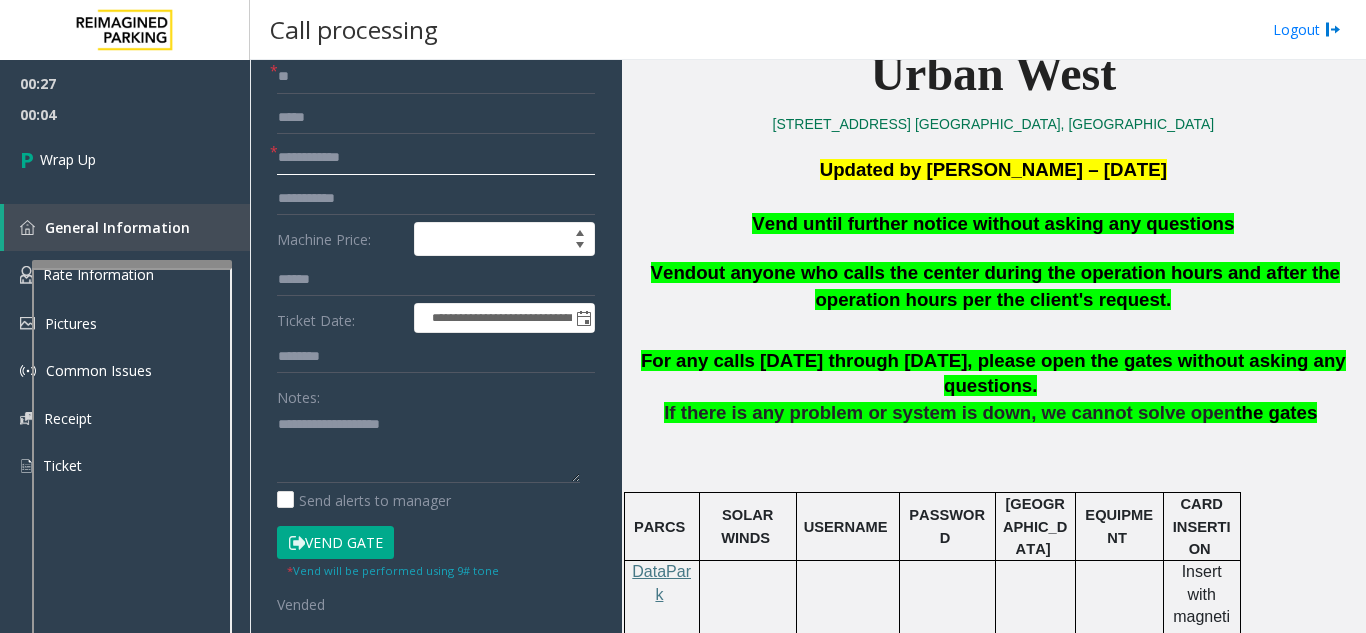 click 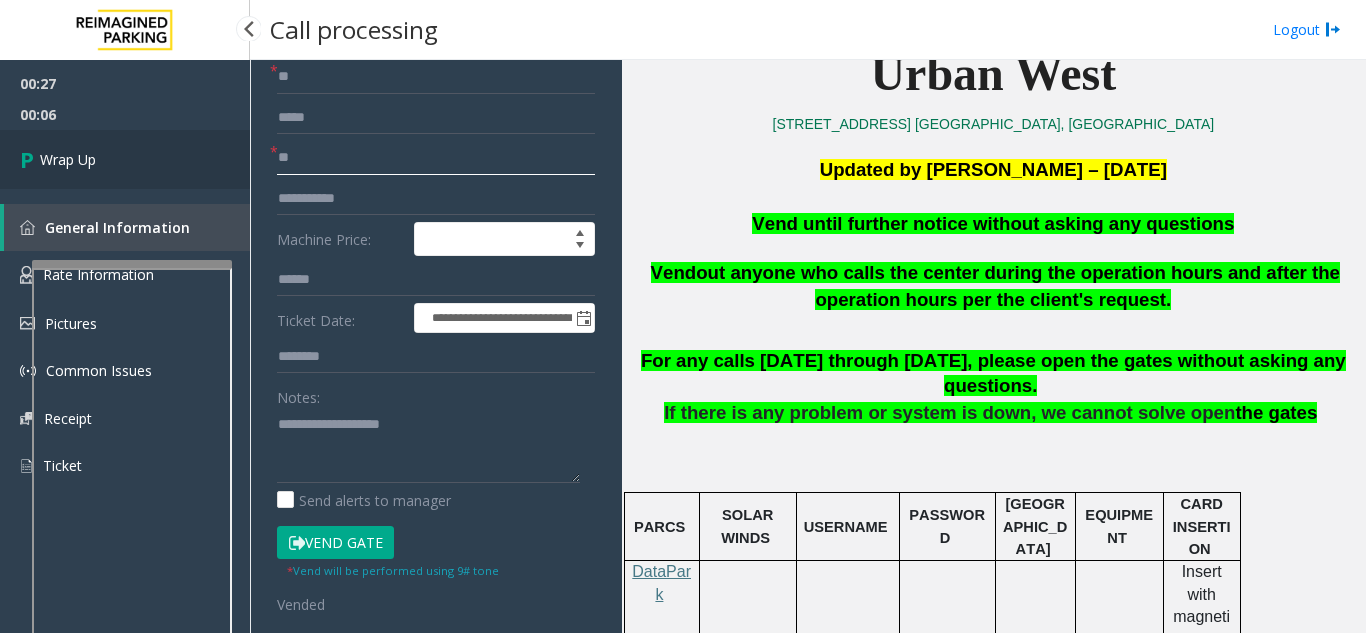 type on "**" 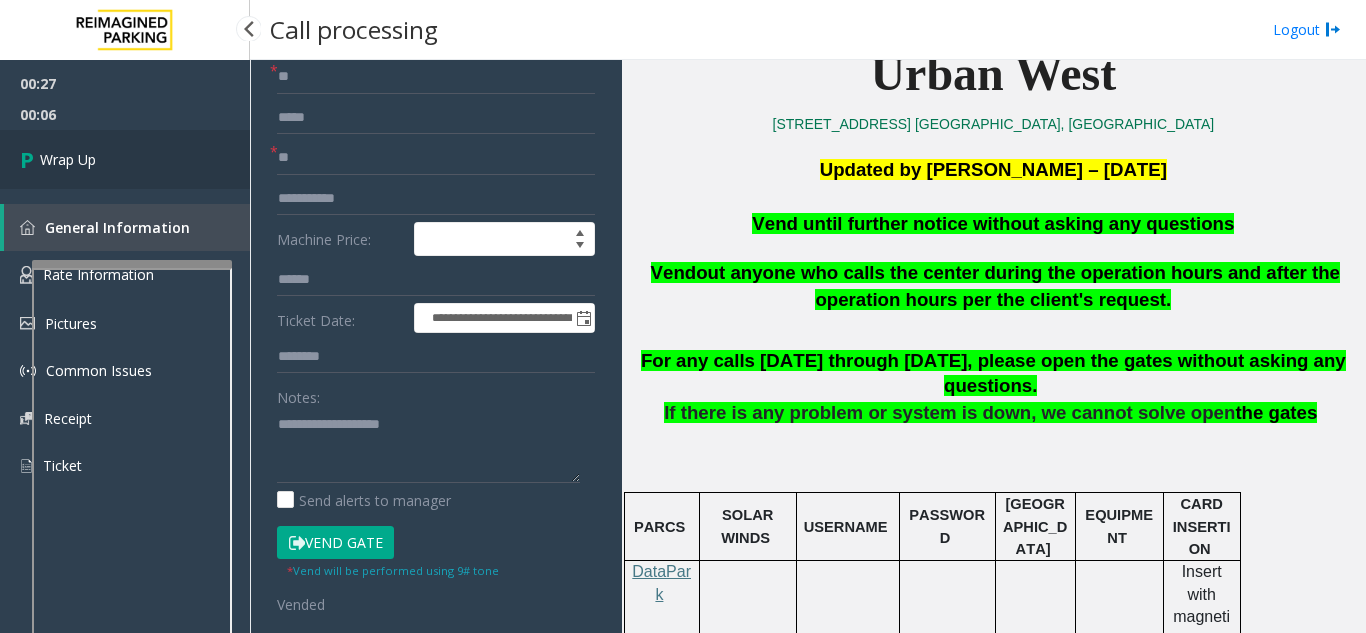 click on "Wrap Up" at bounding box center (125, 159) 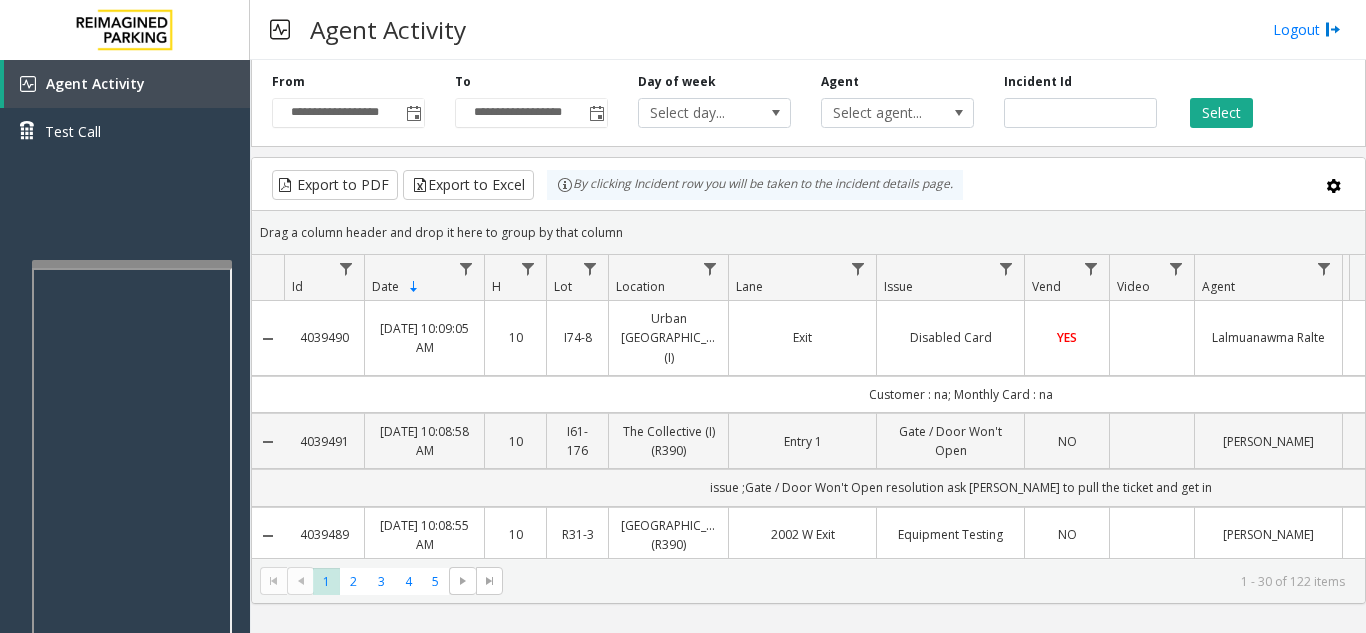 click on "Lalmuanawma Ralte" 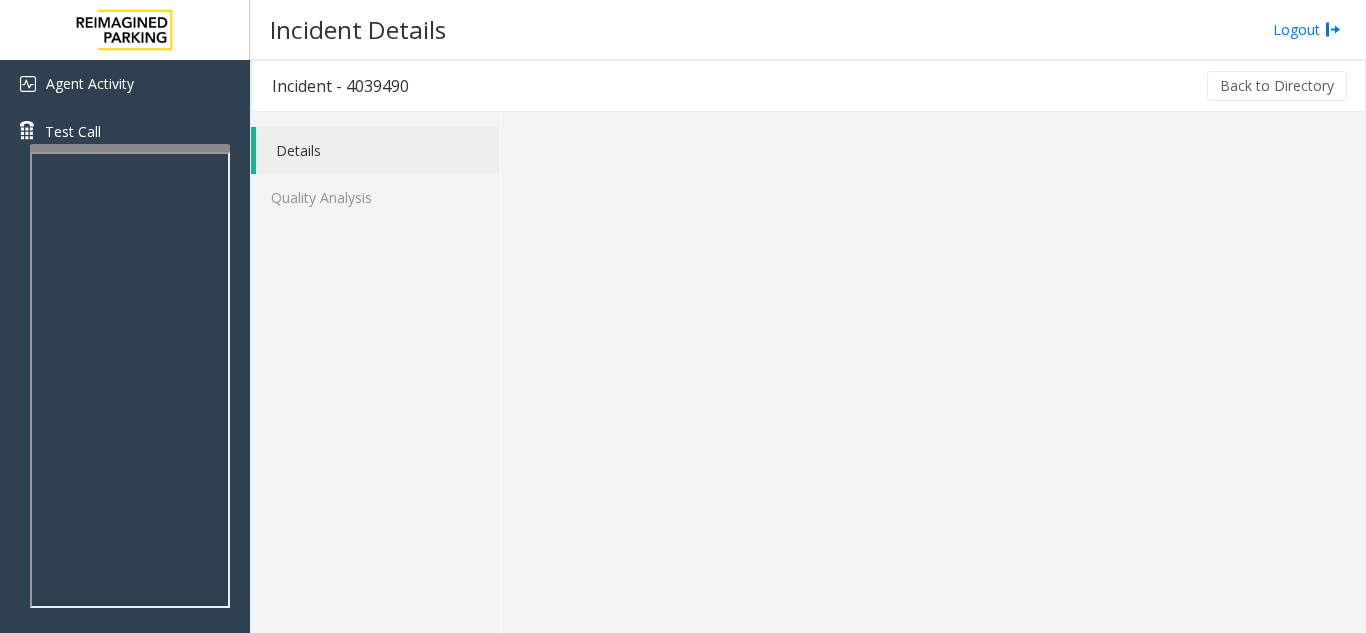 scroll, scrollTop: 0, scrollLeft: 0, axis: both 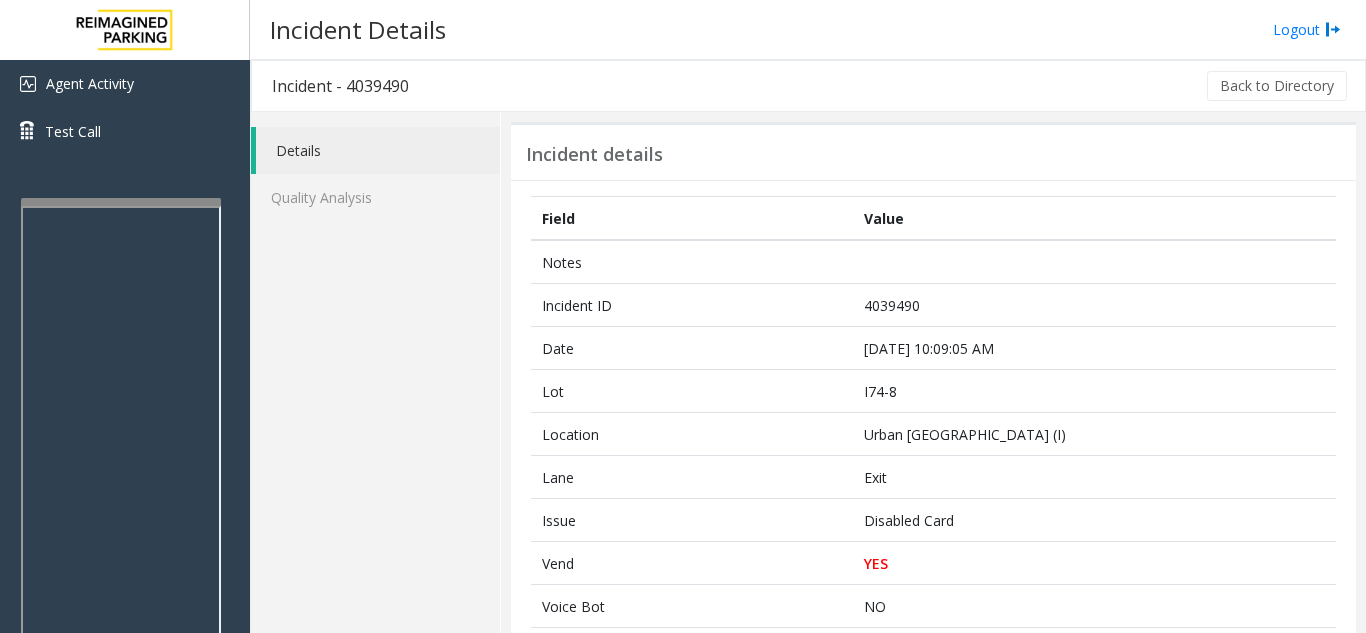 click at bounding box center (121, 202) 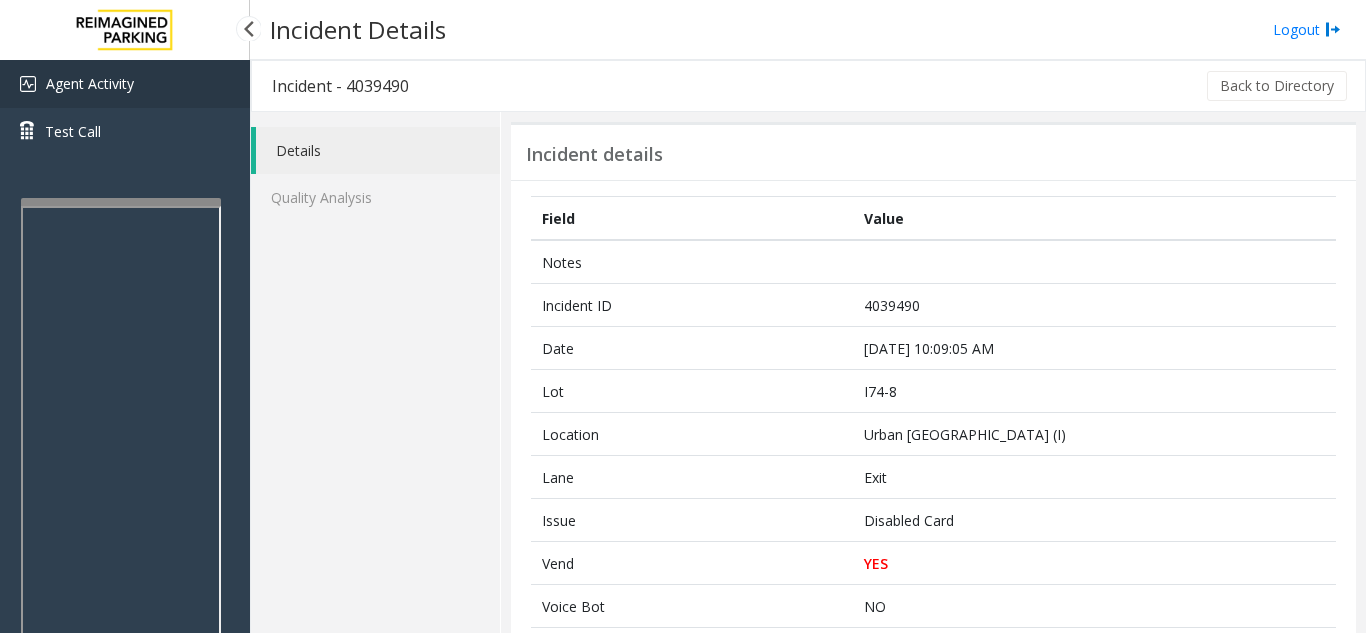 click on "Agent Activity" at bounding box center [125, 84] 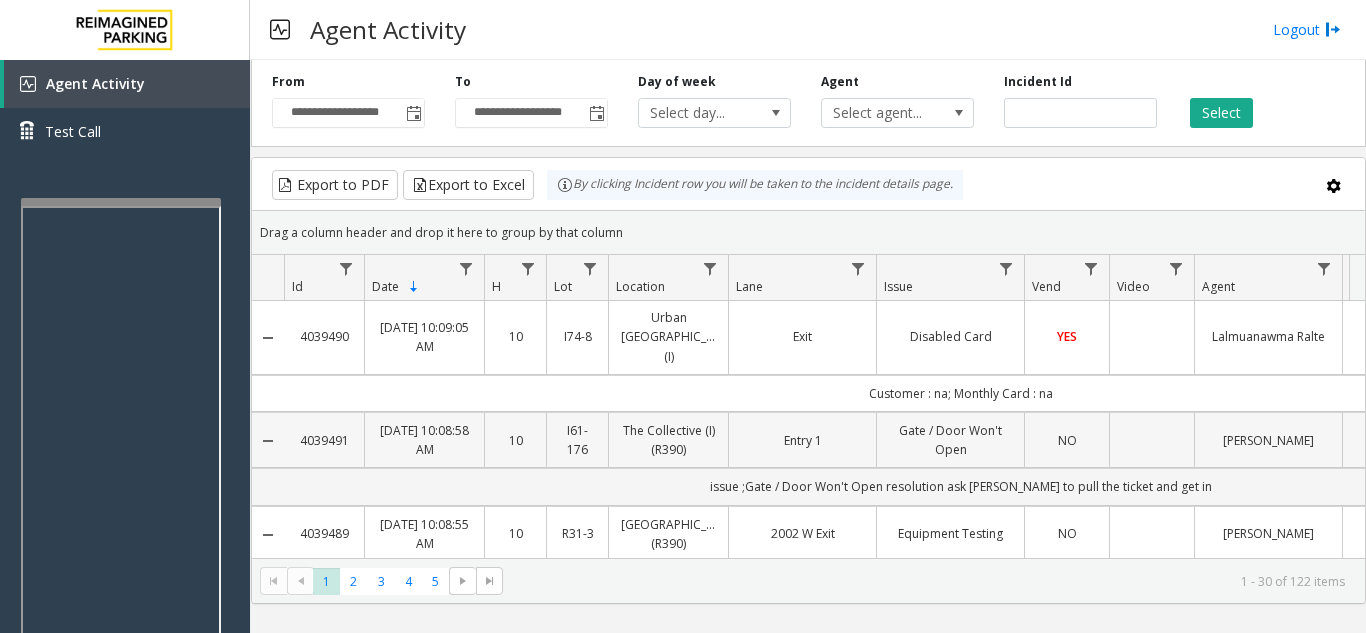 scroll, scrollTop: 0, scrollLeft: 0, axis: both 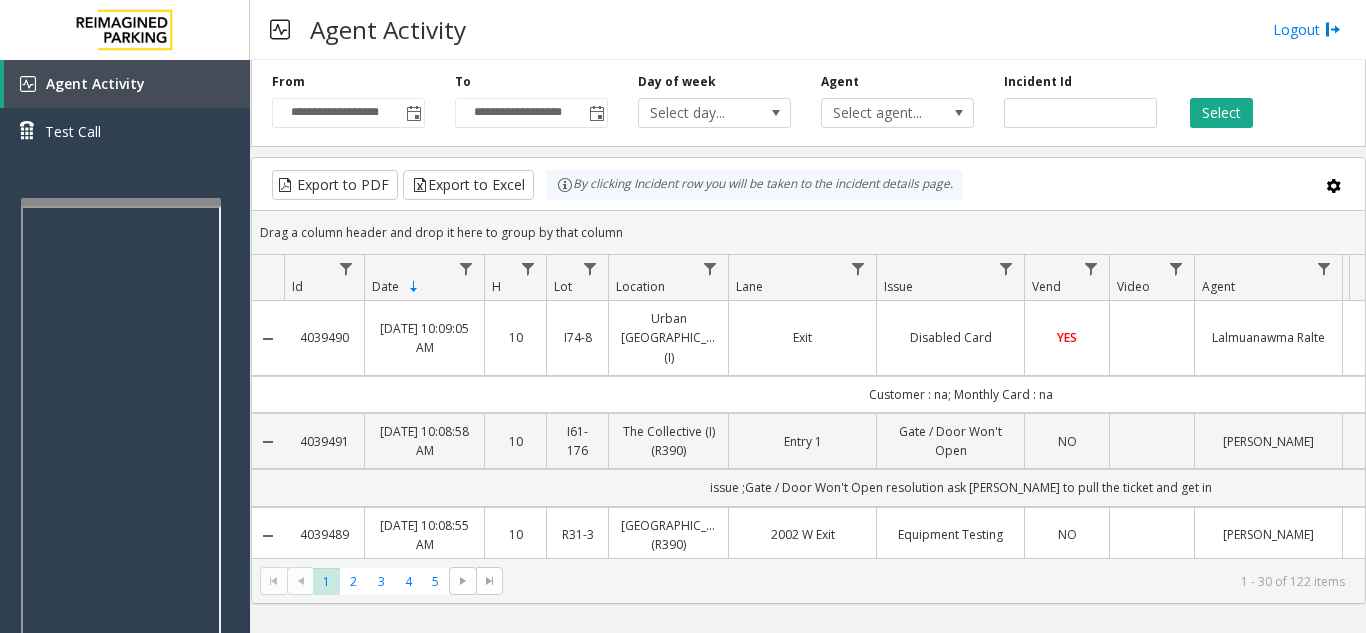 click on "Lalmuanawma Ralte" 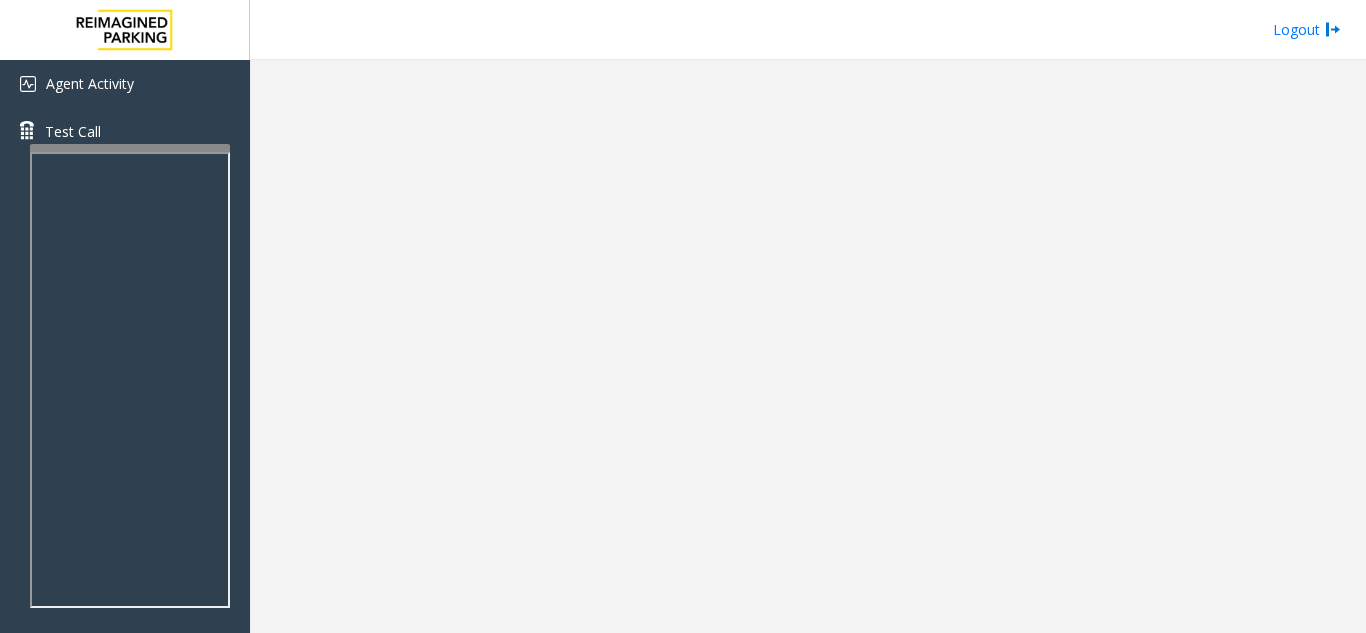 scroll, scrollTop: 0, scrollLeft: 0, axis: both 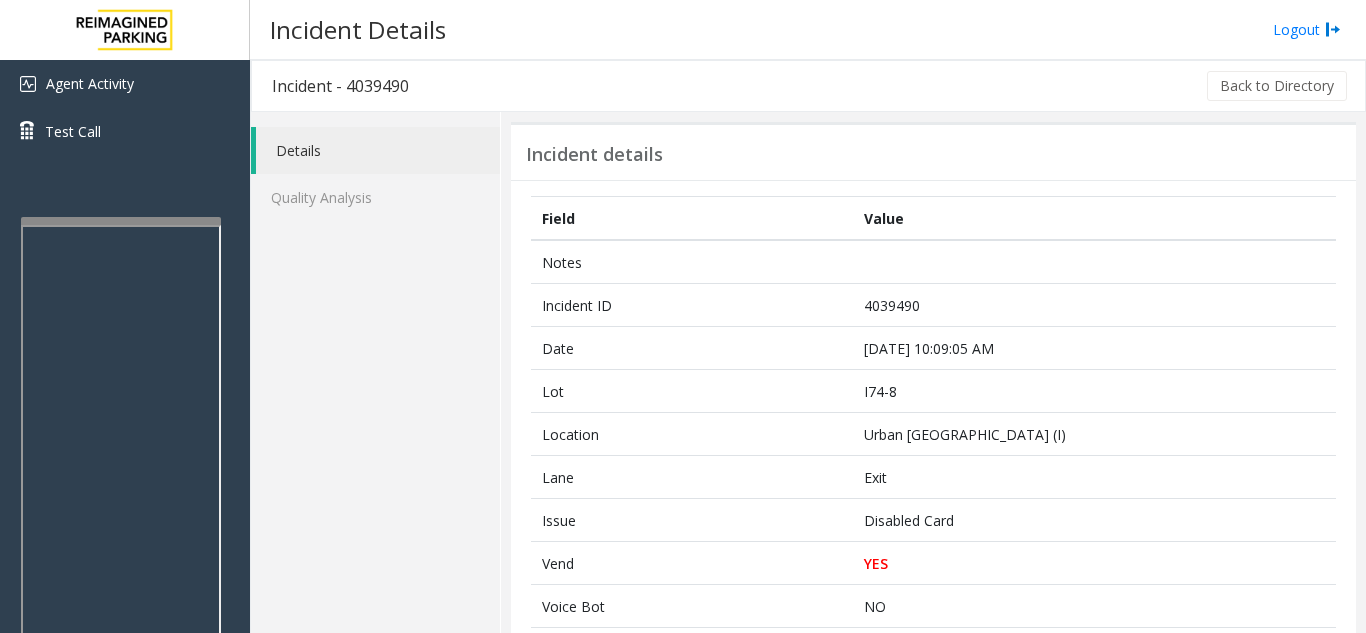 click at bounding box center (121, 221) 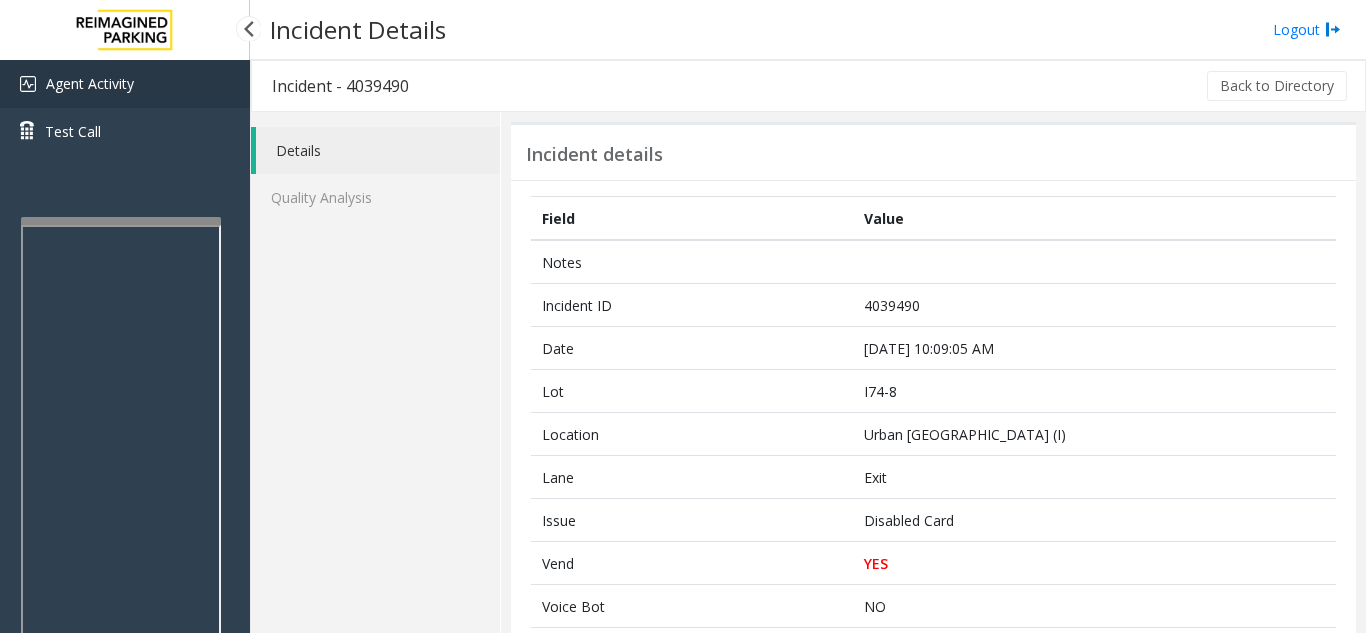 click on "Agent Activity" at bounding box center [125, 84] 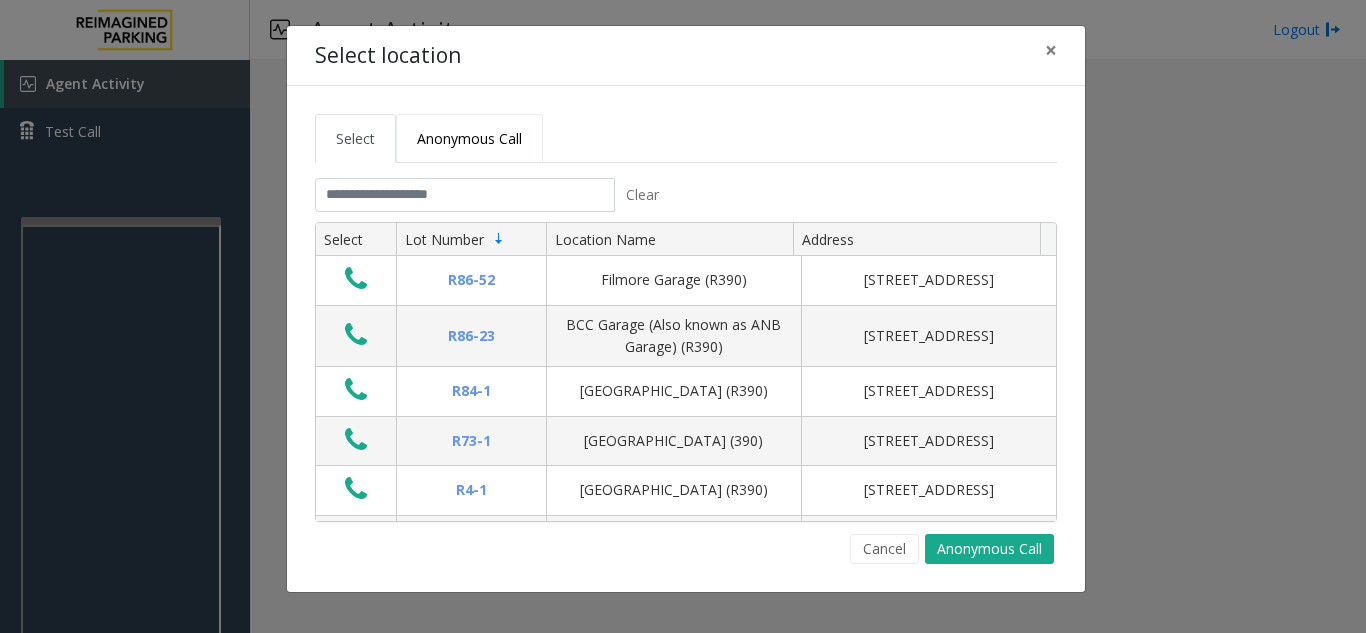 click on "Anonymous Call" 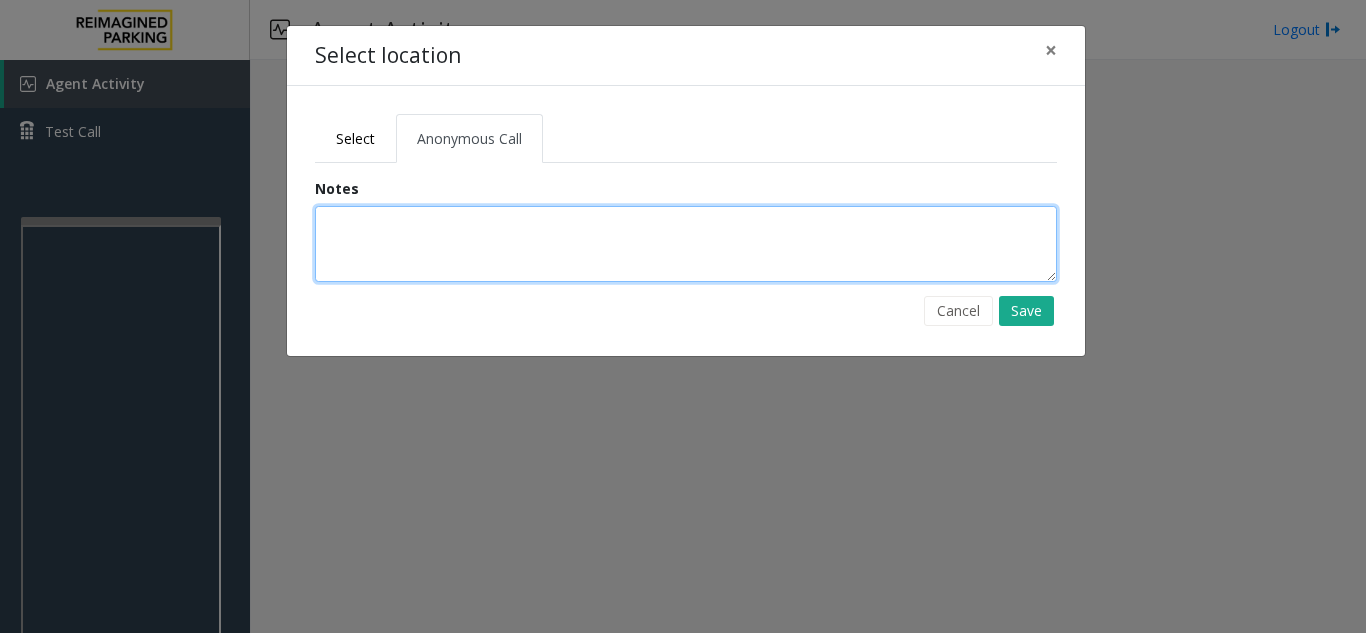 click 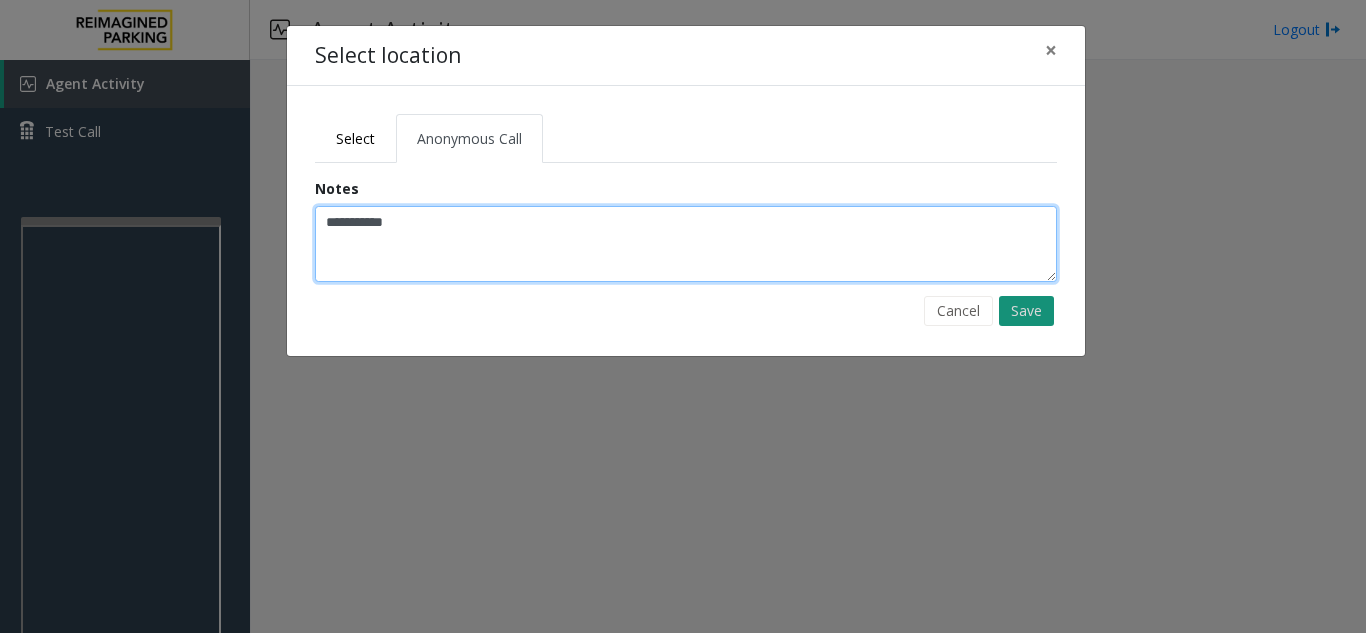 type on "**********" 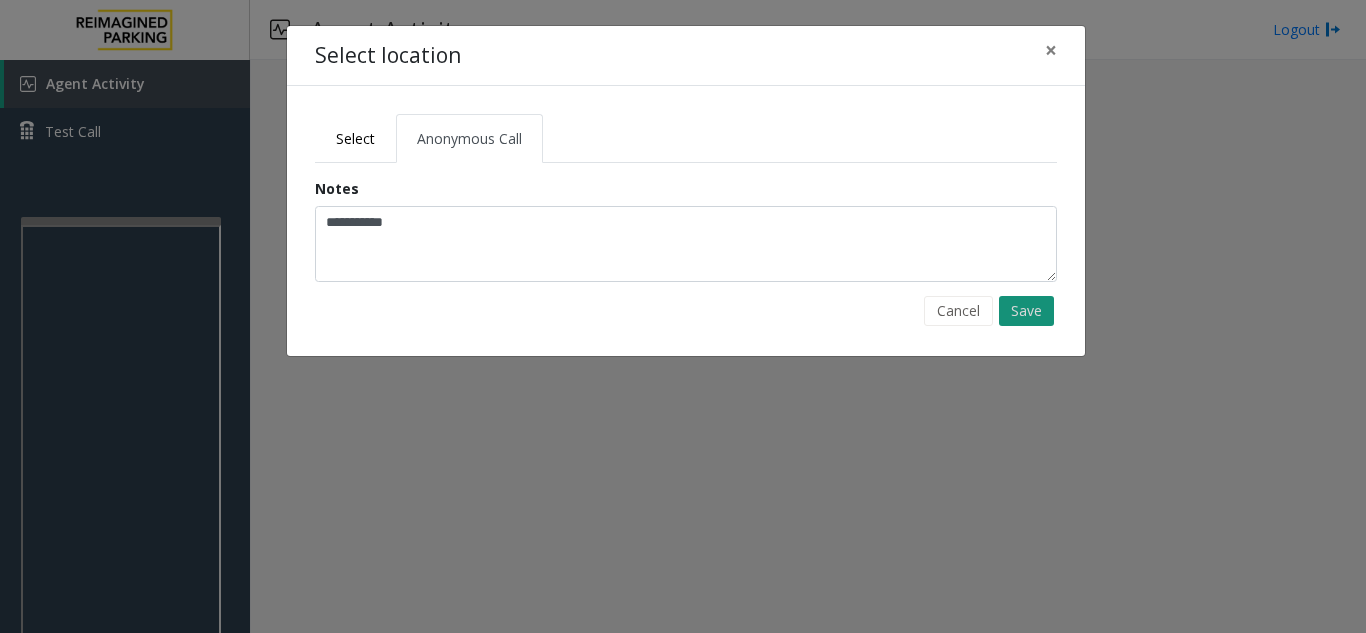 click on "Save" 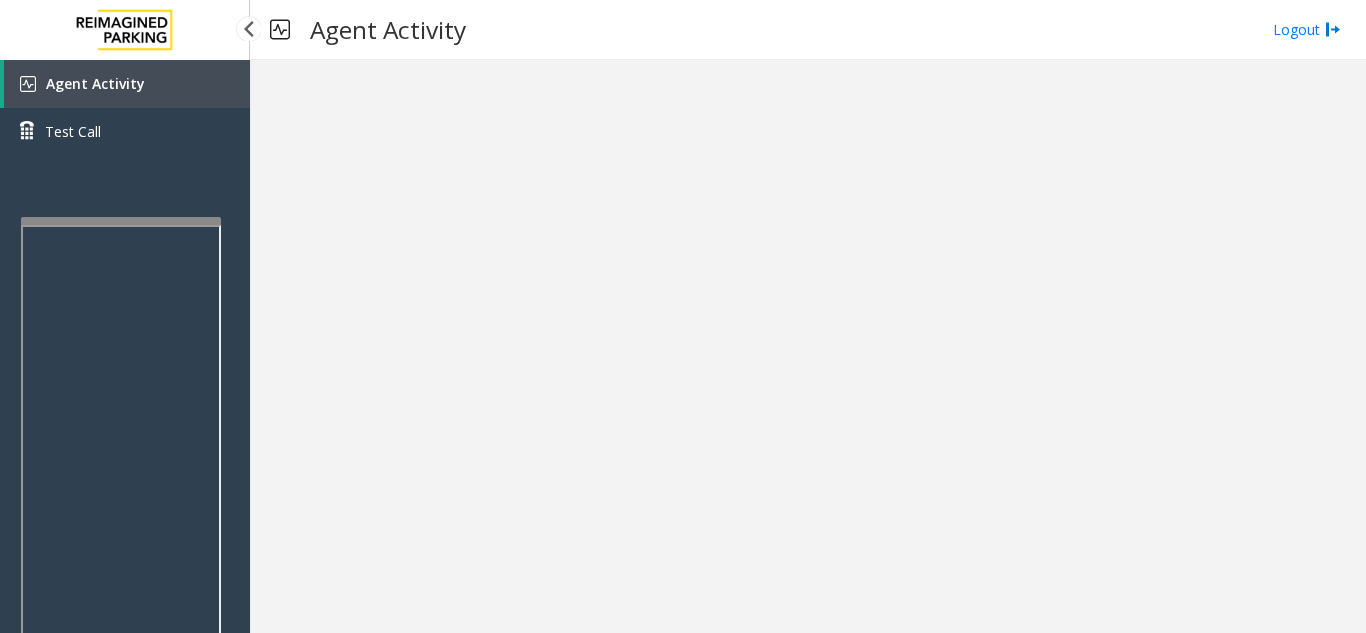 click on "Agent Activity" at bounding box center (127, 84) 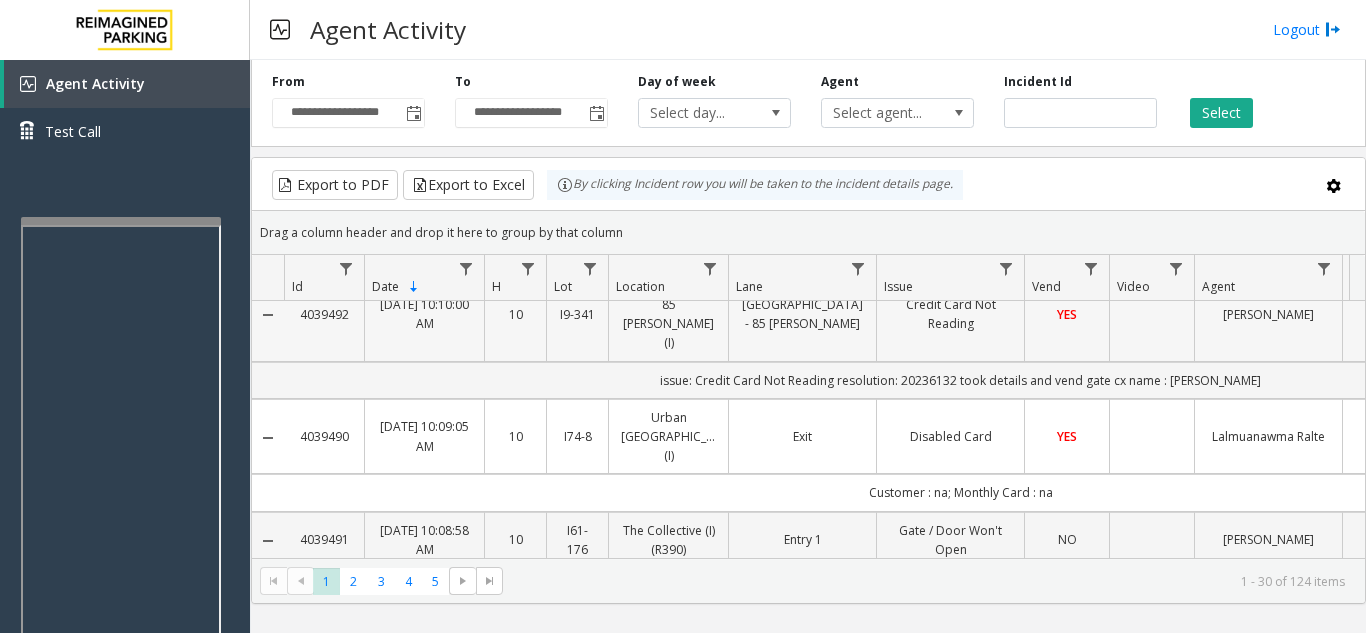 scroll, scrollTop: 0, scrollLeft: 0, axis: both 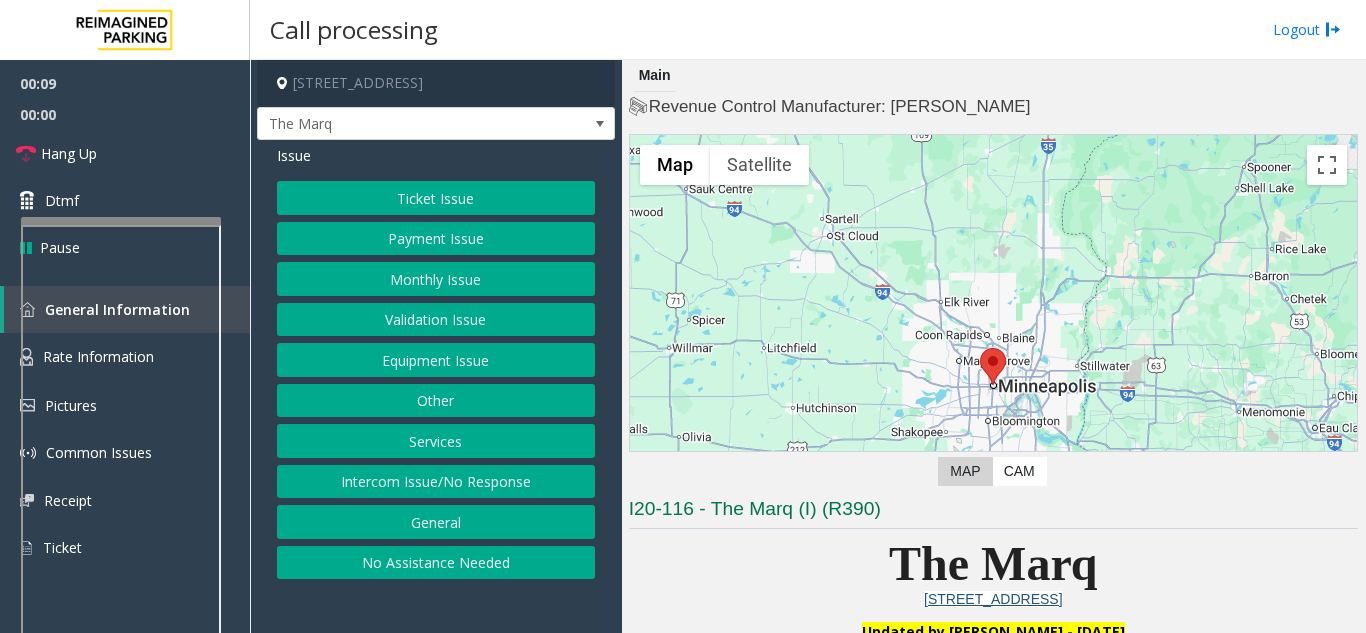 click on "Ticket Issue" 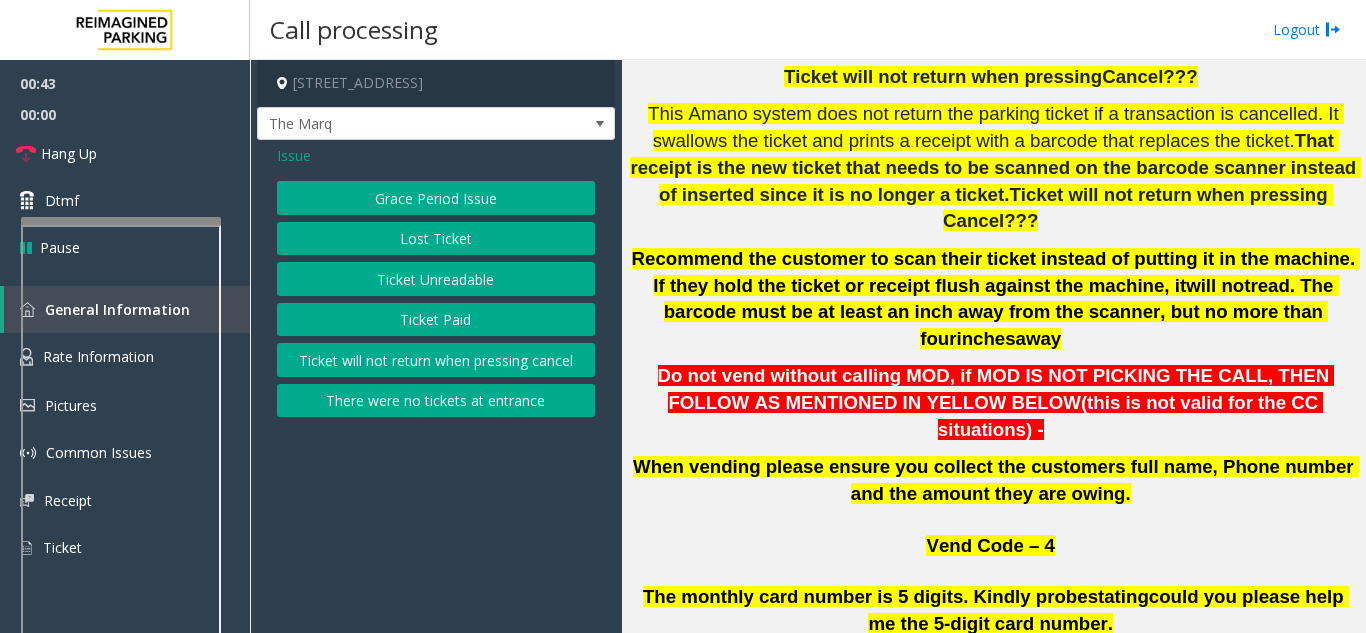 scroll, scrollTop: 900, scrollLeft: 0, axis: vertical 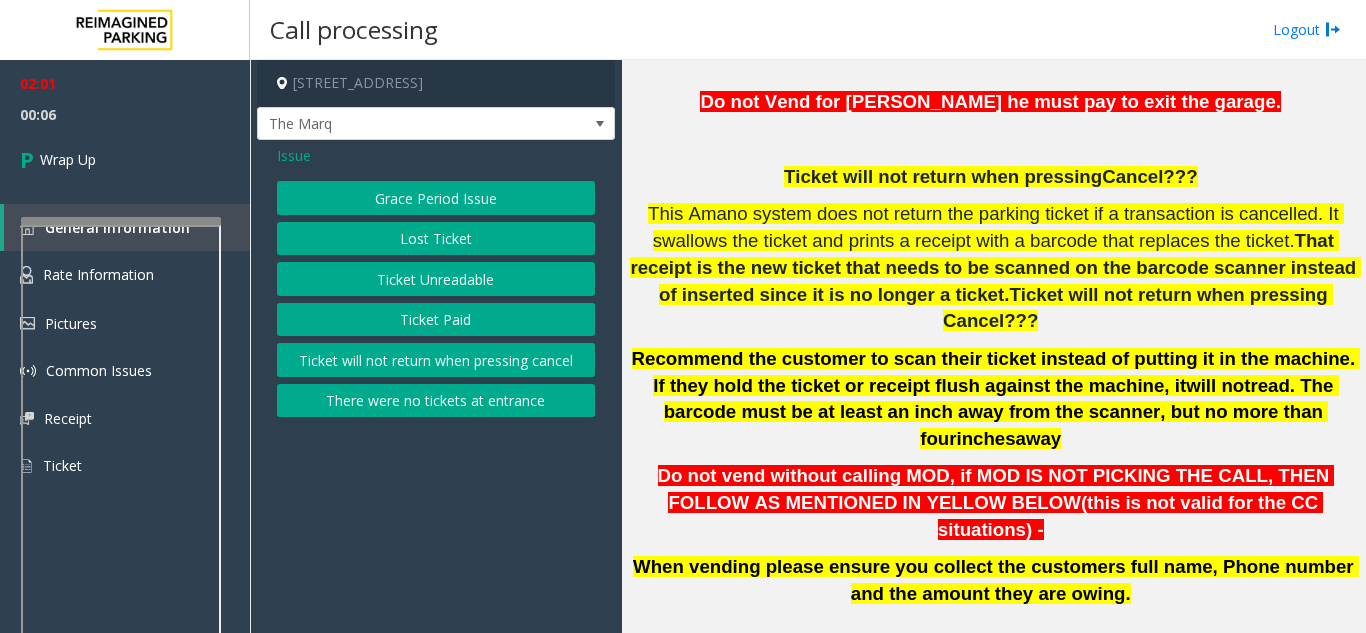 click on "Ticket Paid" 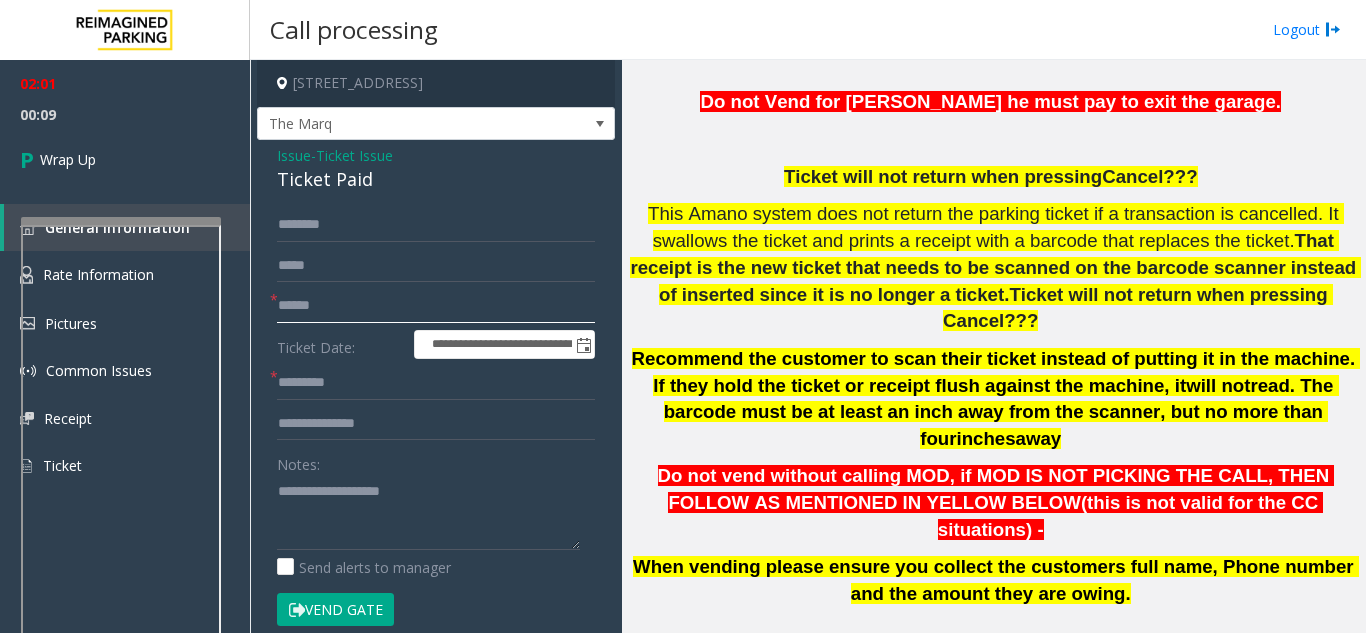 click 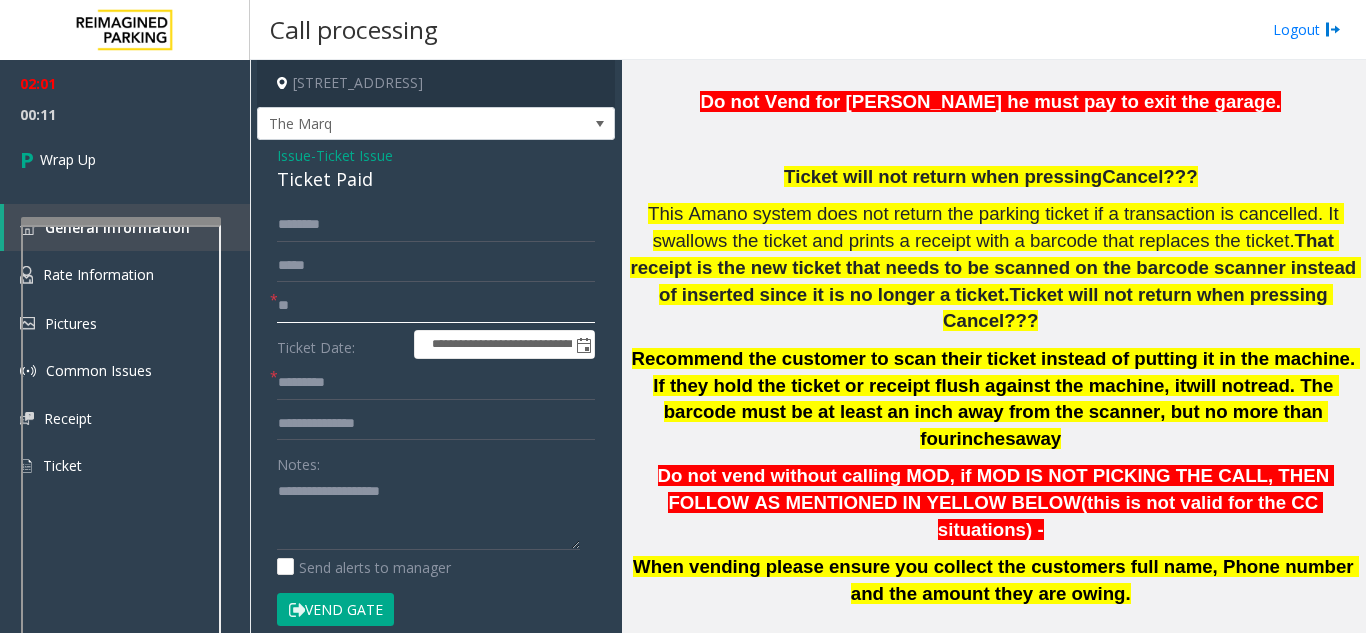 type on "**" 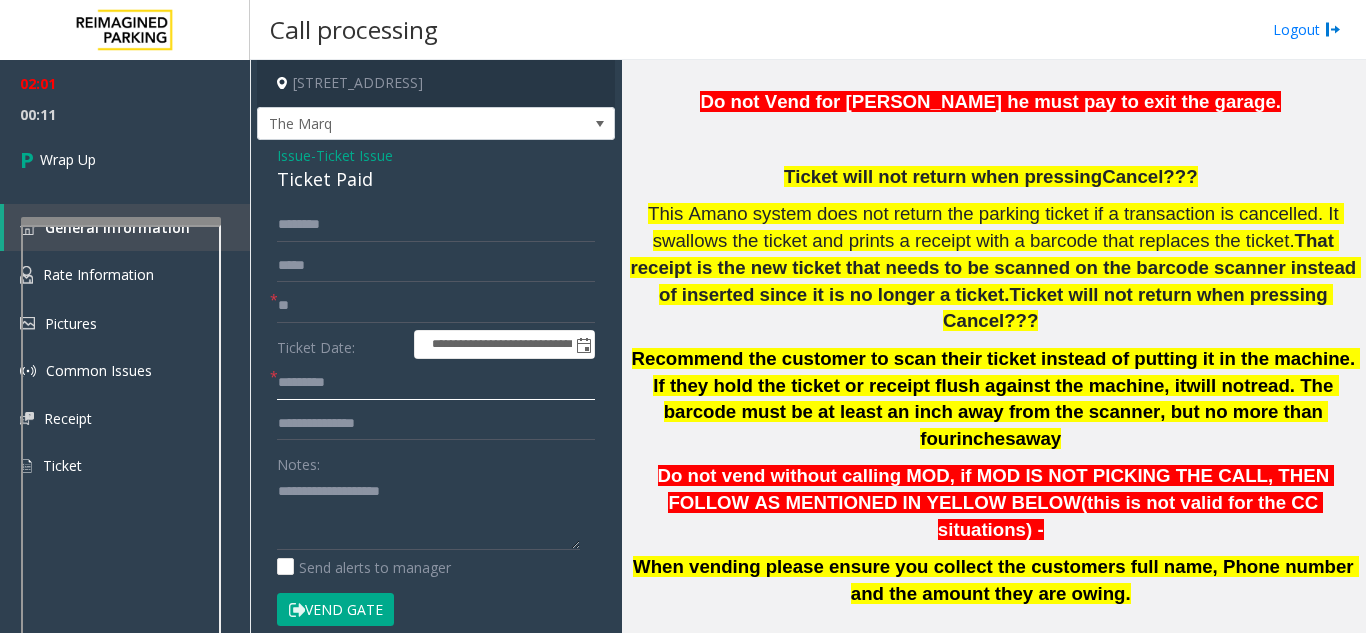 click 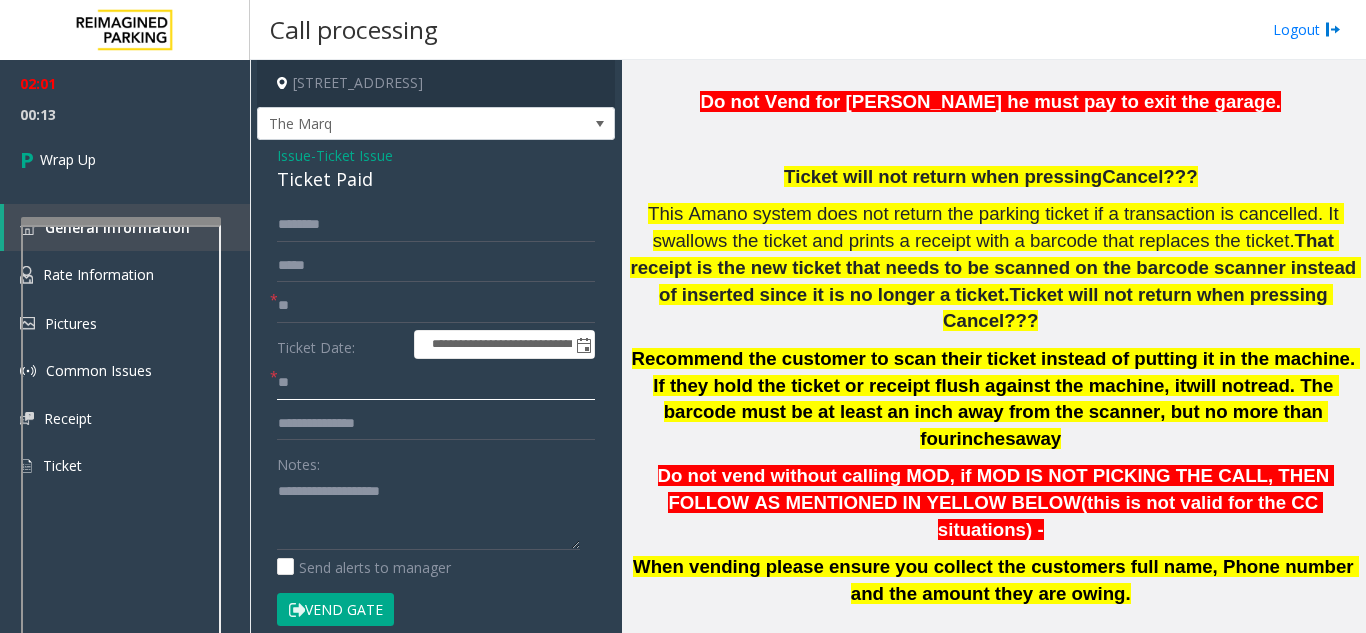 scroll, scrollTop: 100, scrollLeft: 0, axis: vertical 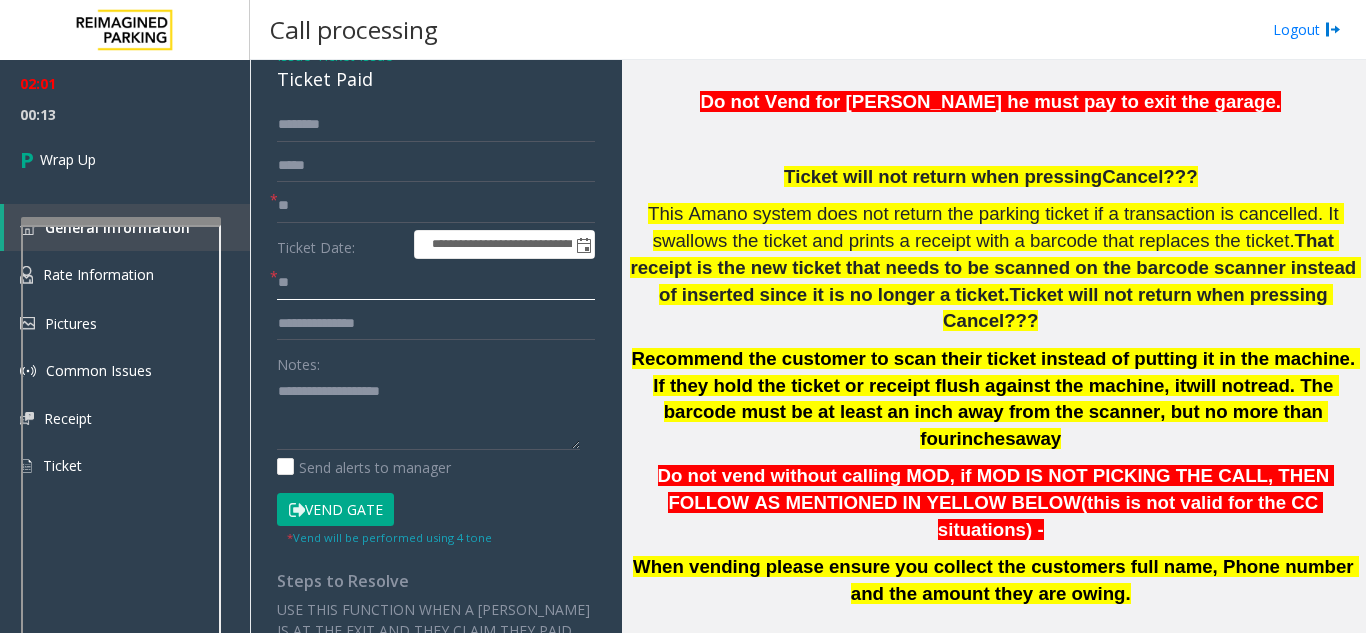 type on "**" 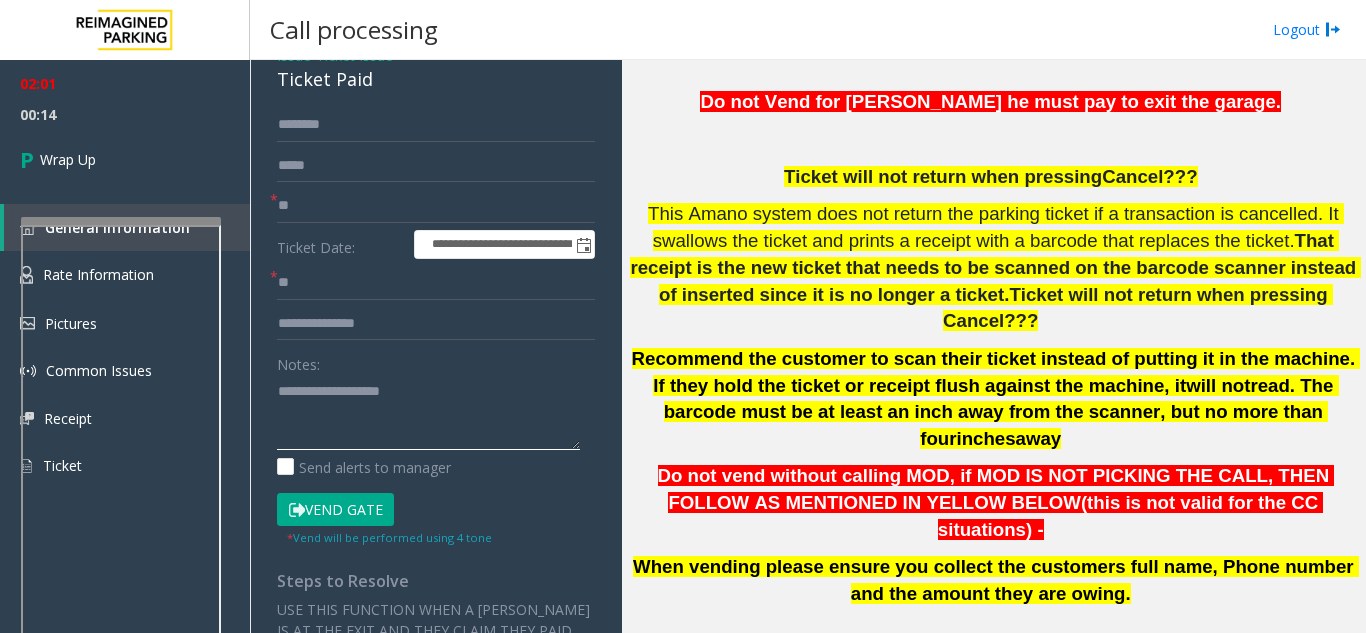 click 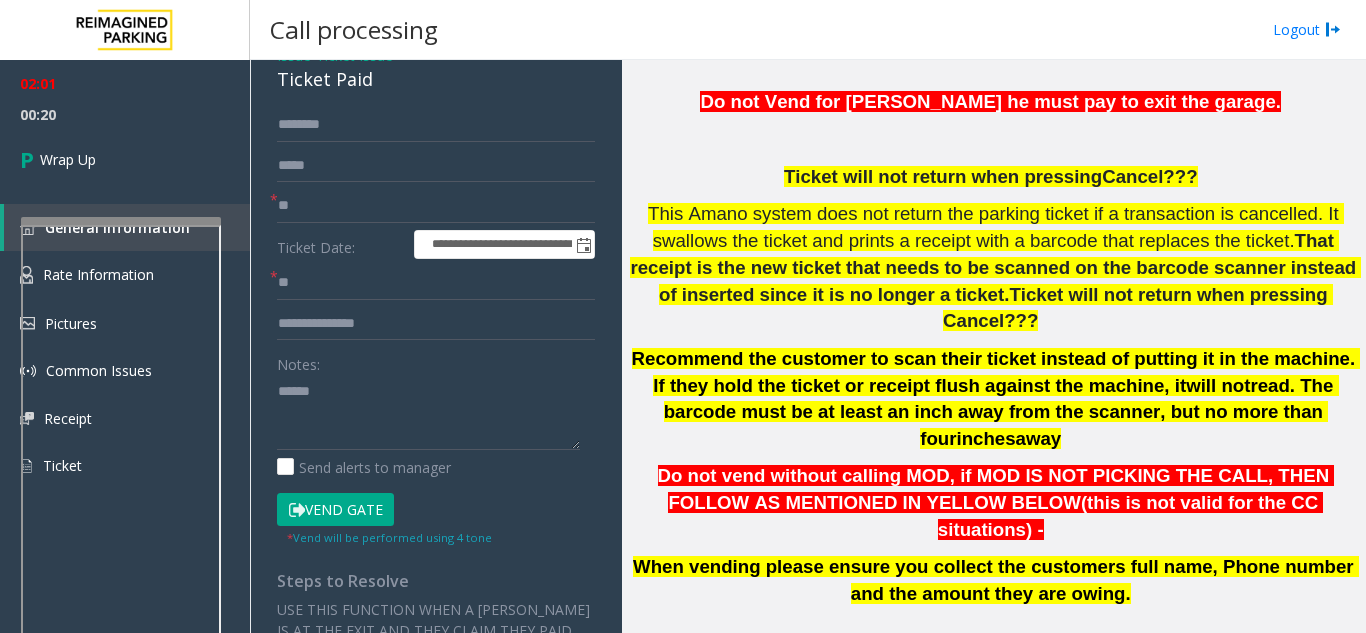 click on "Ticket Paid" 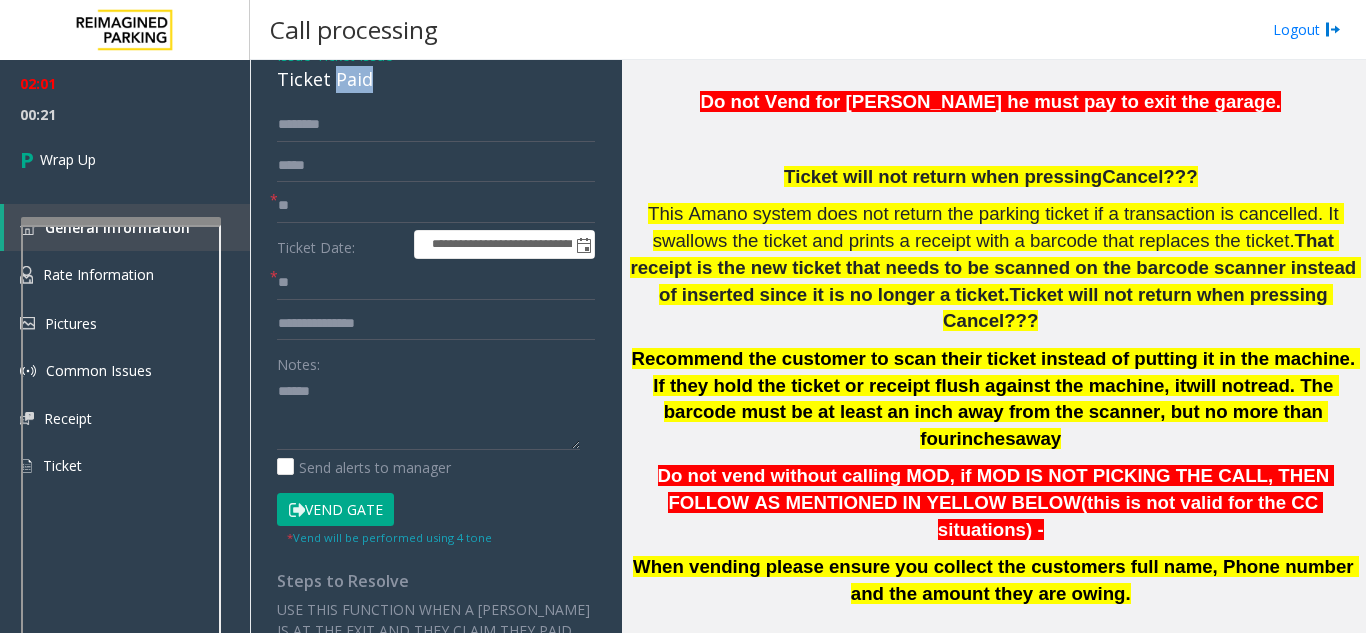 click on "Ticket Paid" 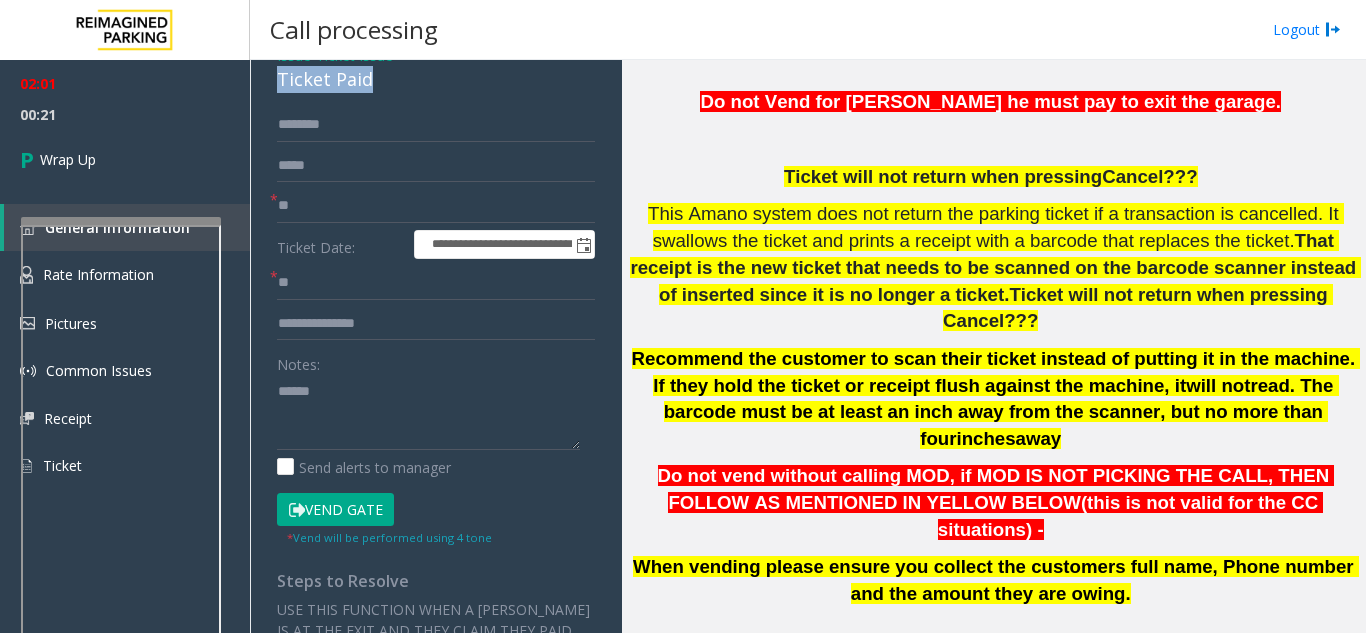 click on "Ticket Paid" 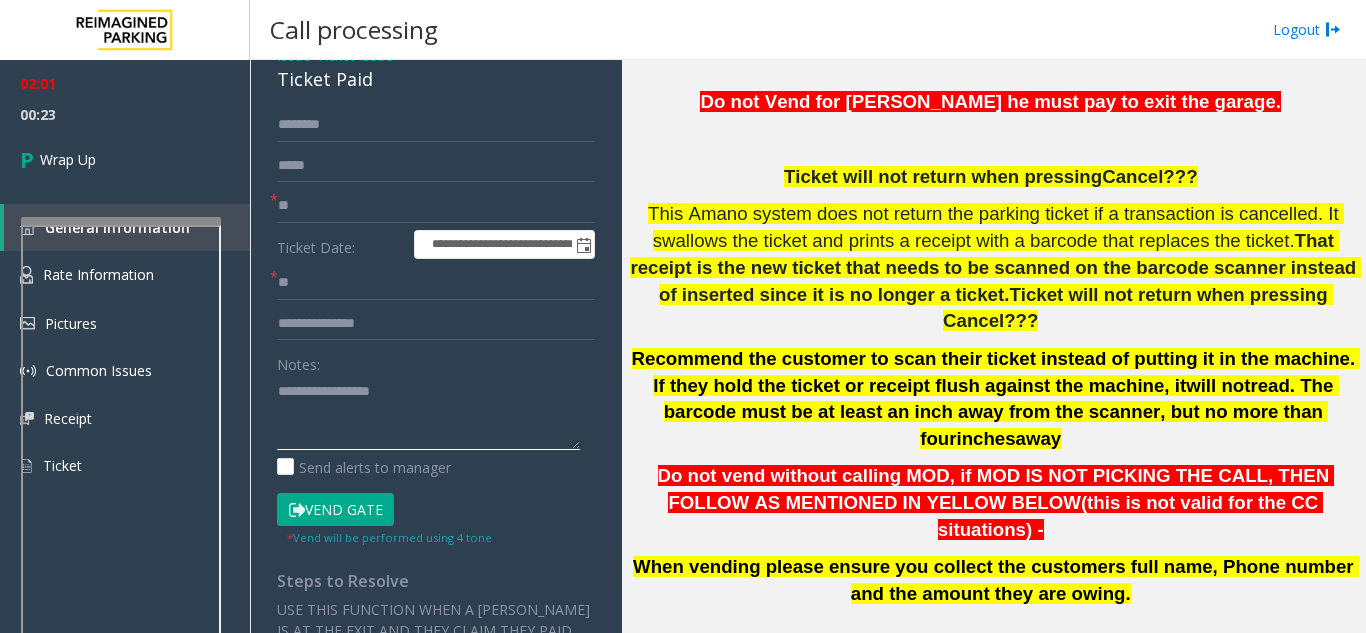 click 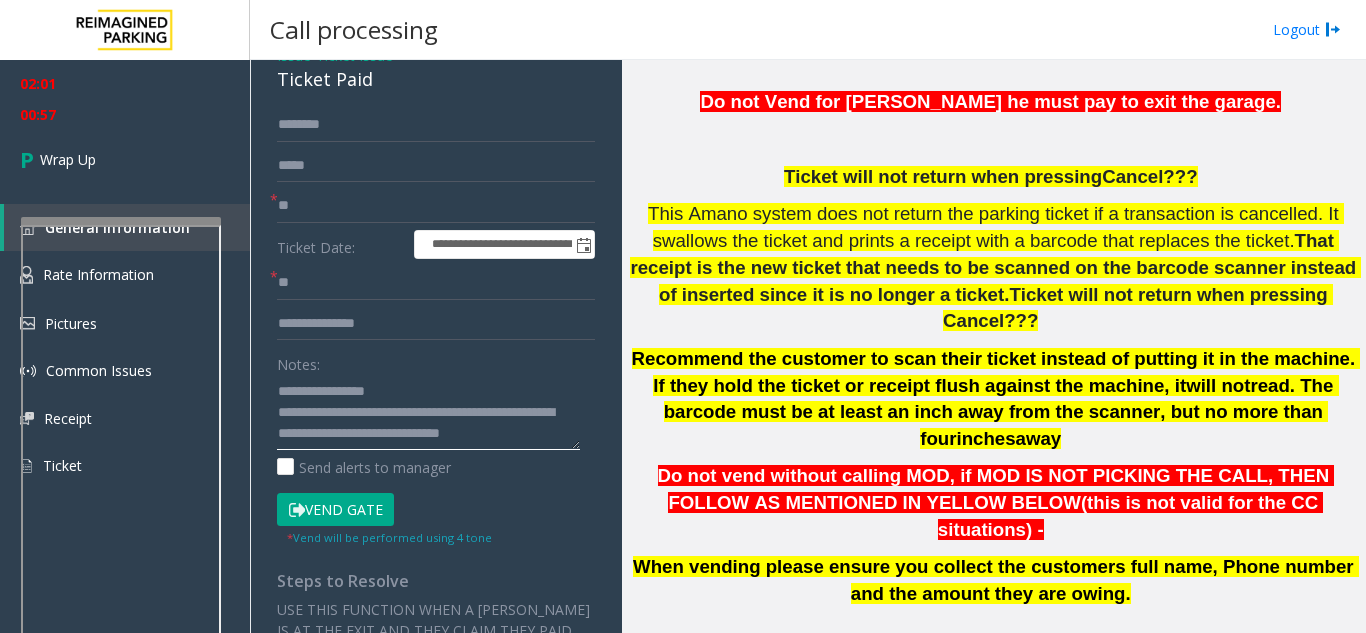 scroll, scrollTop: 15, scrollLeft: 0, axis: vertical 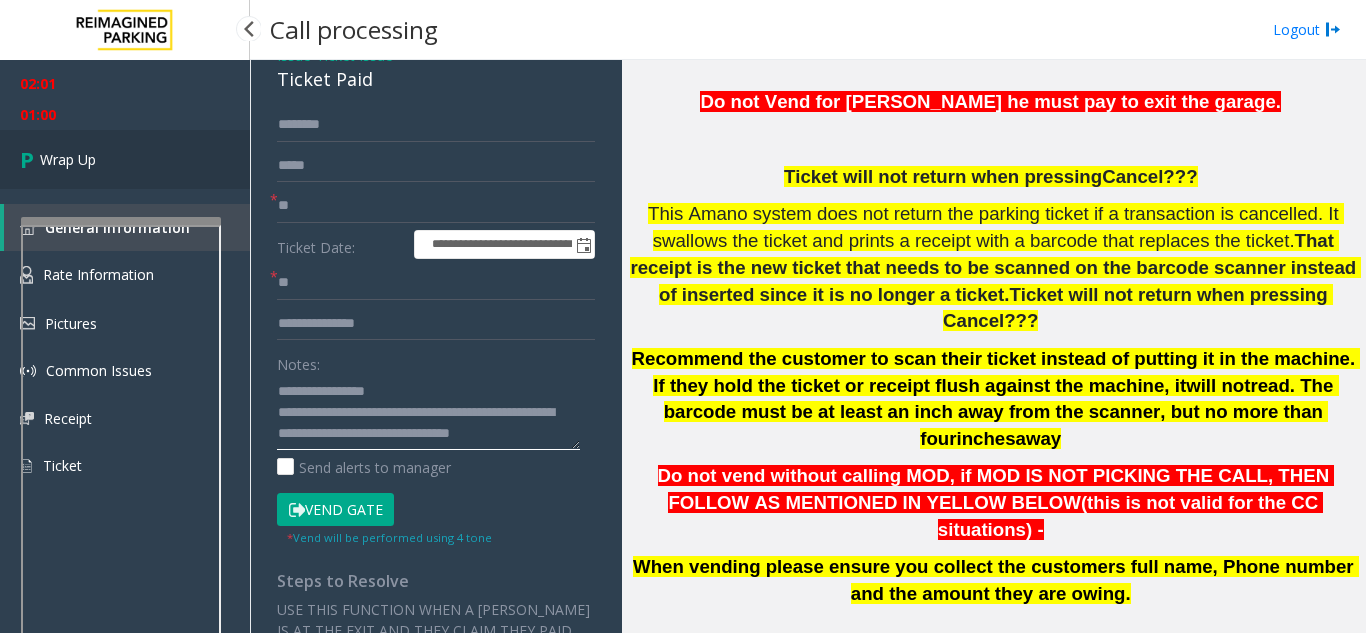 type on "**********" 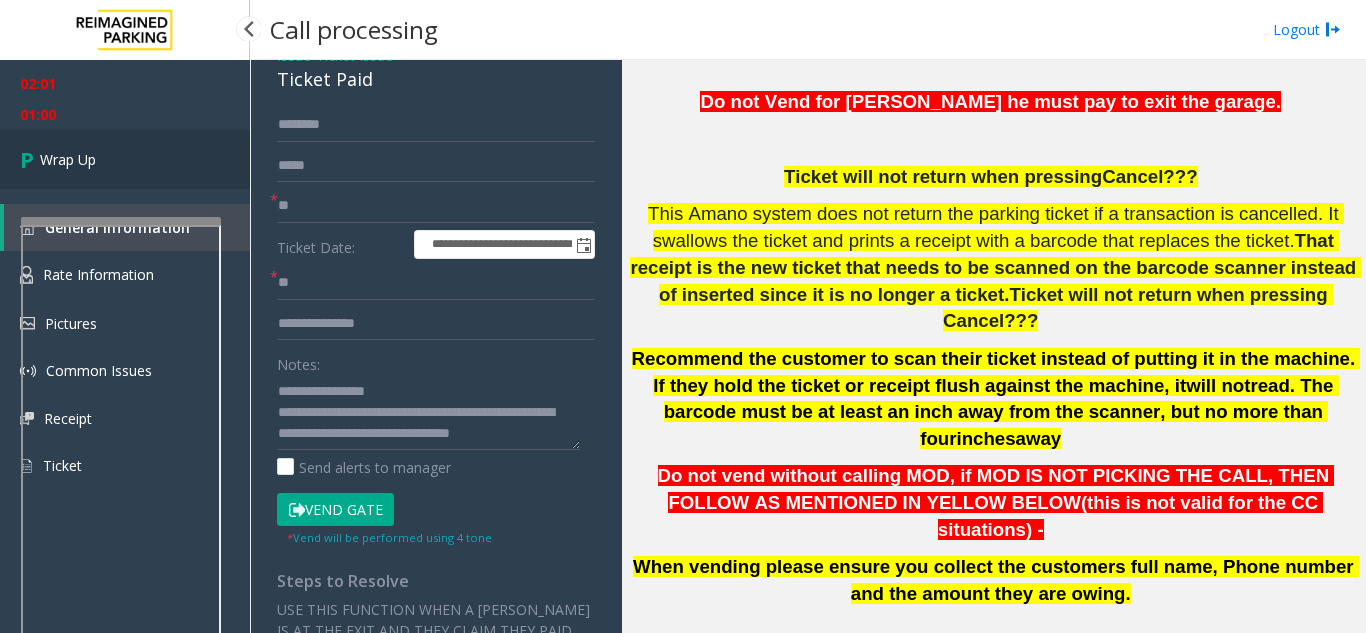 click on "Wrap Up" at bounding box center [68, 159] 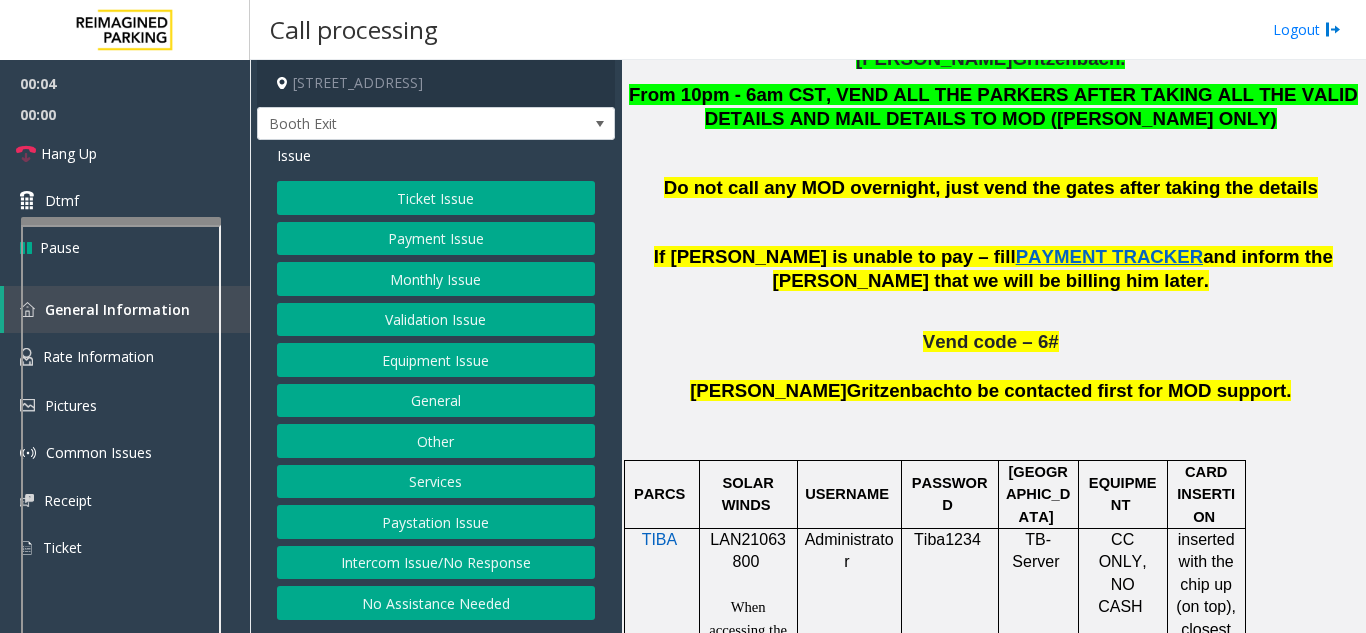 scroll, scrollTop: 1100, scrollLeft: 0, axis: vertical 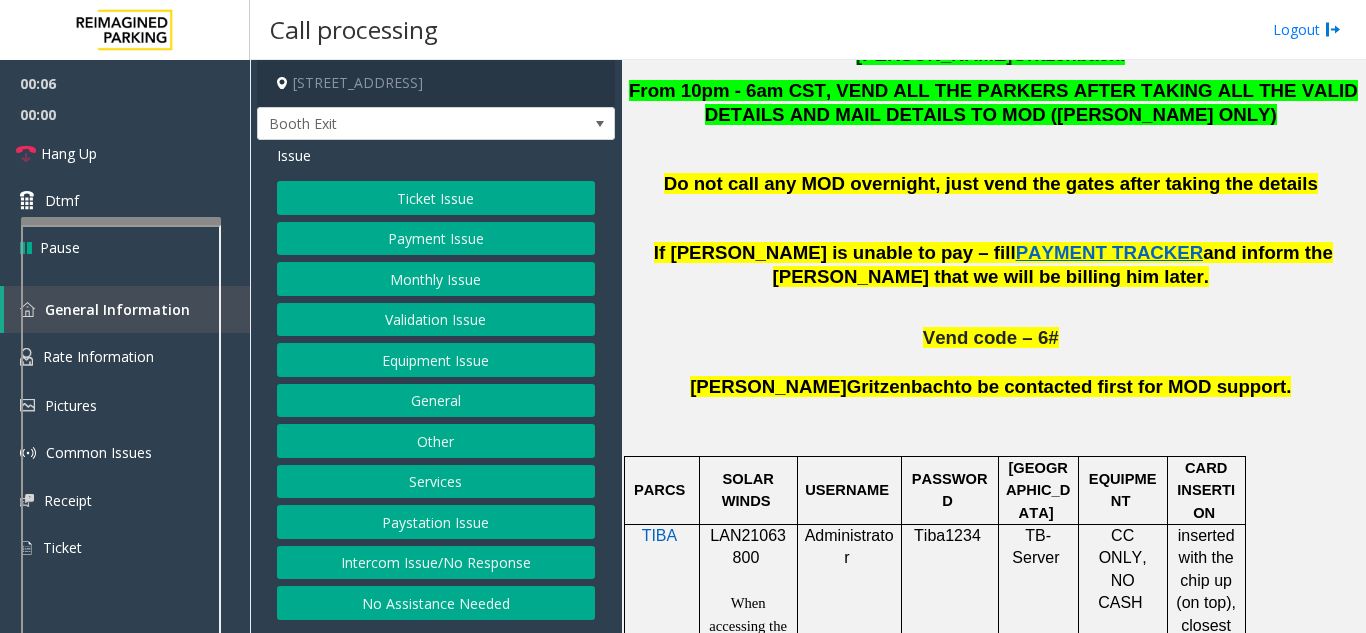 click on "LAN21063800" 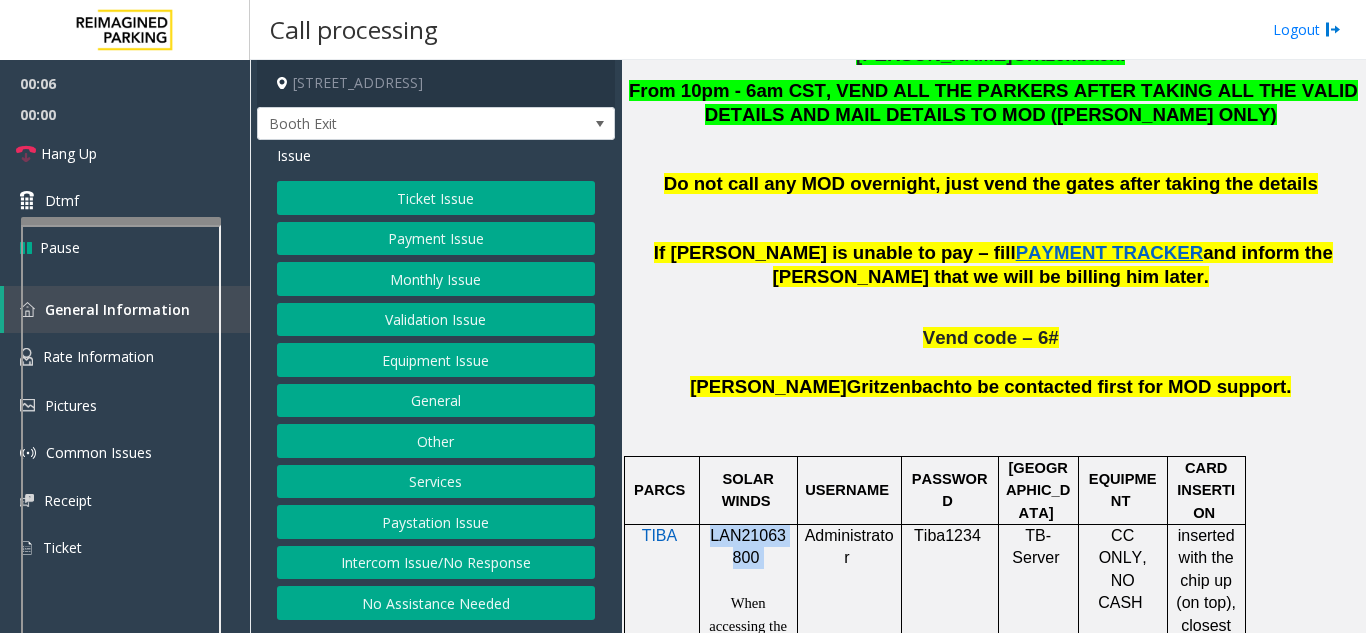 click on "LAN21063800" 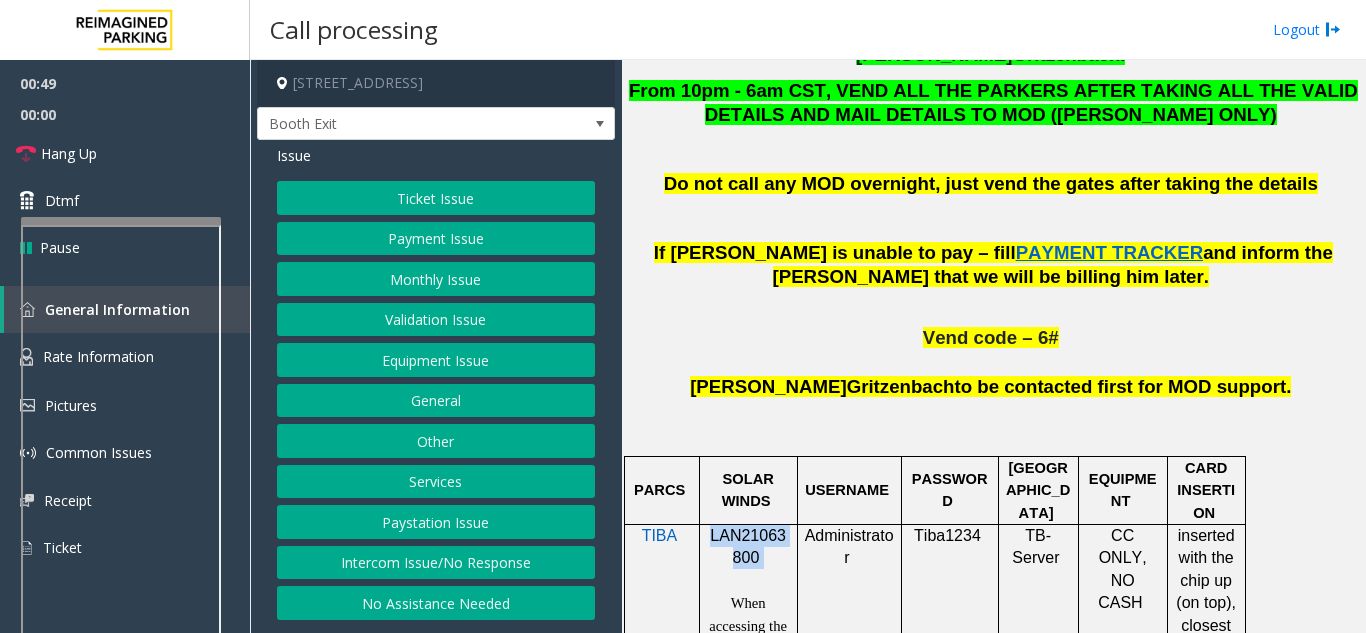 scroll, scrollTop: 1200, scrollLeft: 0, axis: vertical 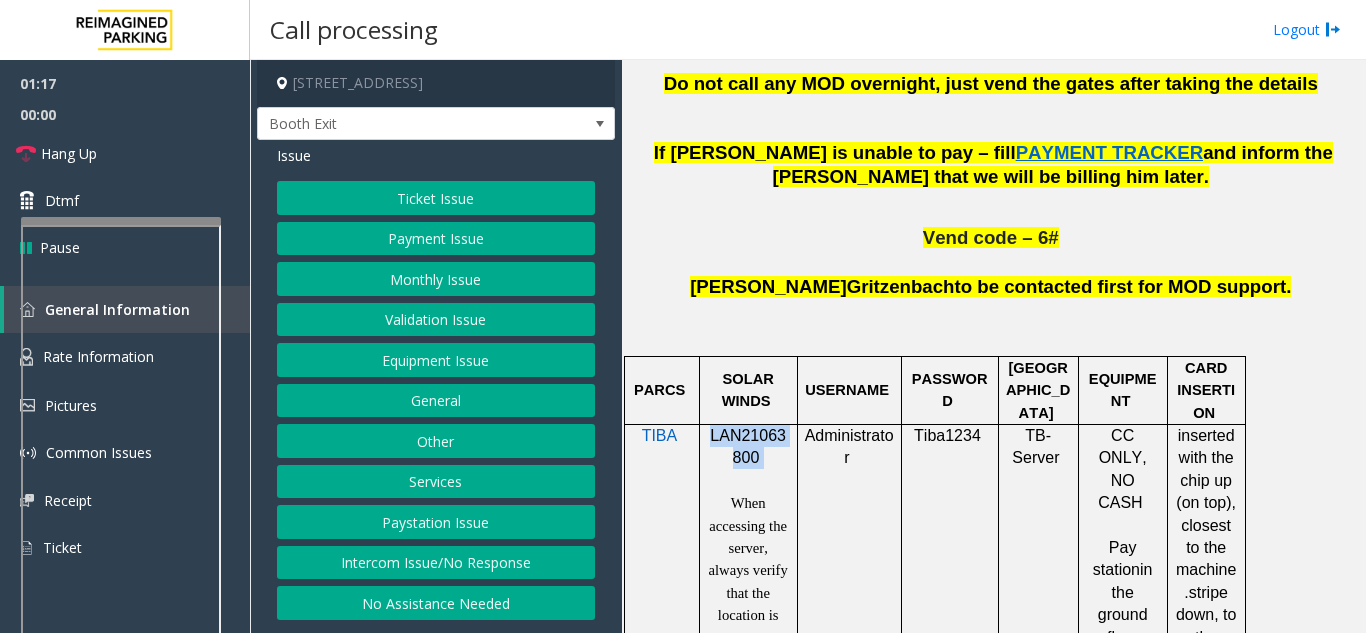 click on "LAN21063800" 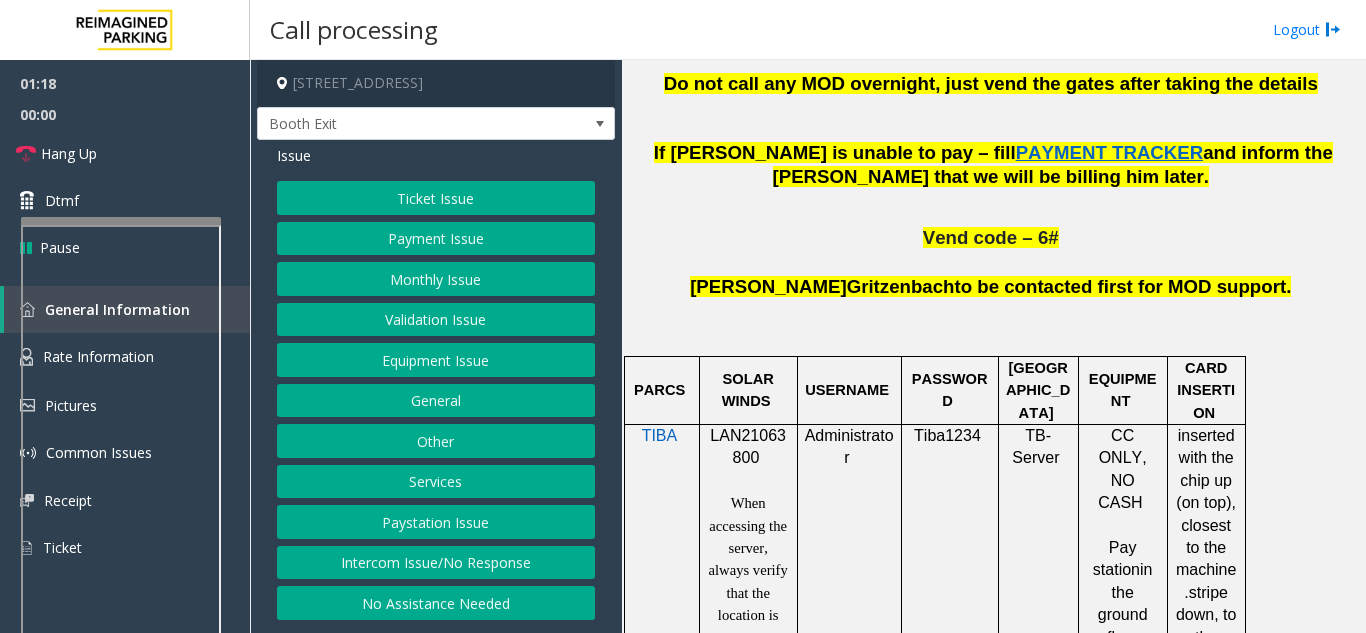 click on "LAN21063800" 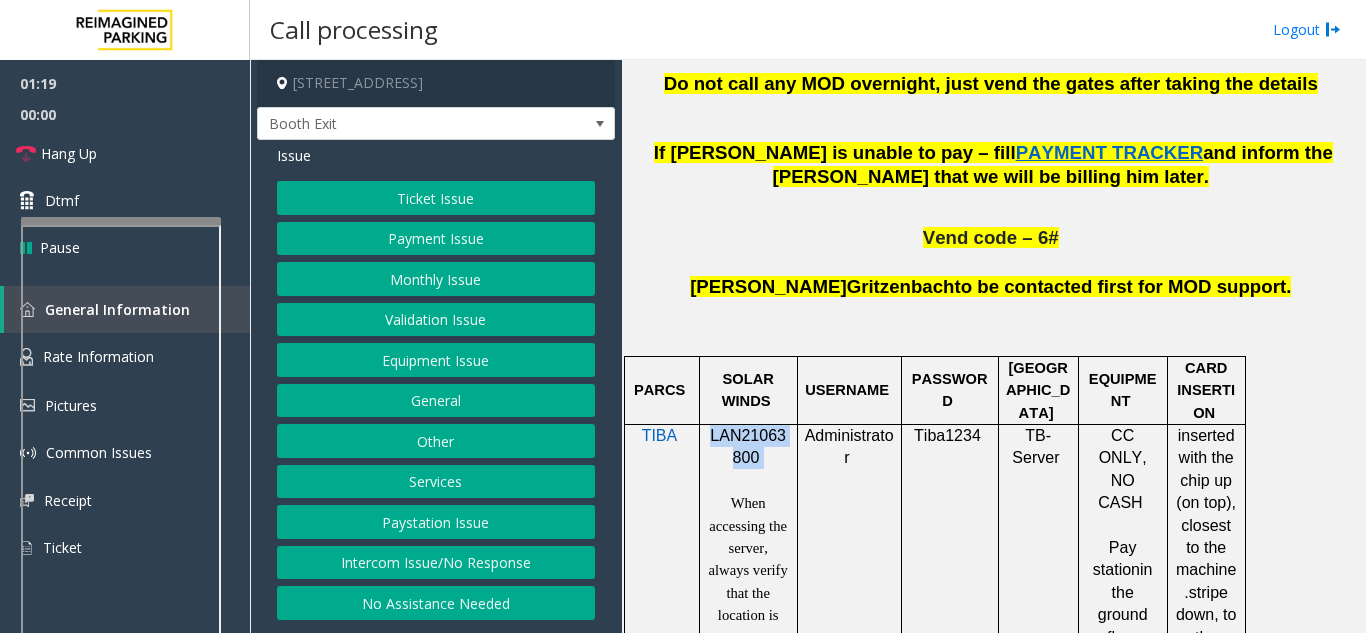 click on "LAN21063800" 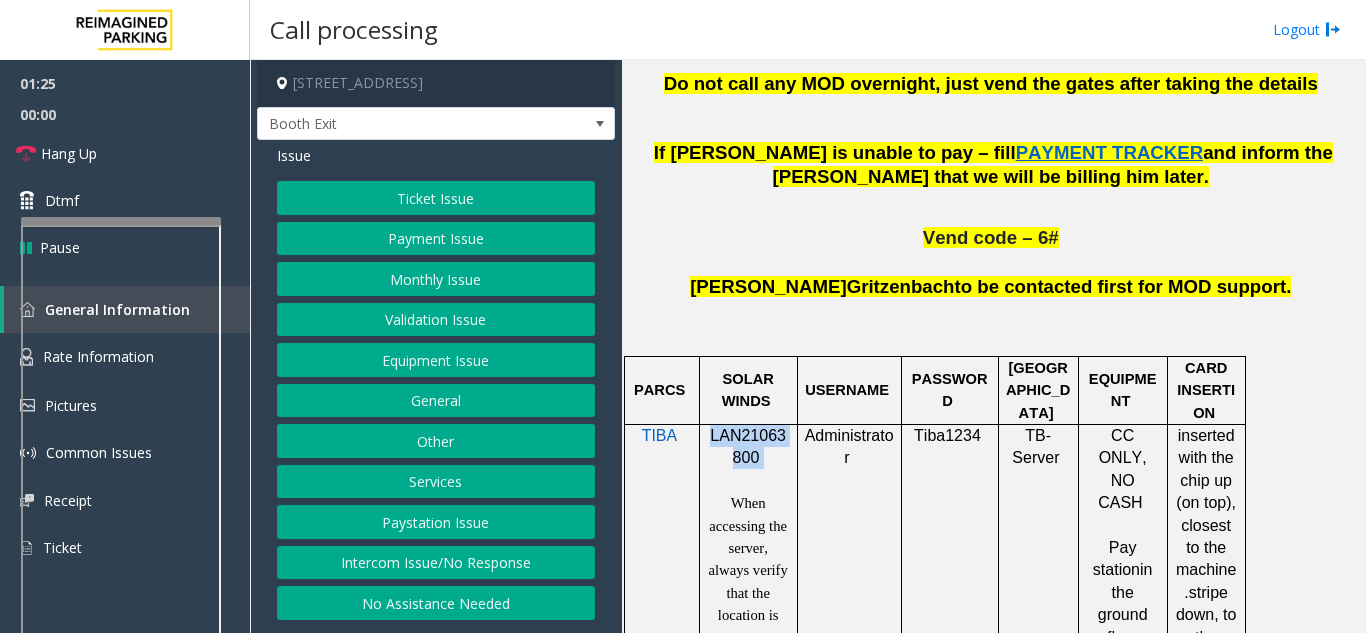 click on "Ticket Issue" 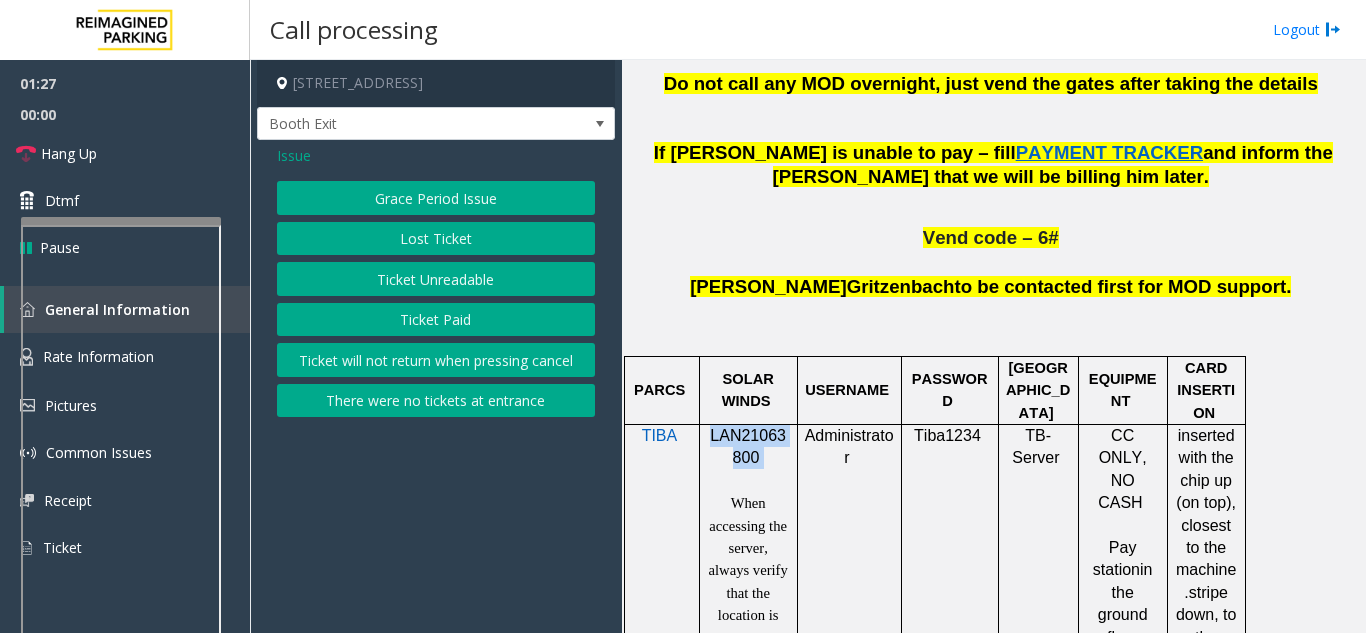 click on "Ticket Unreadable" 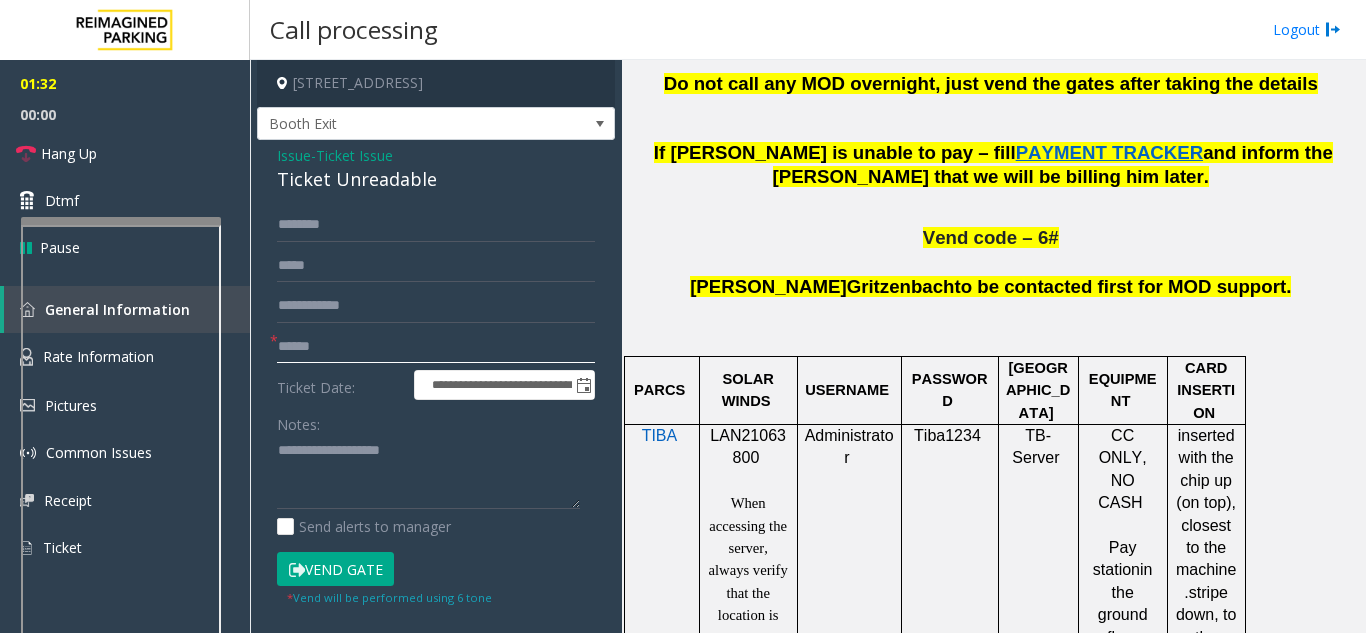 click 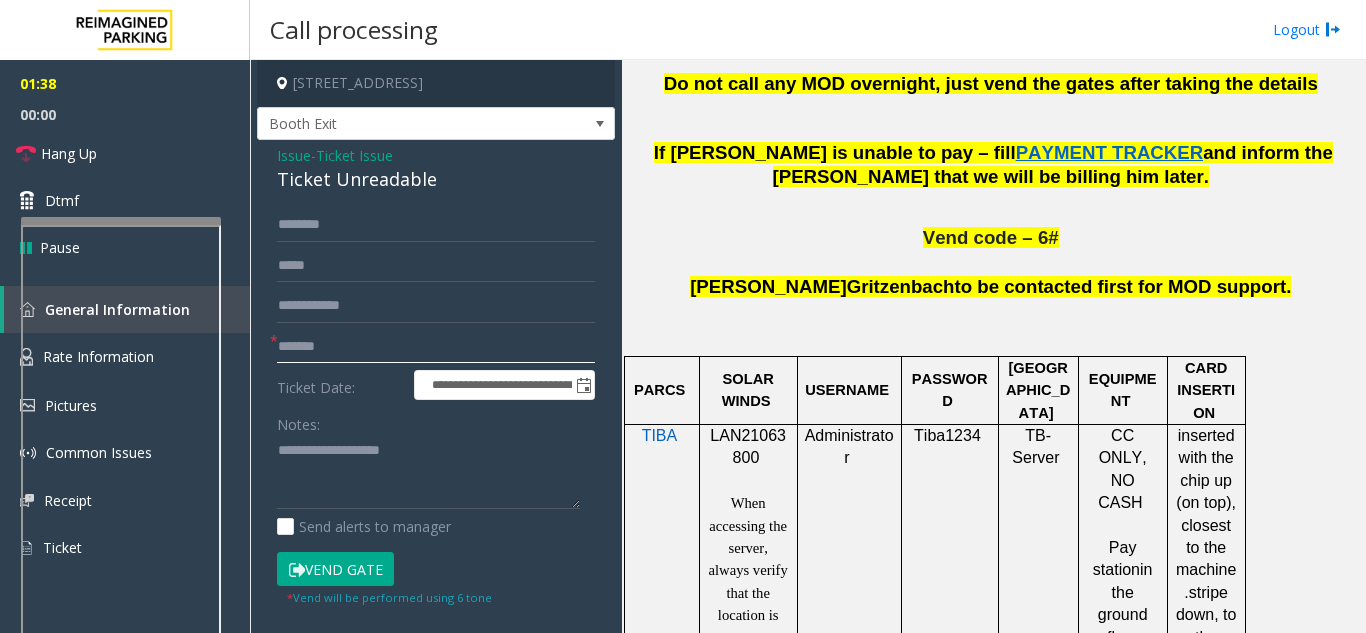 type on "*******" 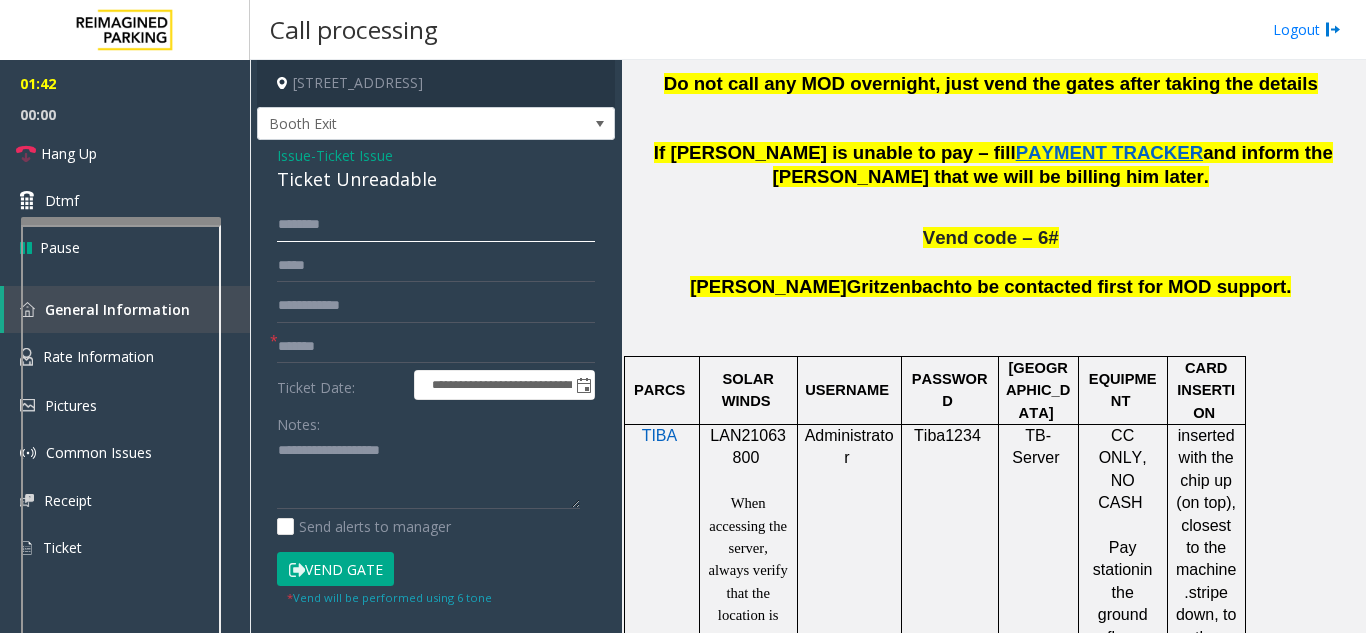 click 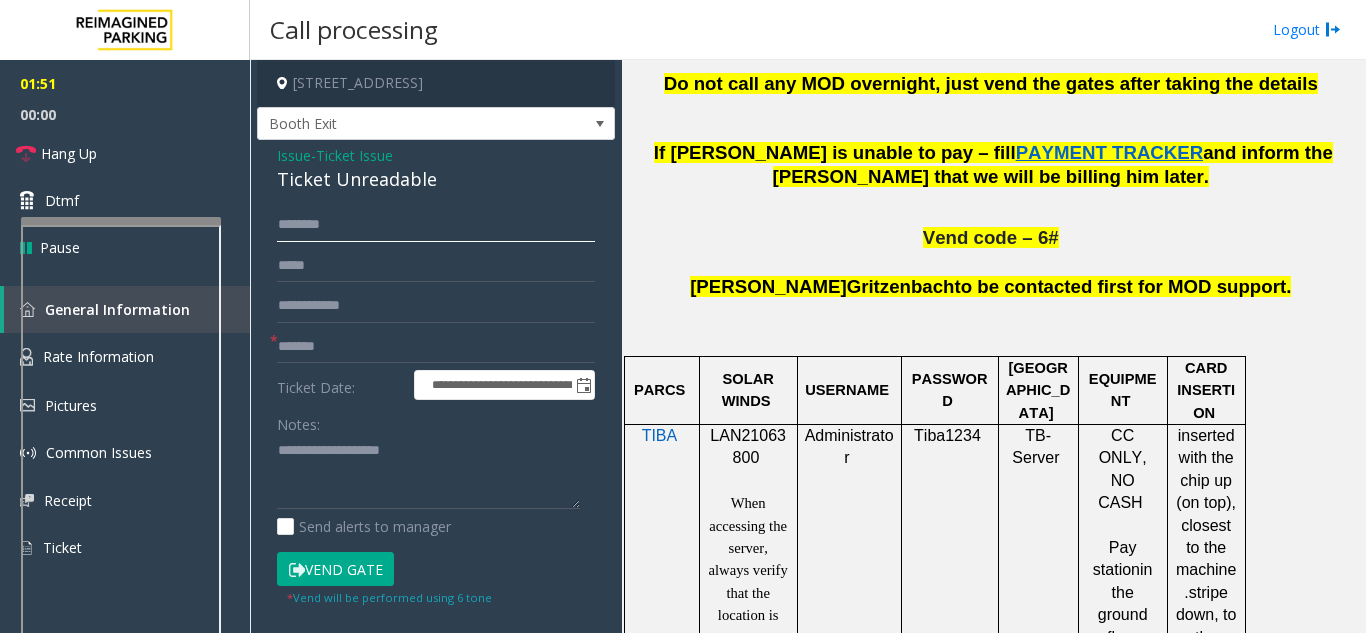 click 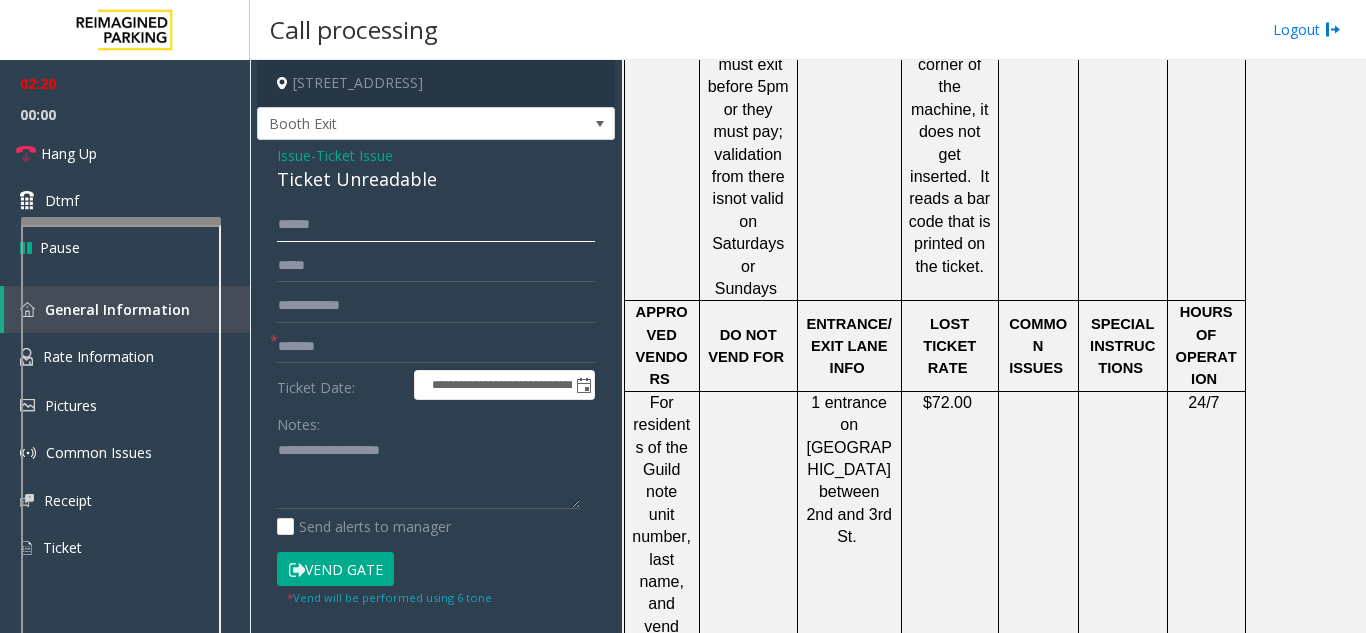 scroll, scrollTop: 2600, scrollLeft: 0, axis: vertical 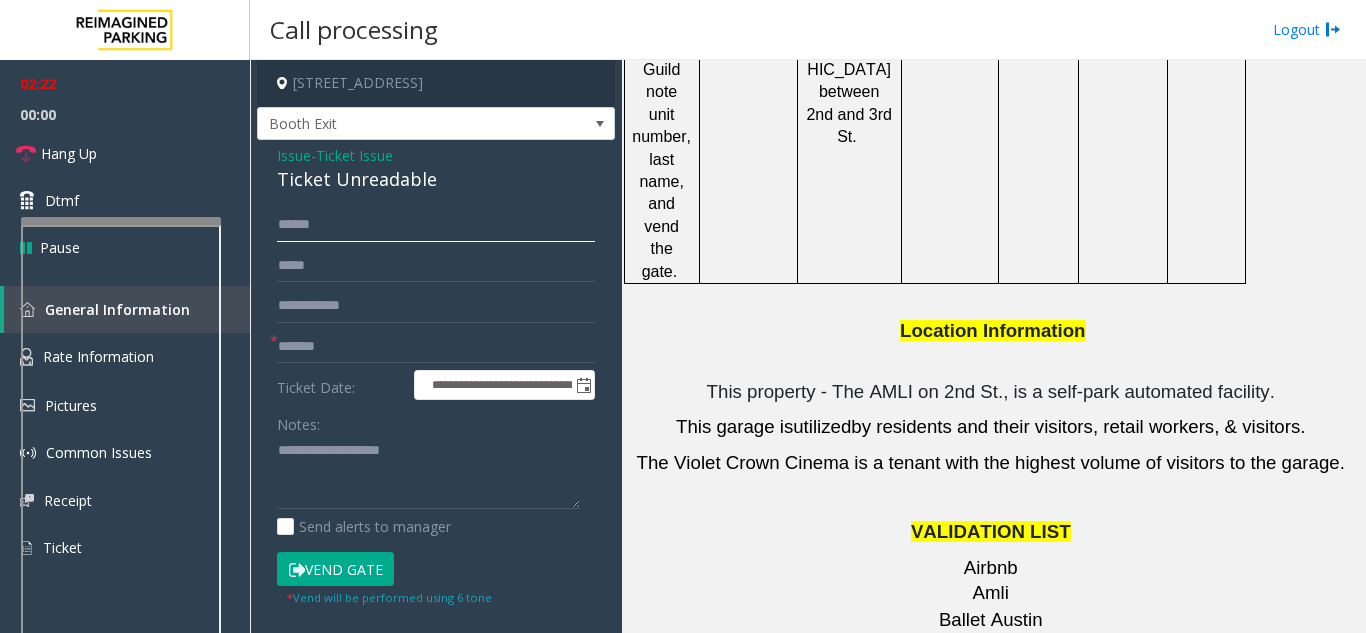 type on "******" 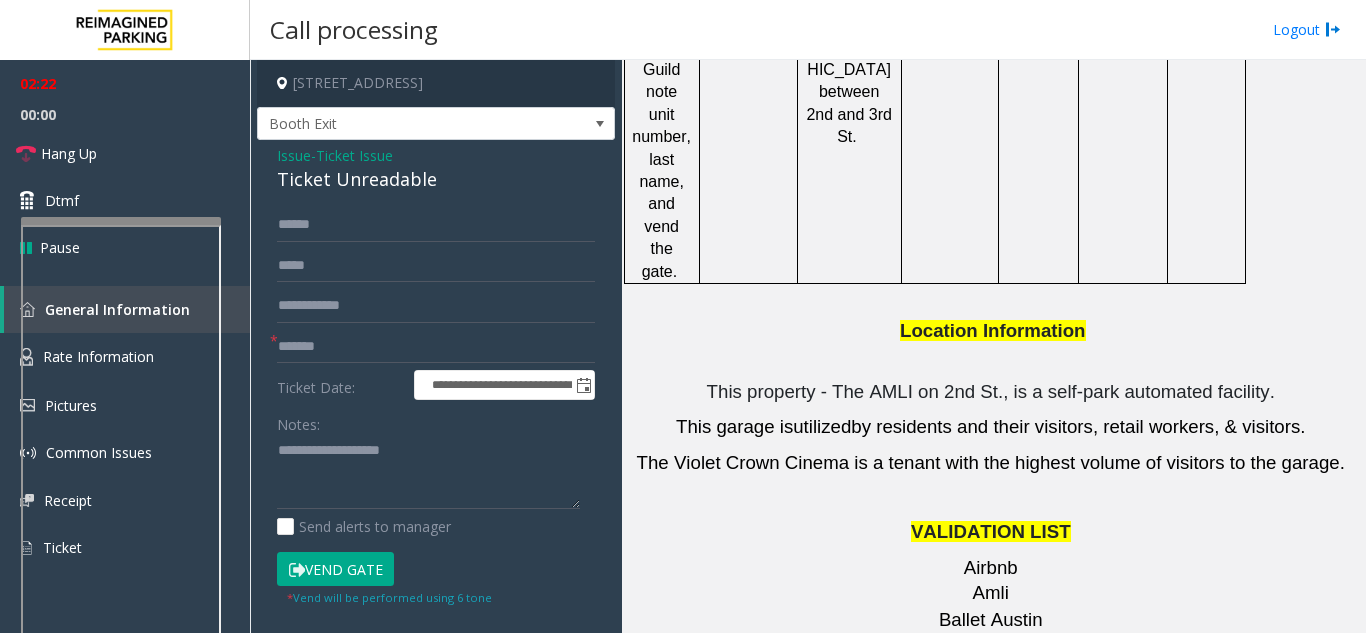 drag, startPoint x: 1036, startPoint y: 419, endPoint x: 896, endPoint y: 425, distance: 140.12851 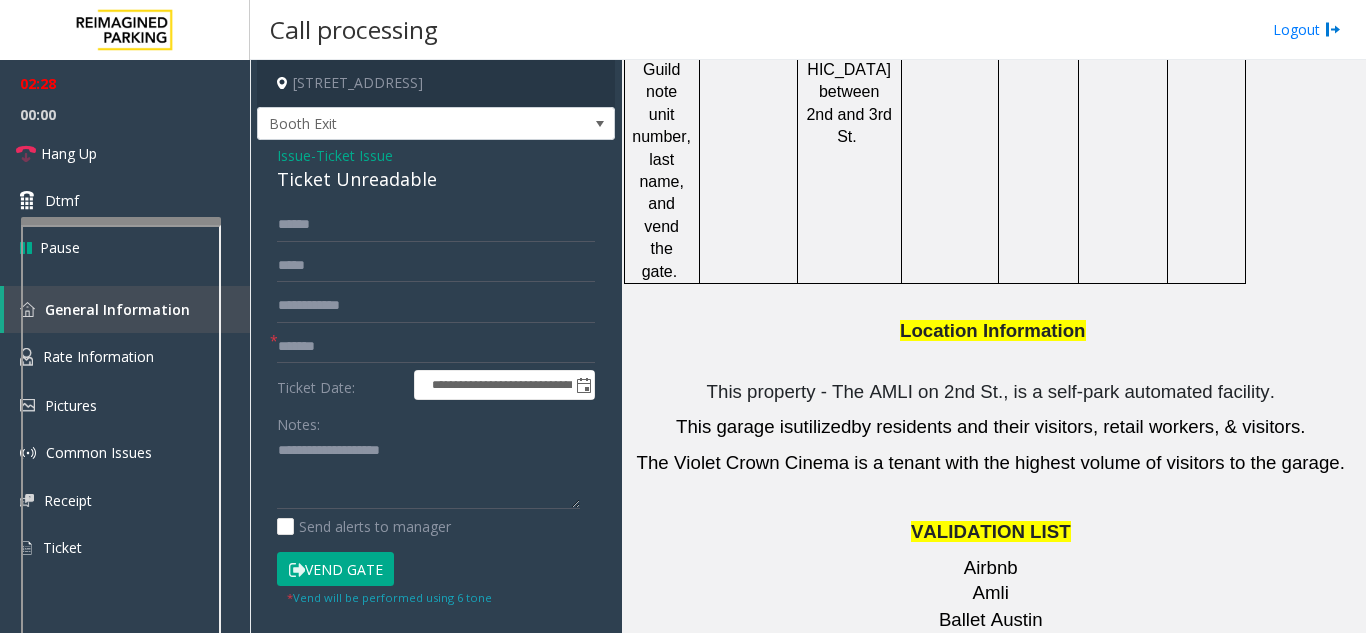 click on "Vend Gate" 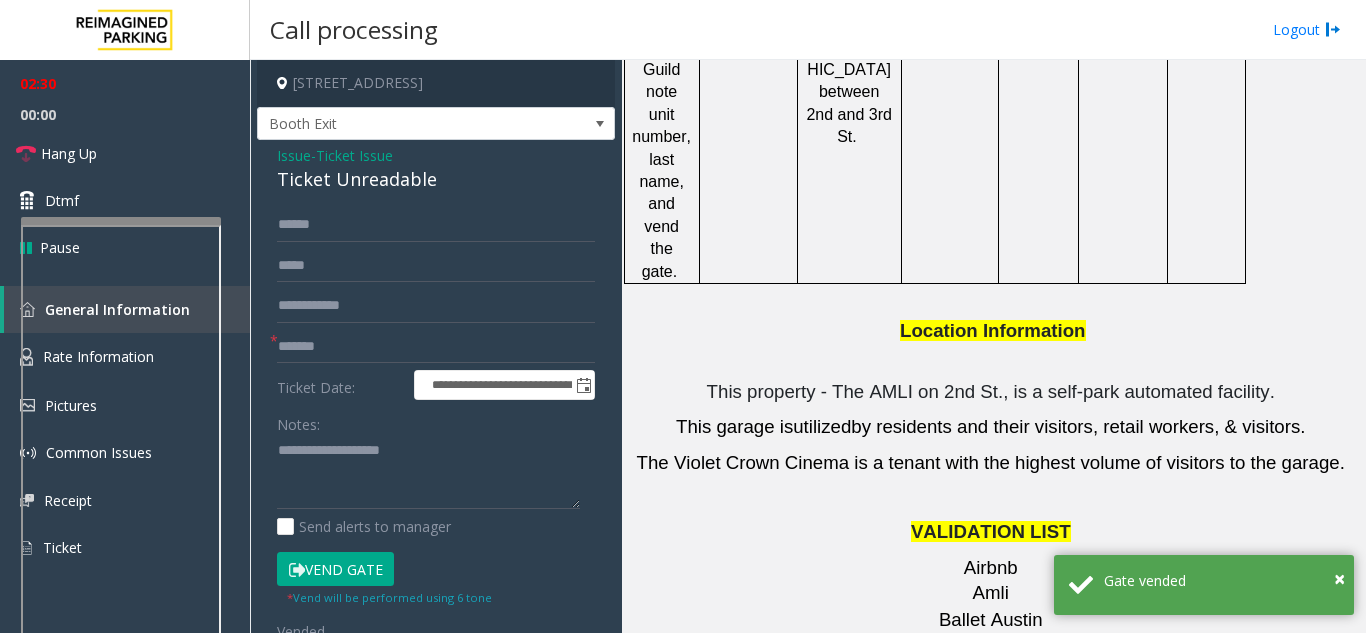 click on "Issue" 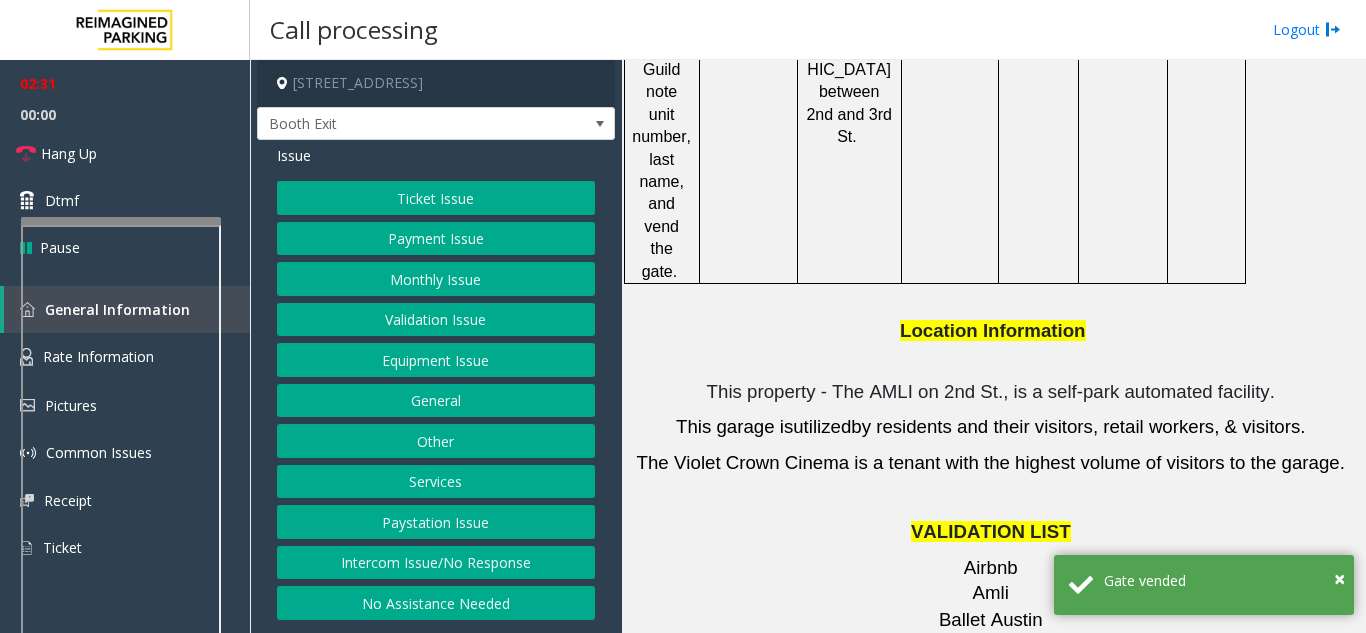 click on "Validation Issue" 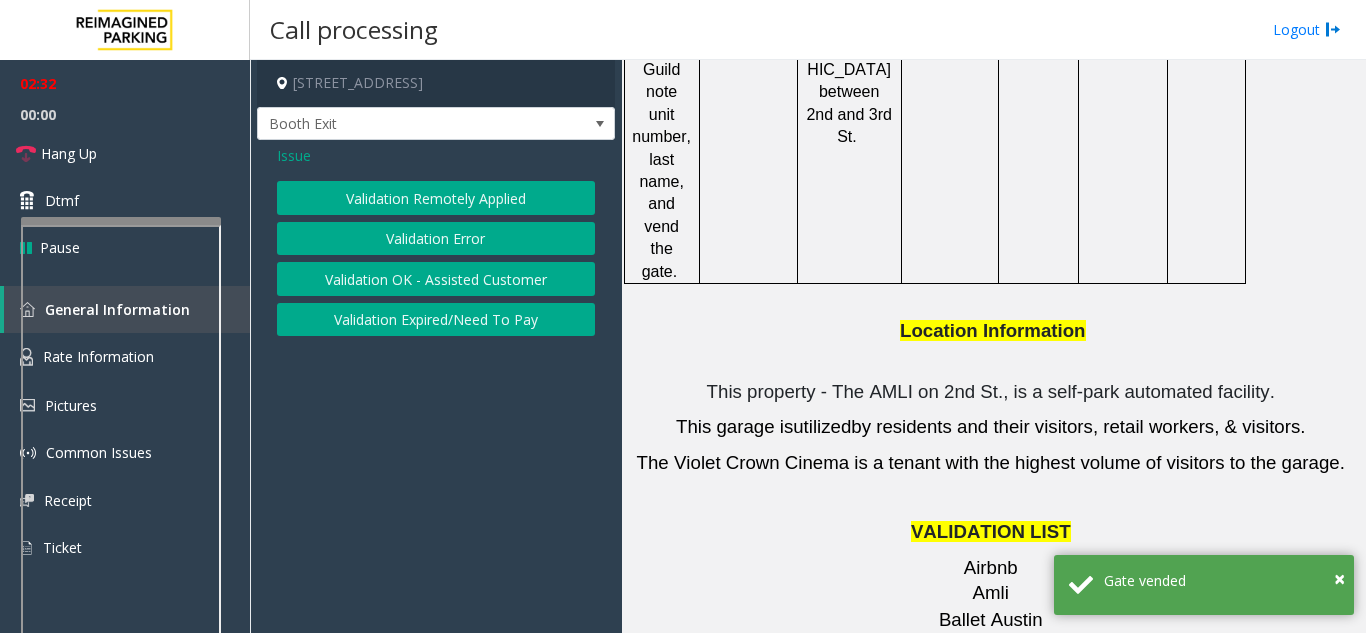 click on "Validation Error" 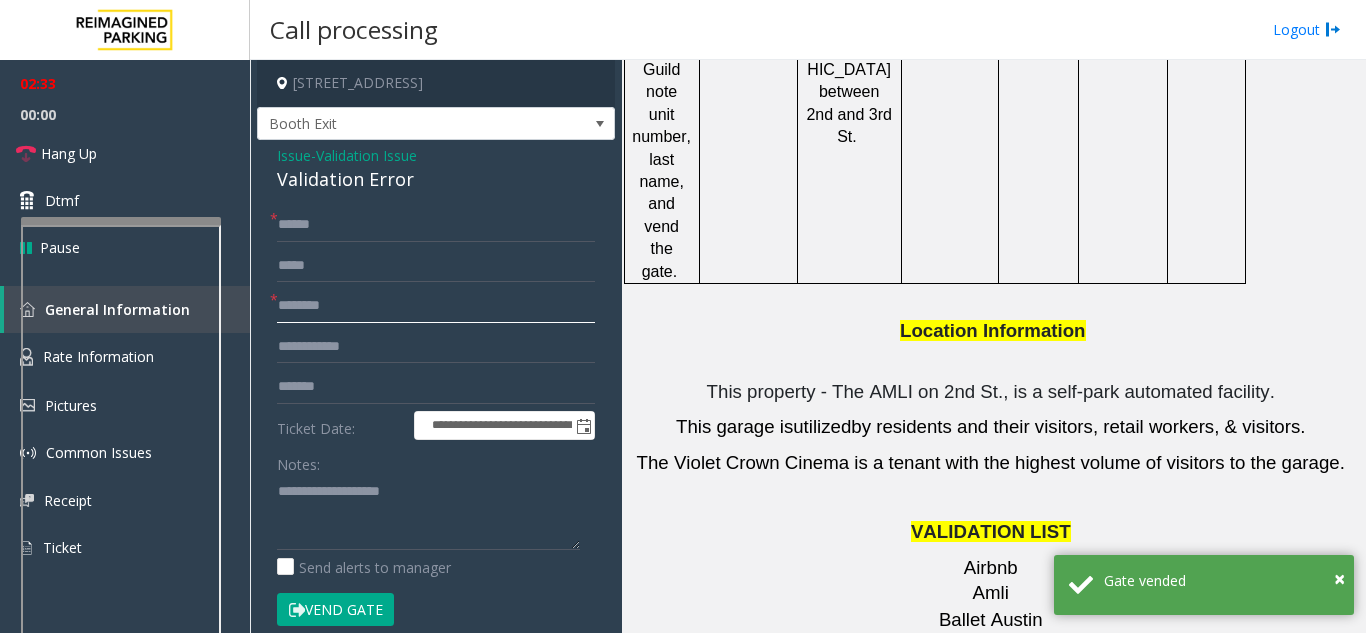 click 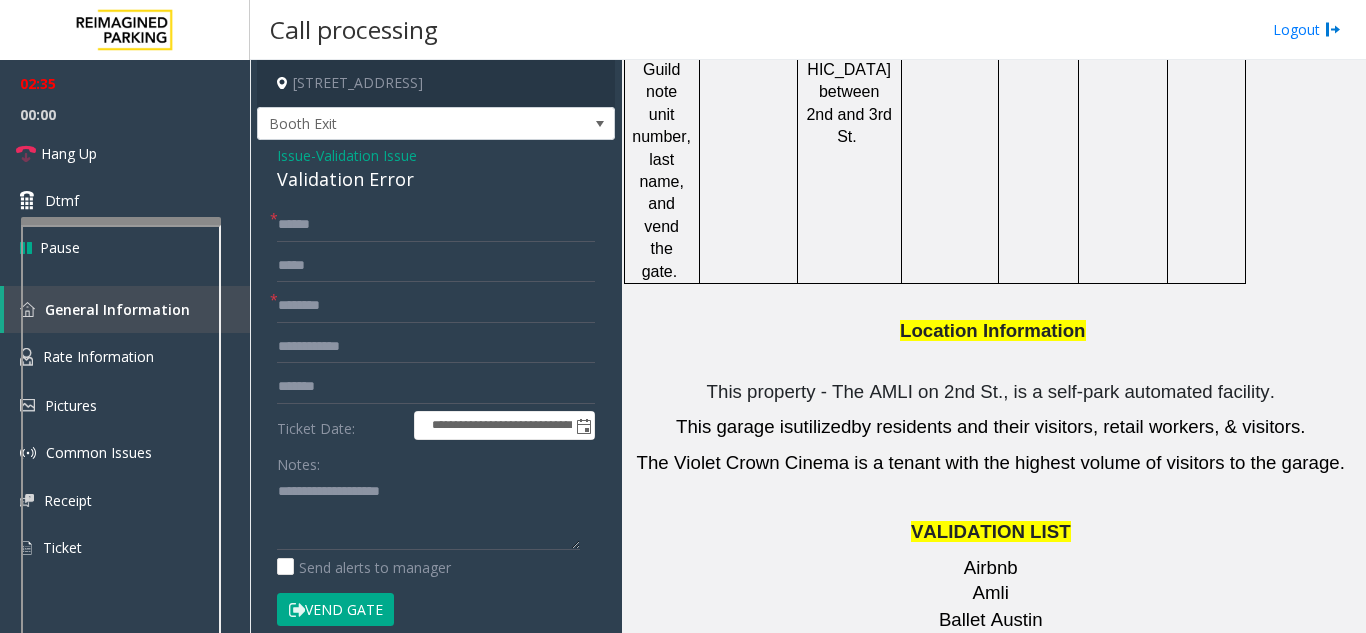 drag, startPoint x: 1042, startPoint y: 411, endPoint x: 946, endPoint y: 410, distance: 96.00521 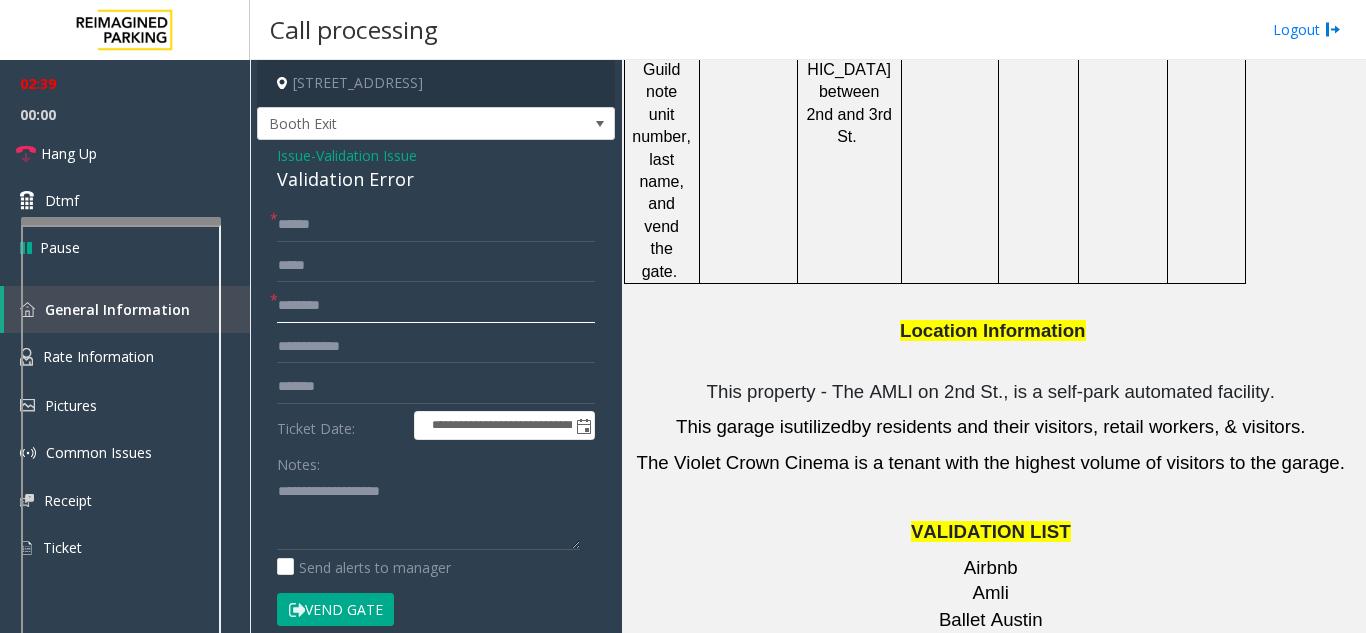 type on "*******" 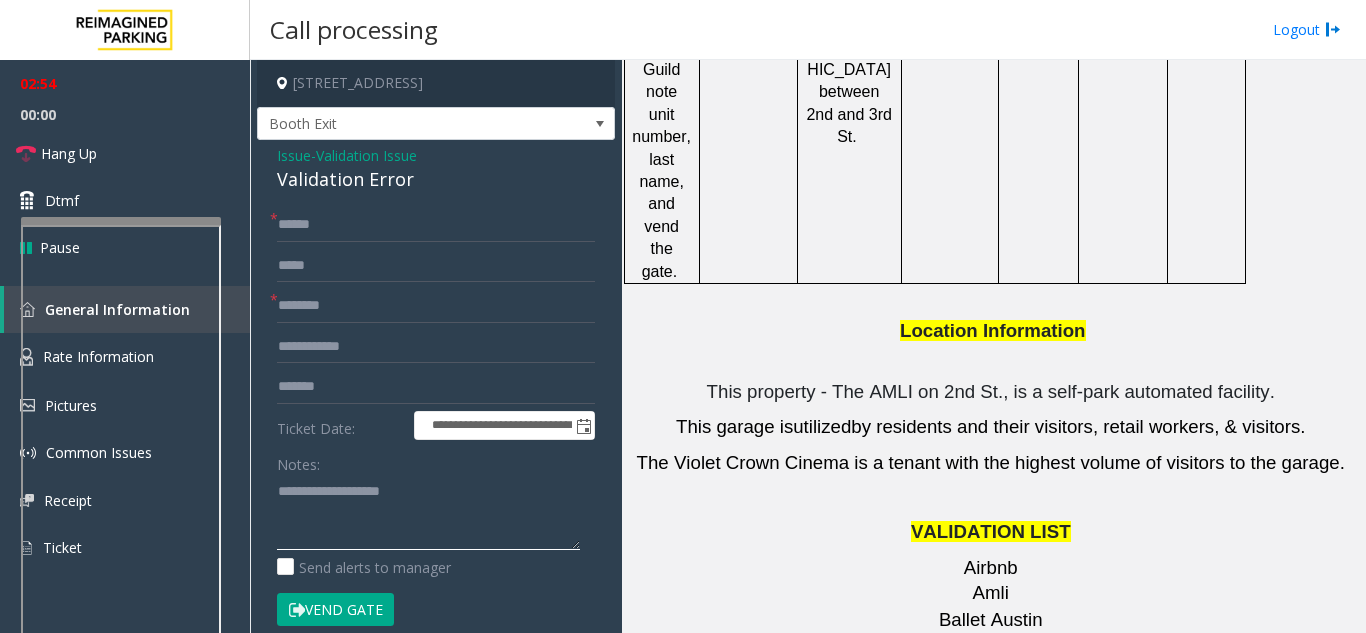 click 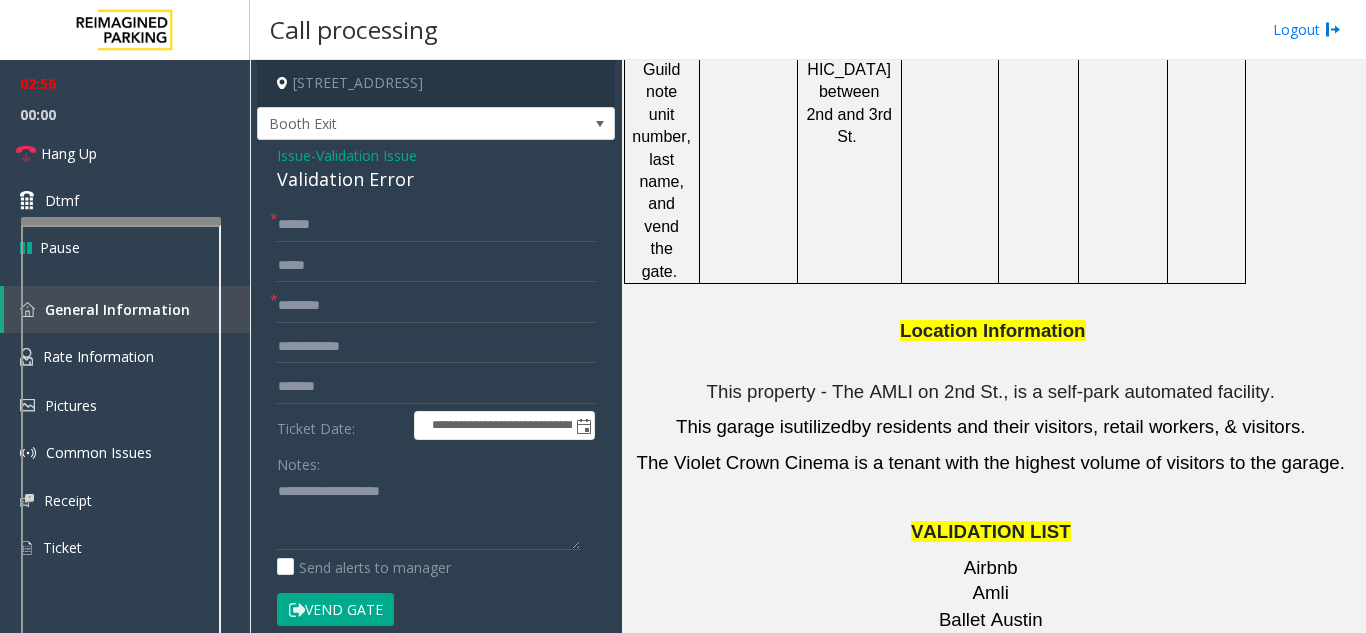 click on "Validation Error" 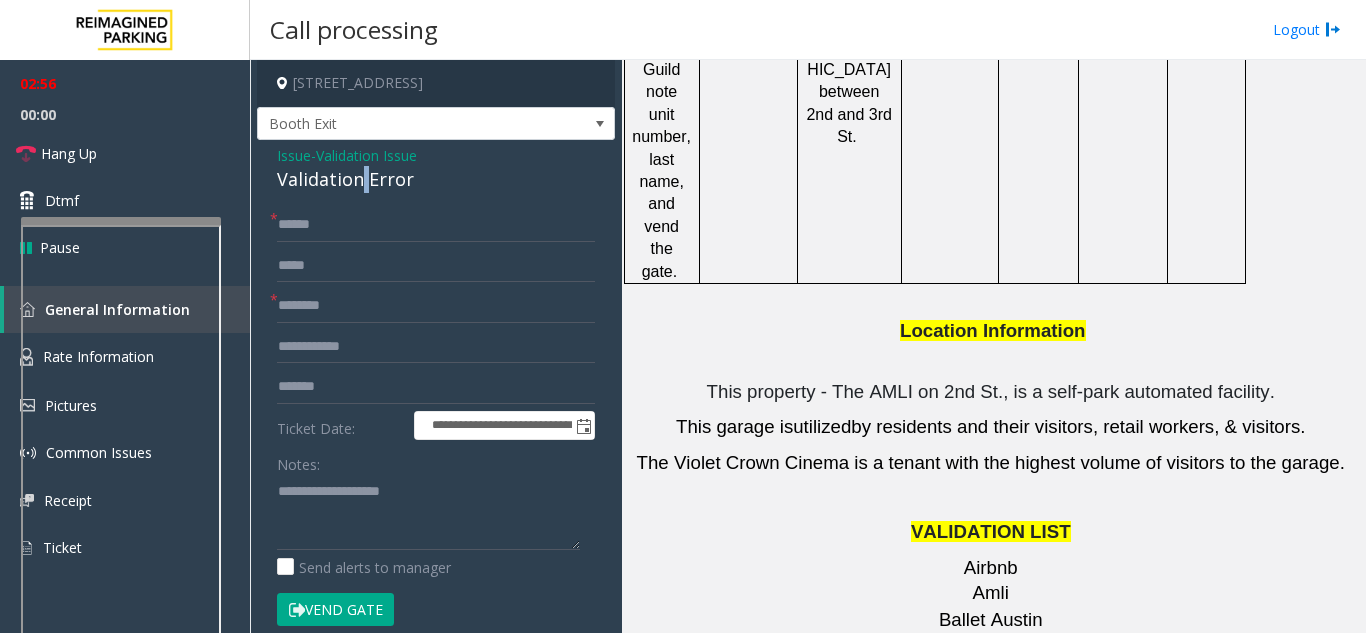 click on "Validation Error" 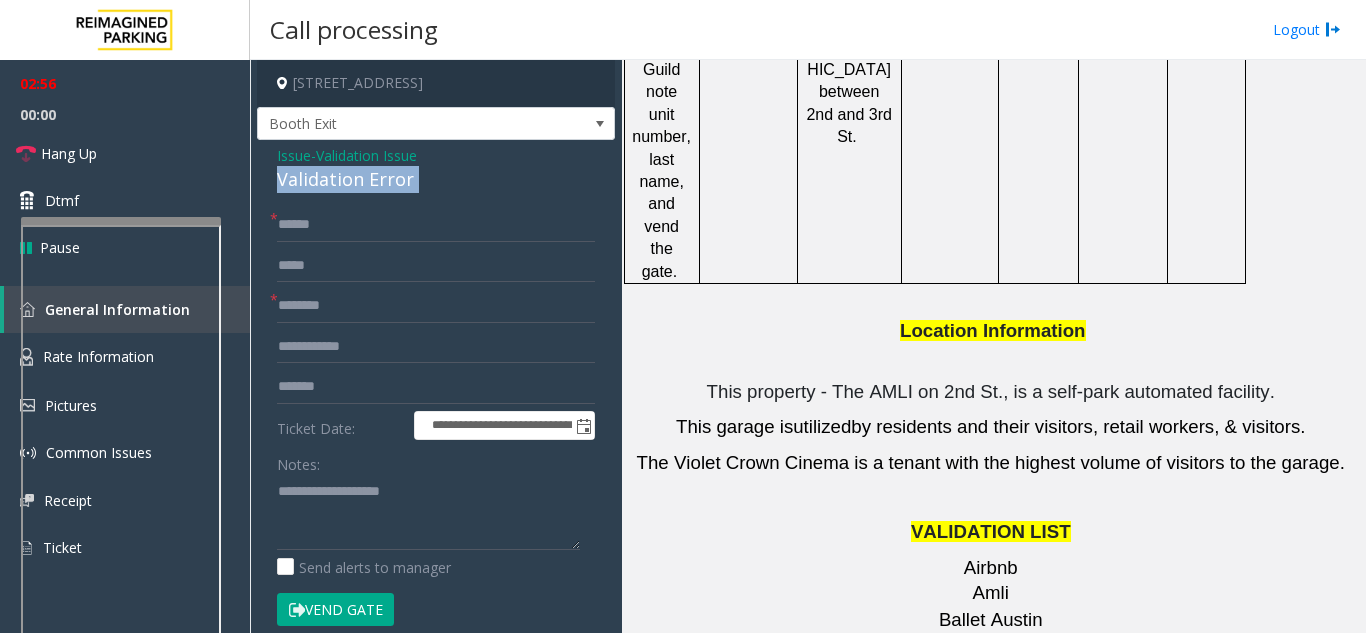click on "Validation Error" 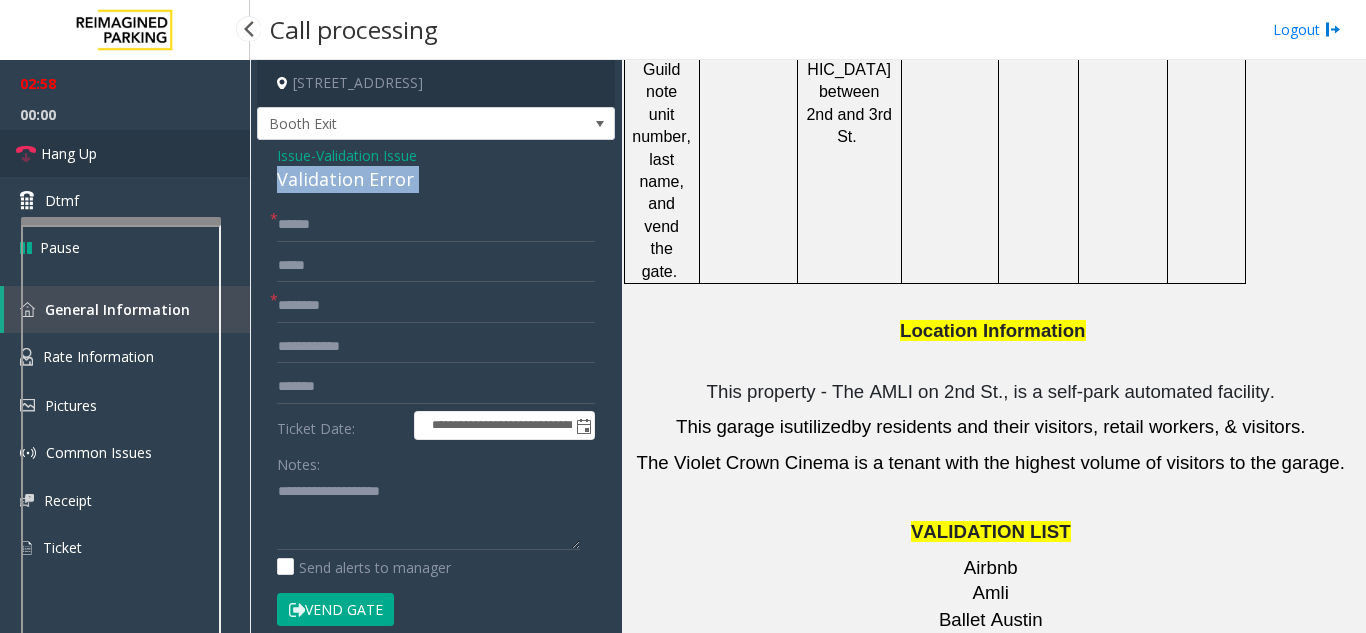 click on "Hang Up" at bounding box center (125, 153) 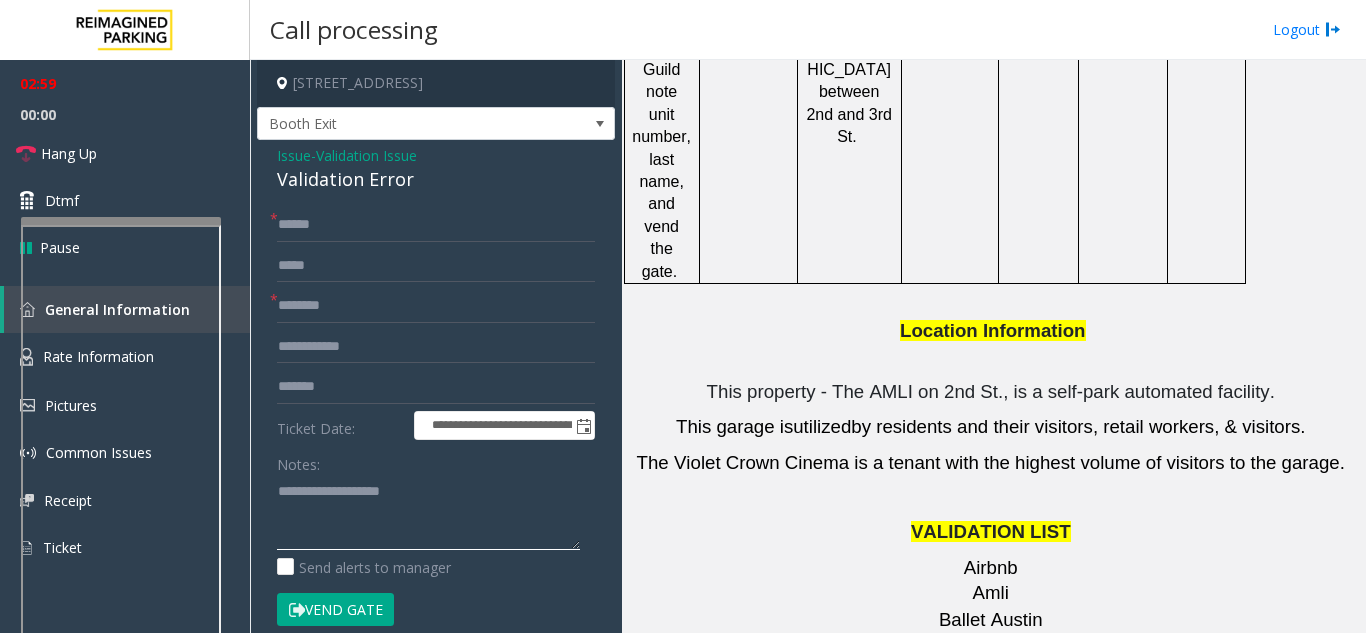 click 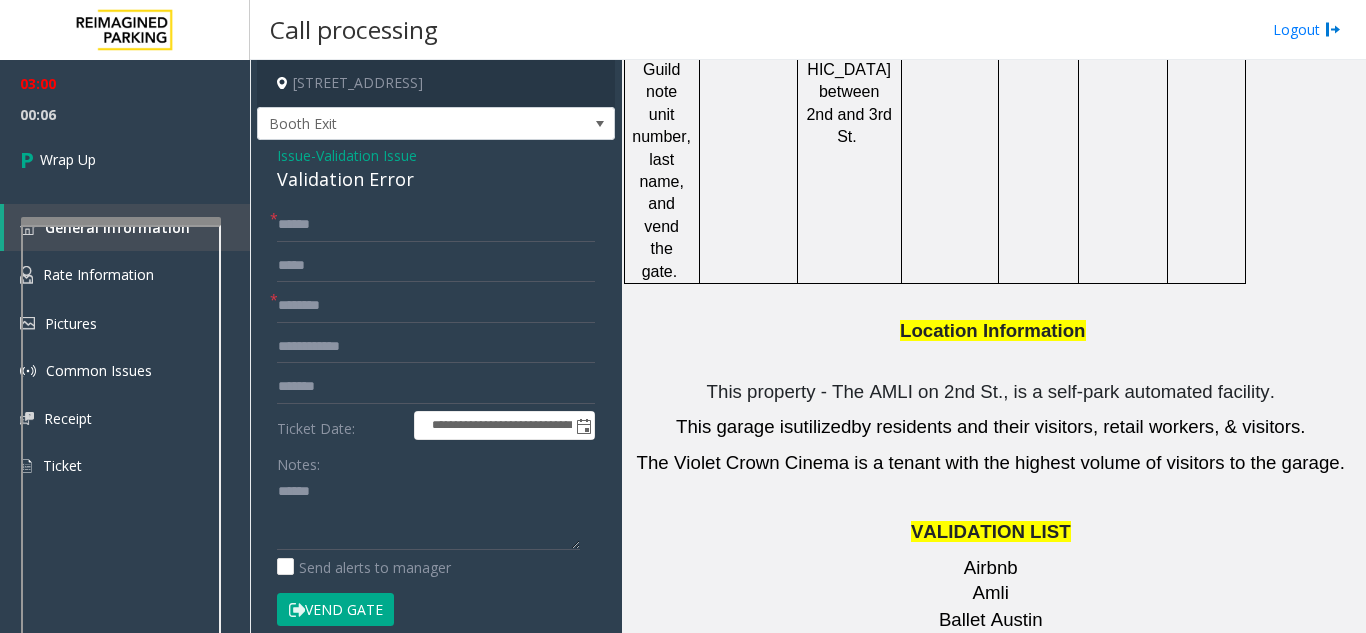 click on "Validation Error" 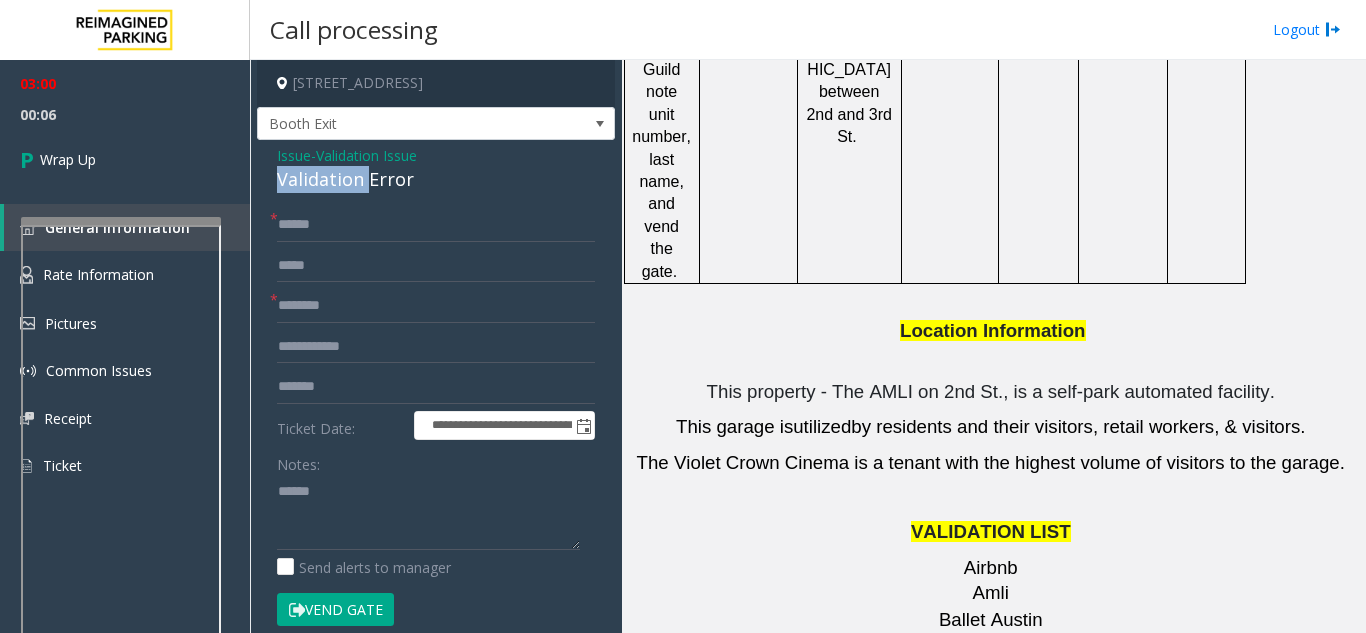 click on "Validation Error" 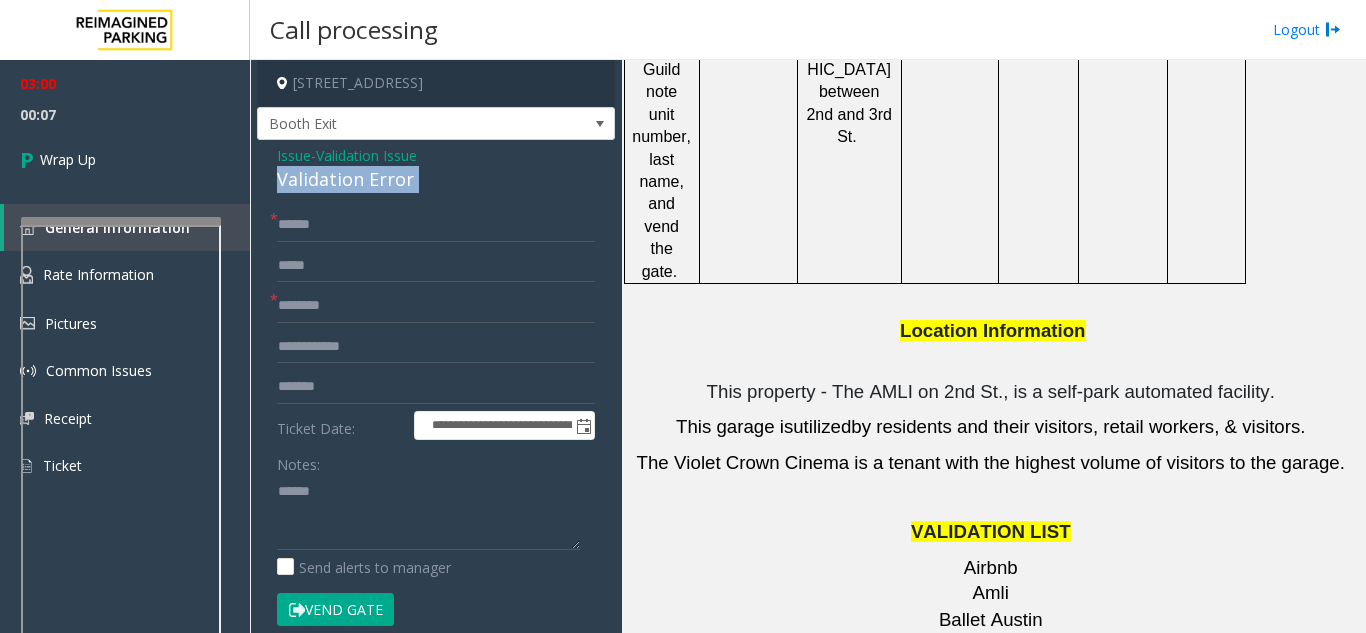 click on "Validation Error" 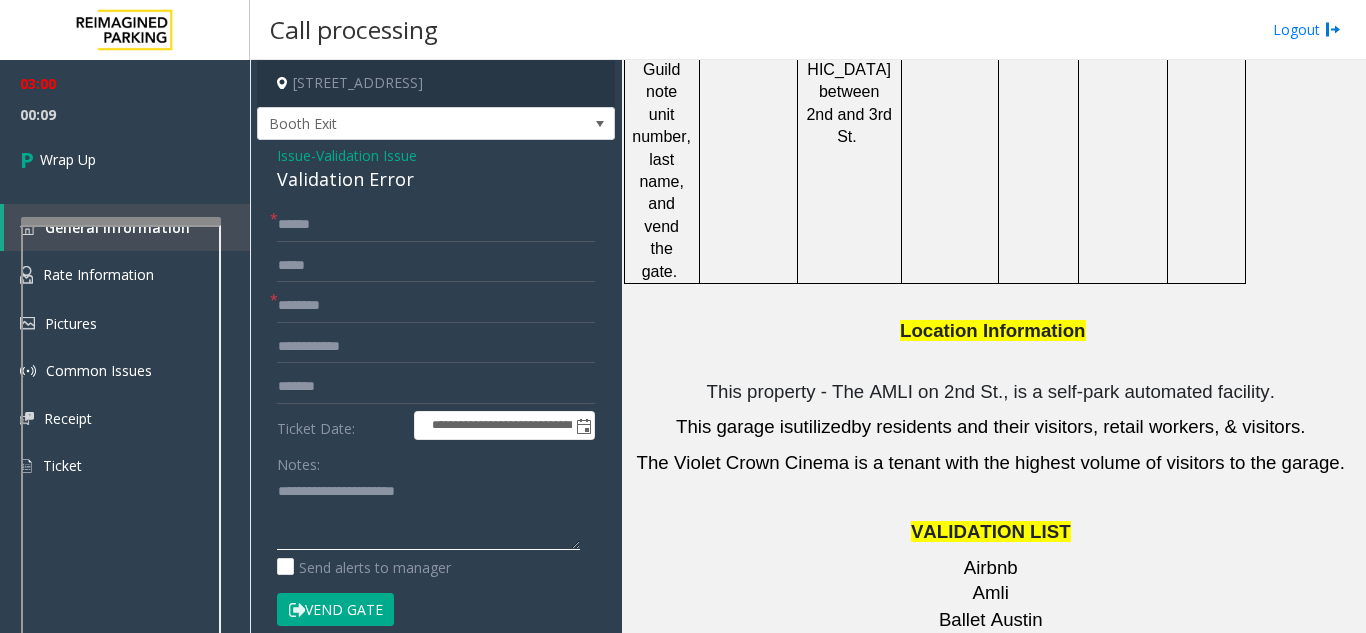 click 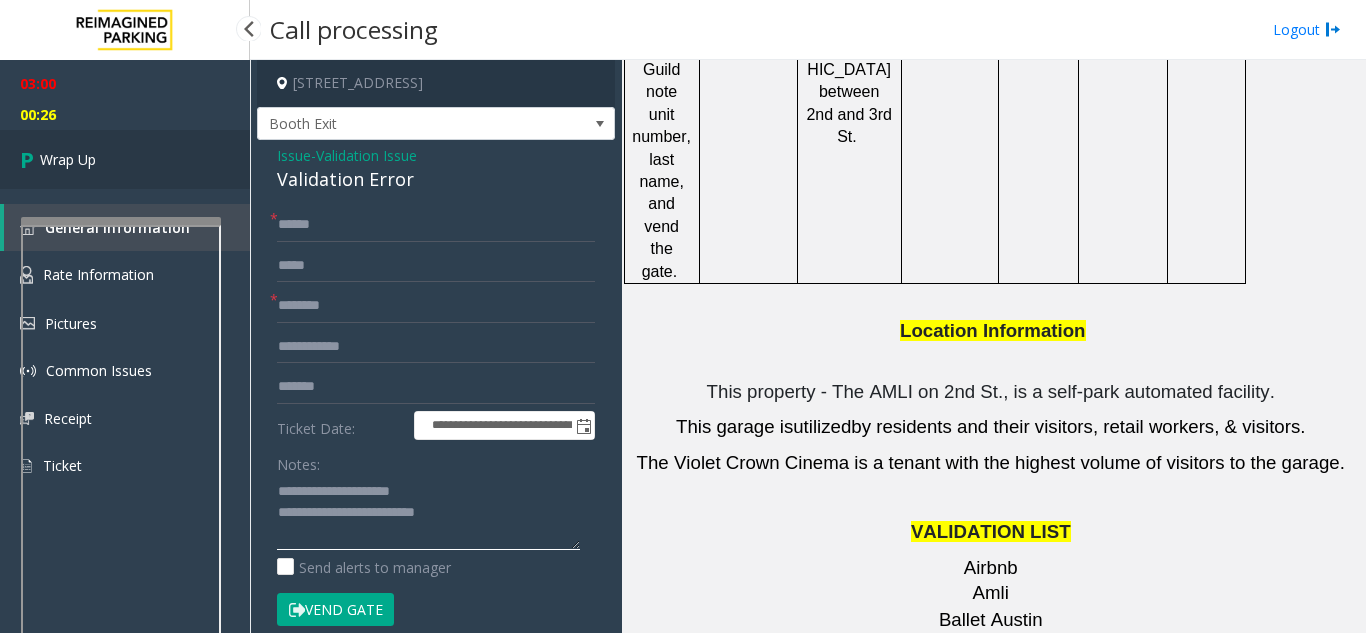 type on "**********" 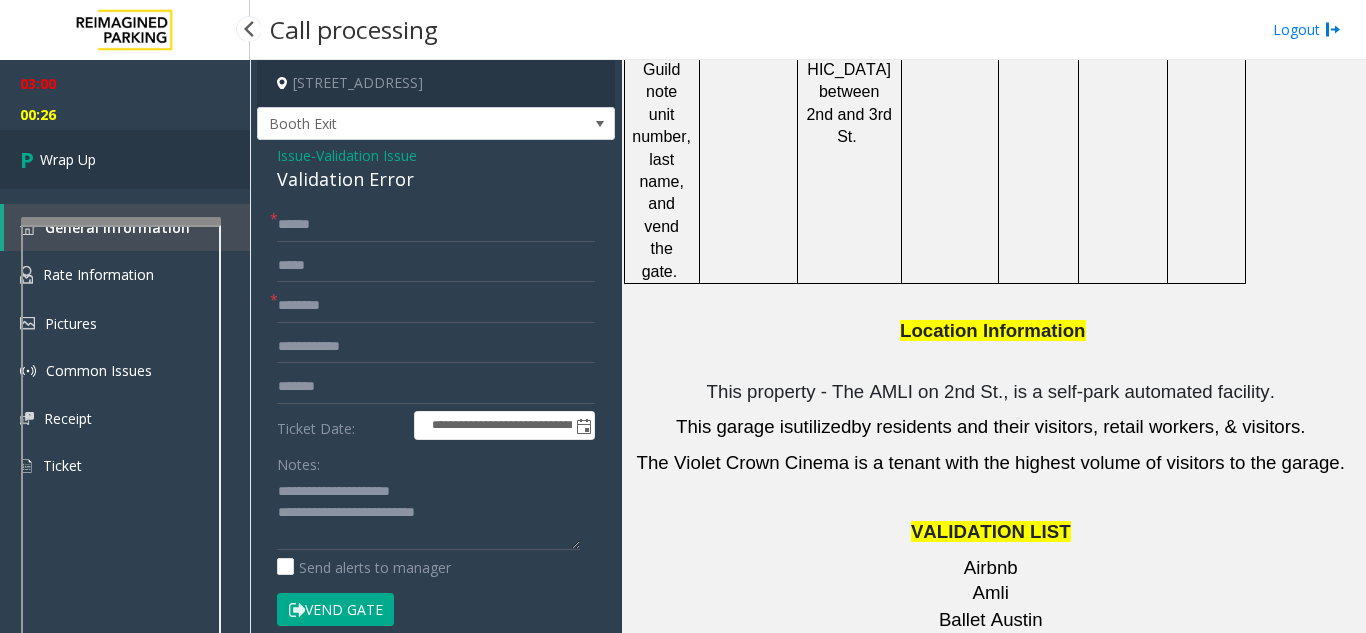 click on "Wrap Up" at bounding box center [125, 159] 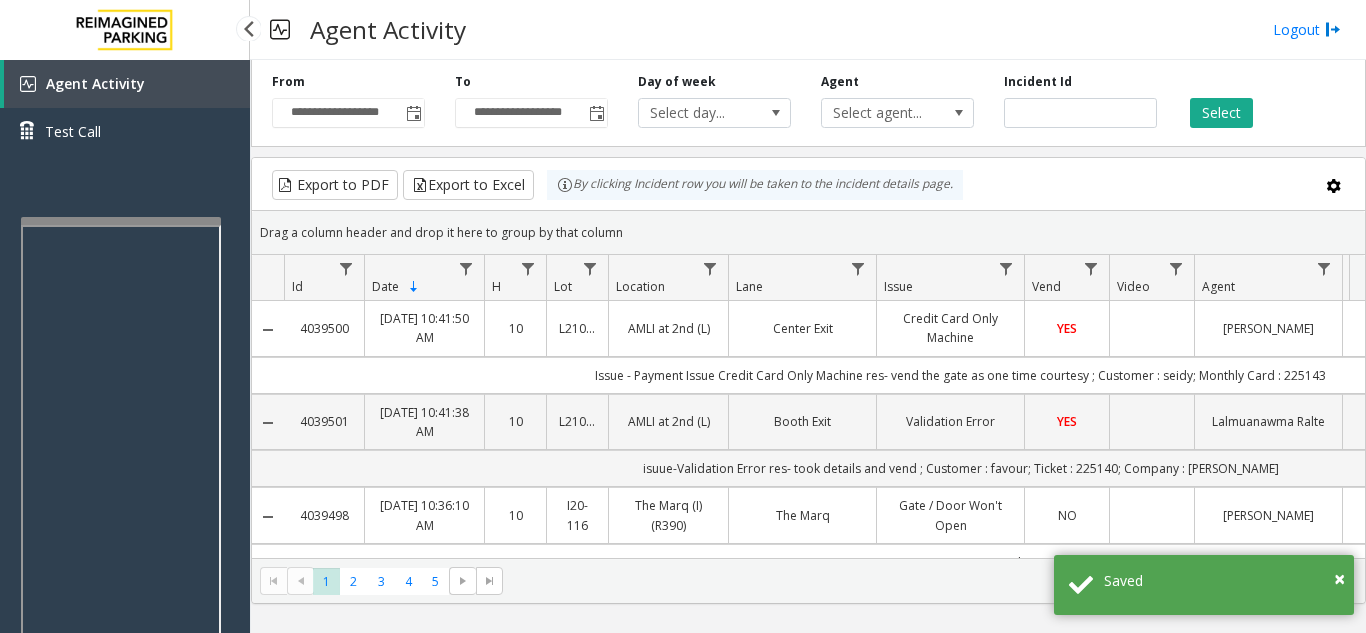 click on "Agent Activity Test Call" at bounding box center (125, 115) 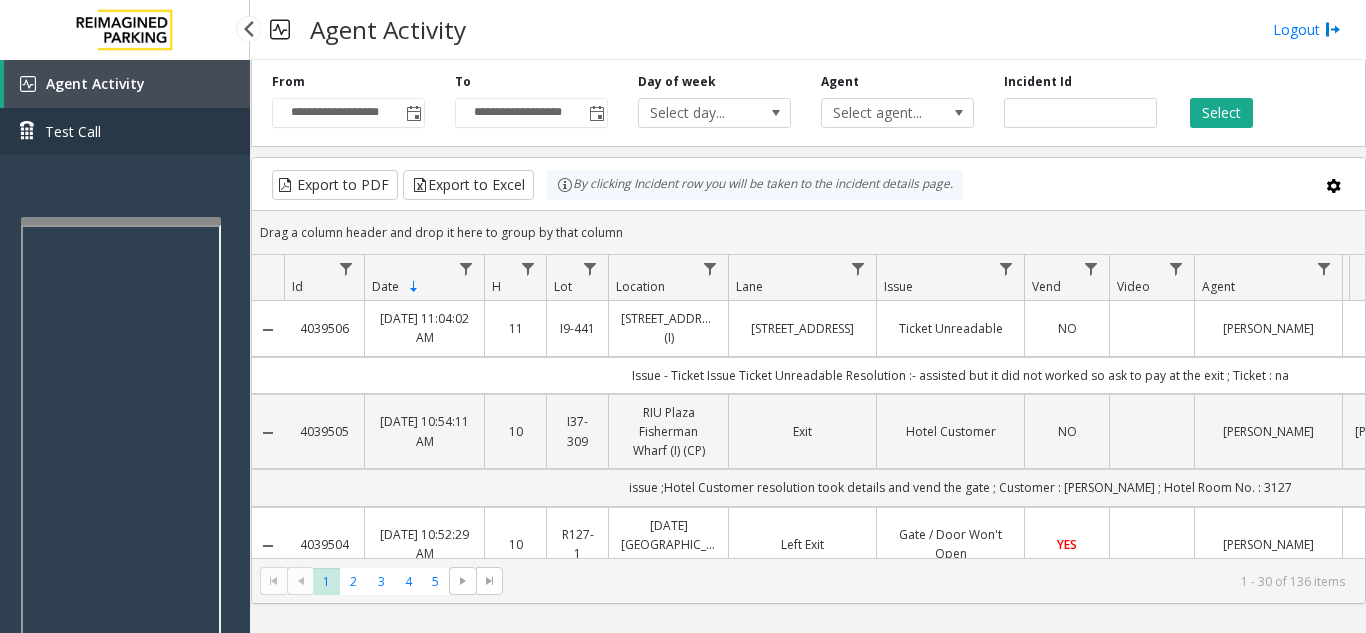 drag, startPoint x: 0, startPoint y: 268, endPoint x: 161, endPoint y: 130, distance: 212.04953 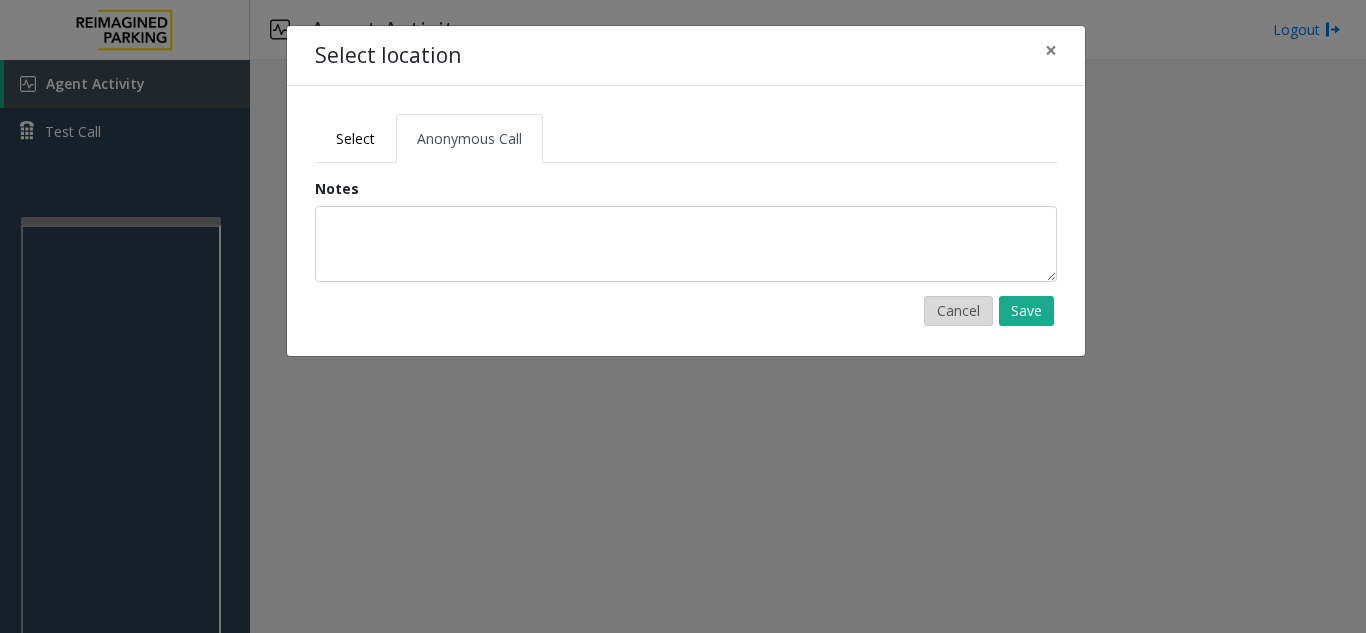 click on "Cancel" 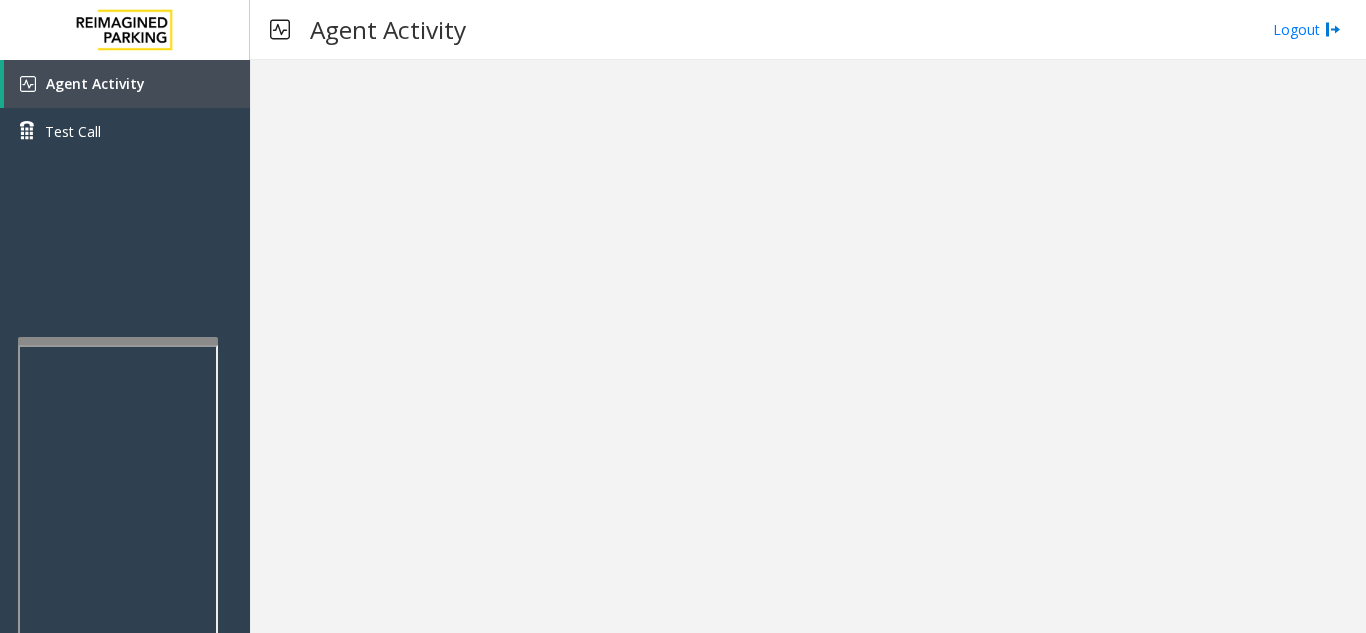 click at bounding box center [118, 341] 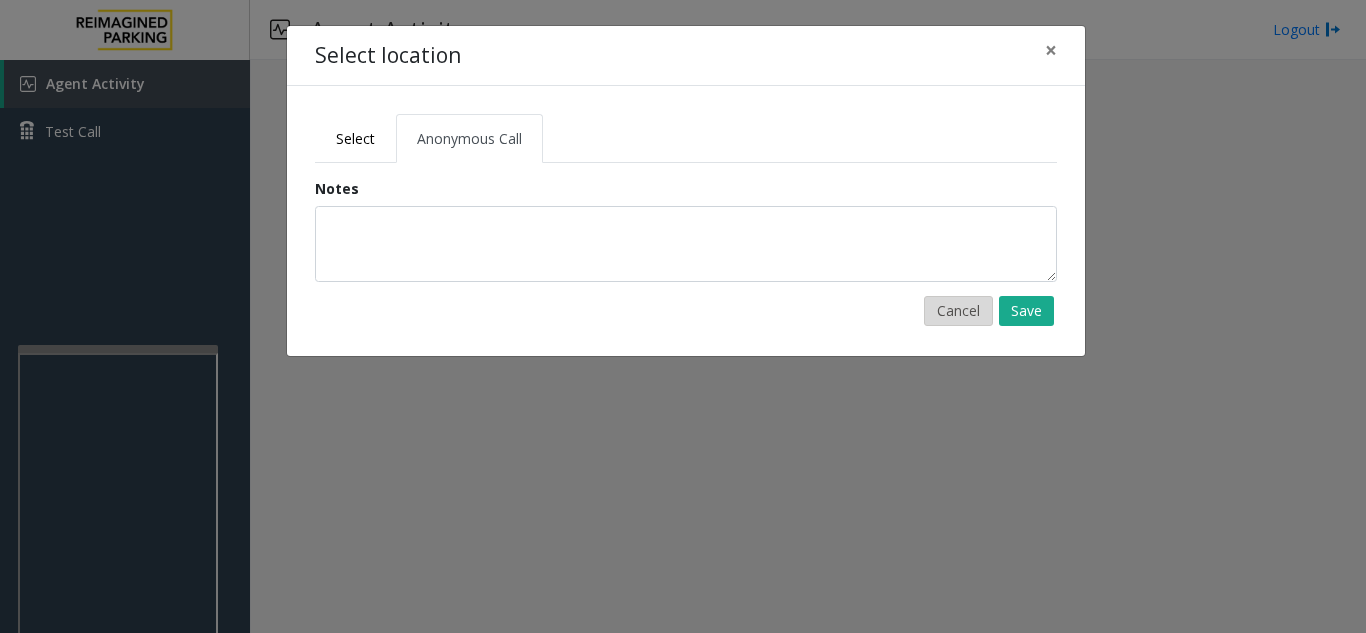 click on "Cancel" 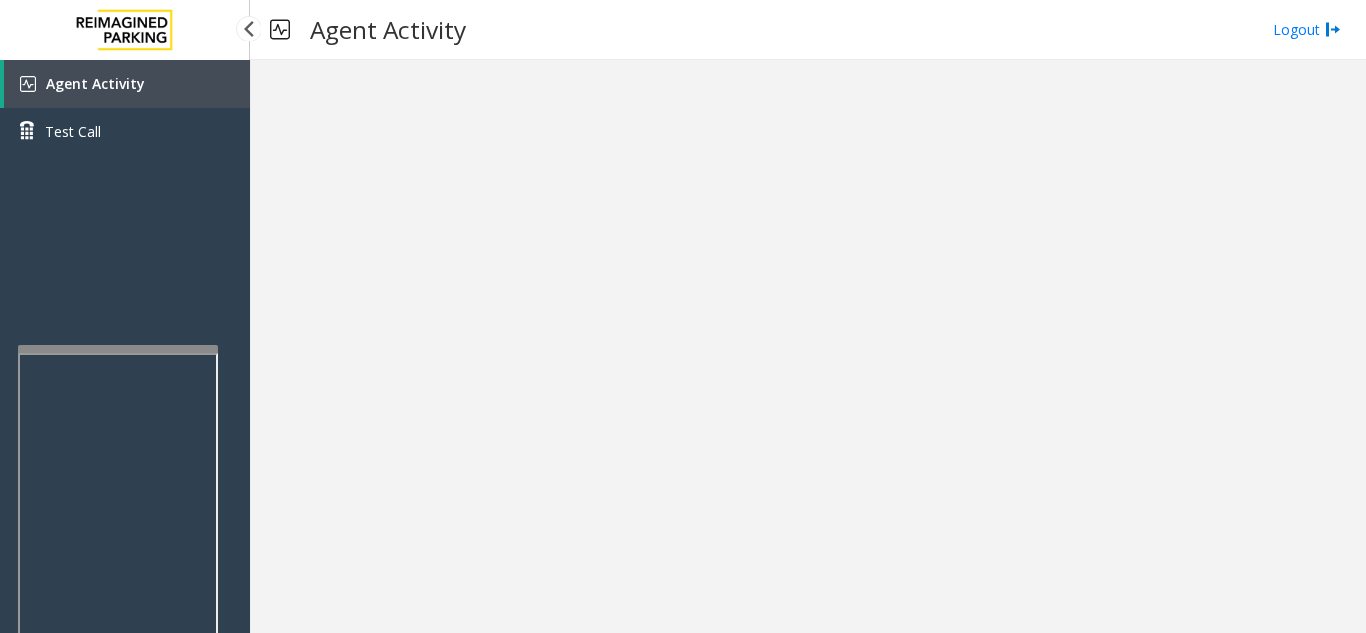 click on "Agent Activity" at bounding box center [95, 83] 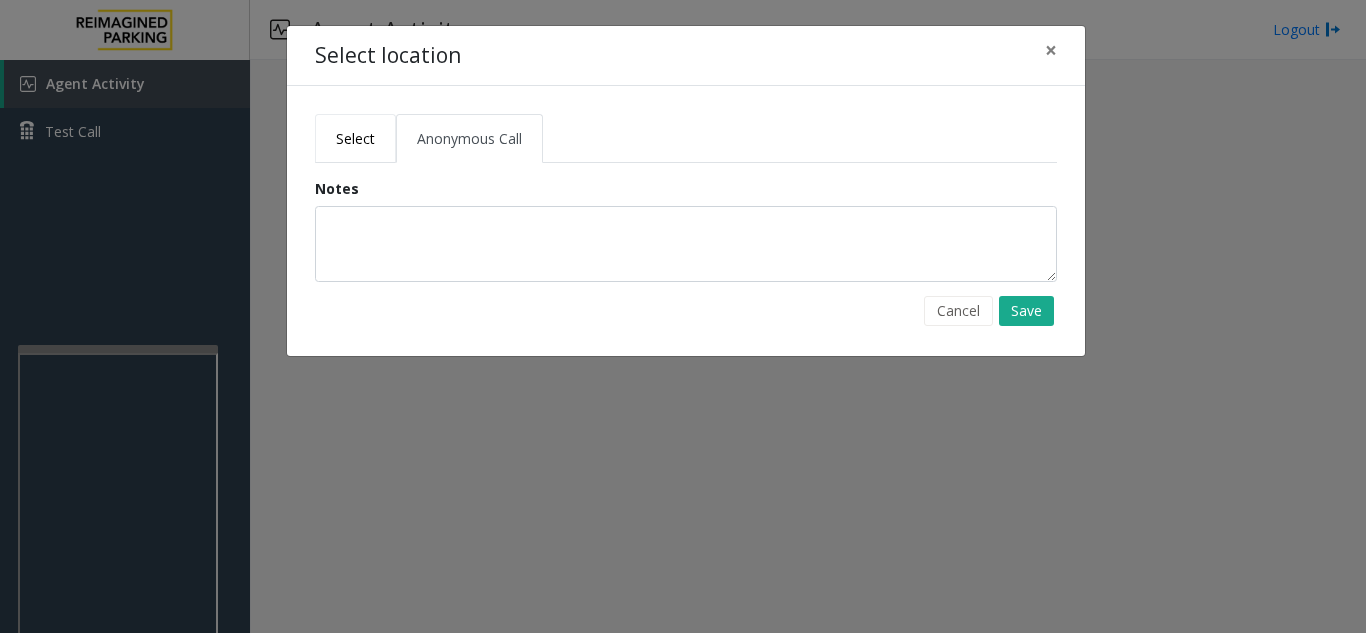 click on "Select" 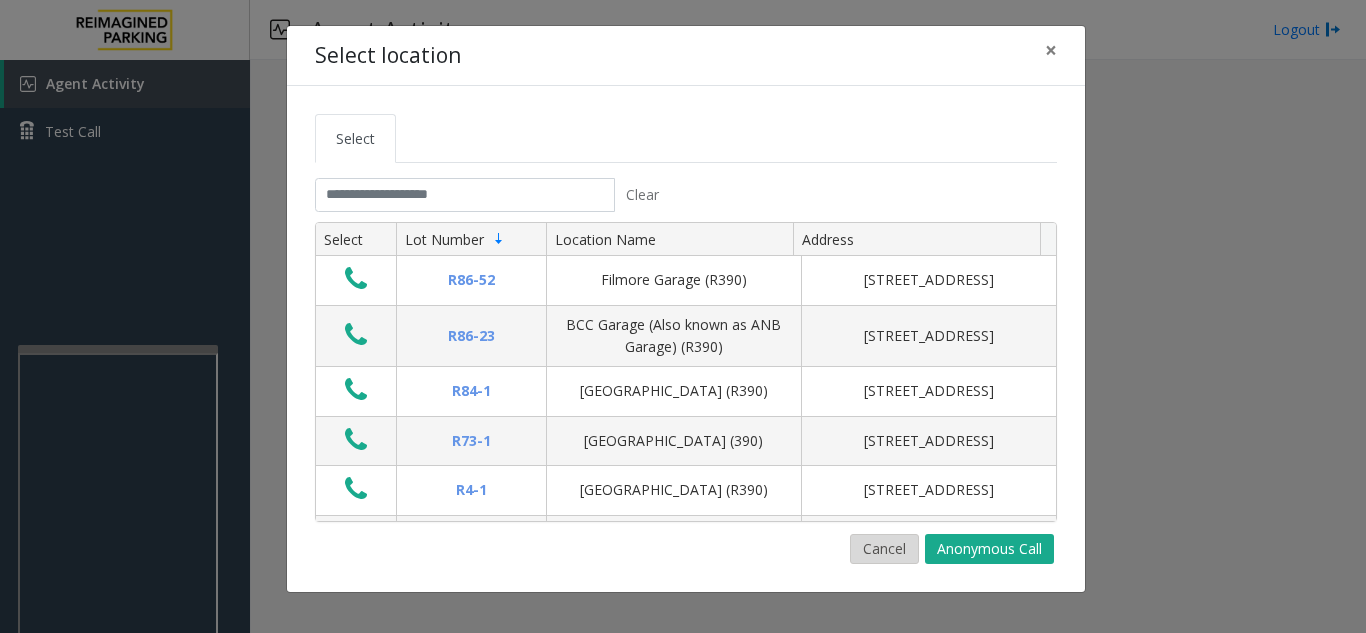 click on "Cancel" 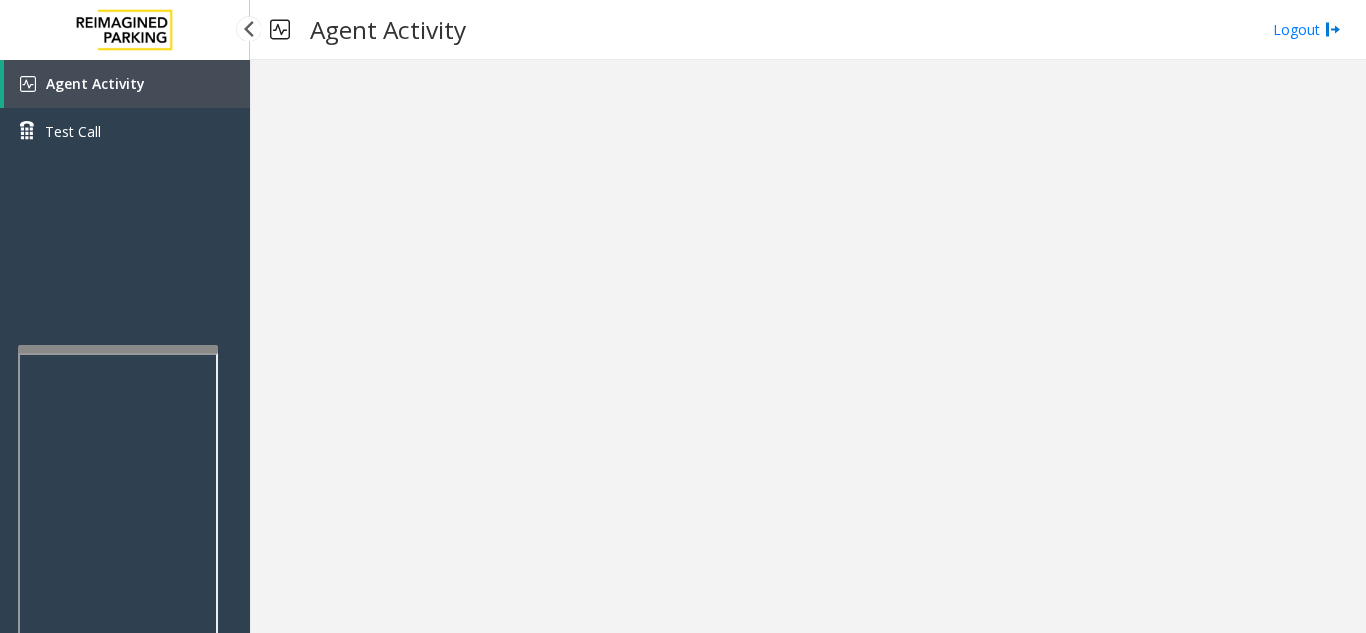click on "Agent Activity" at bounding box center (127, 84) 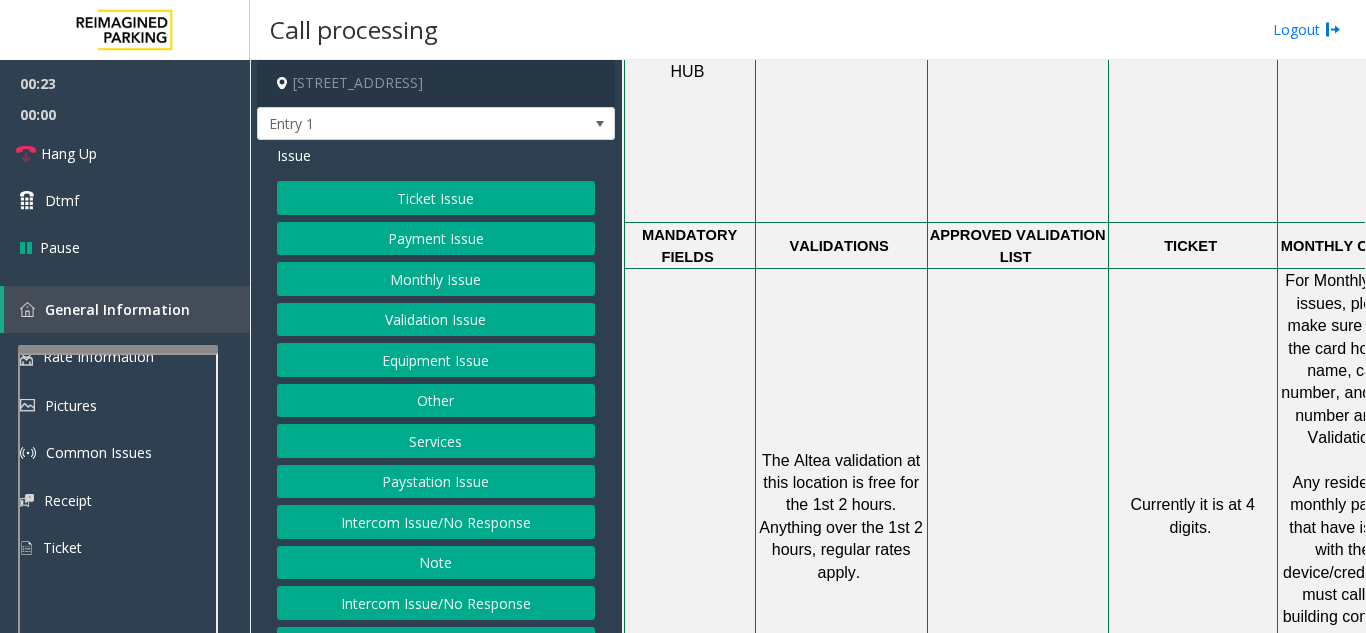 scroll, scrollTop: 1400, scrollLeft: 0, axis: vertical 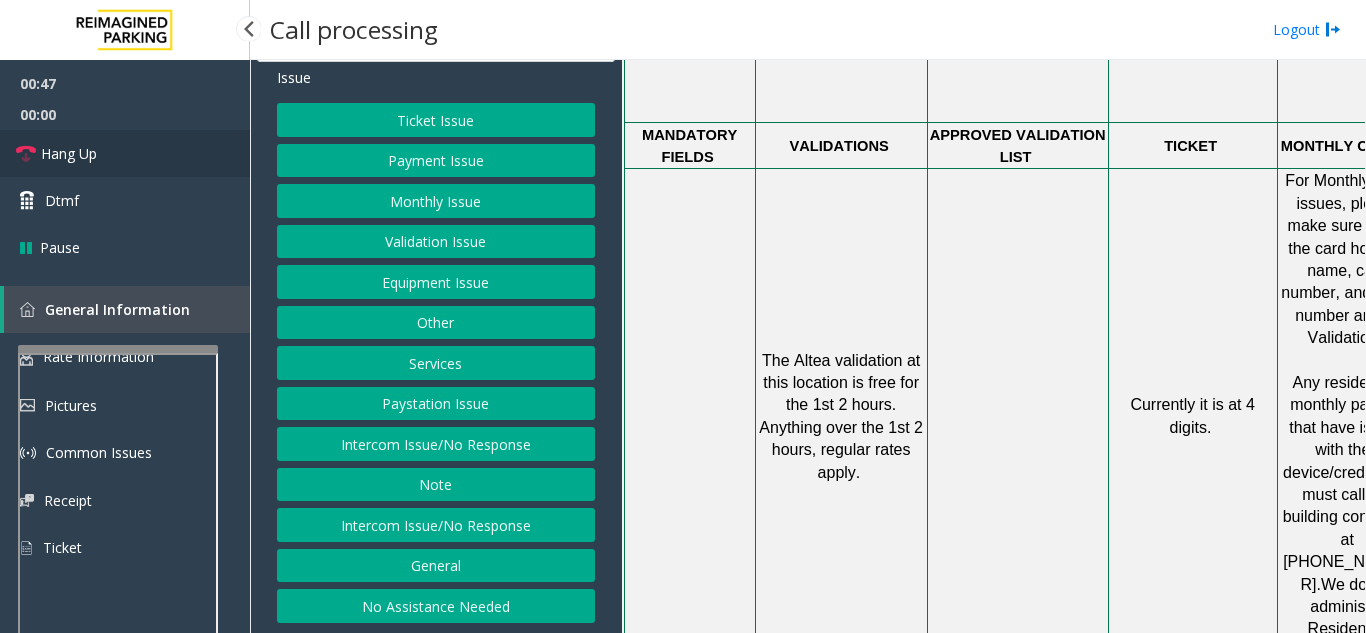 click on "Hang Up" at bounding box center (69, 153) 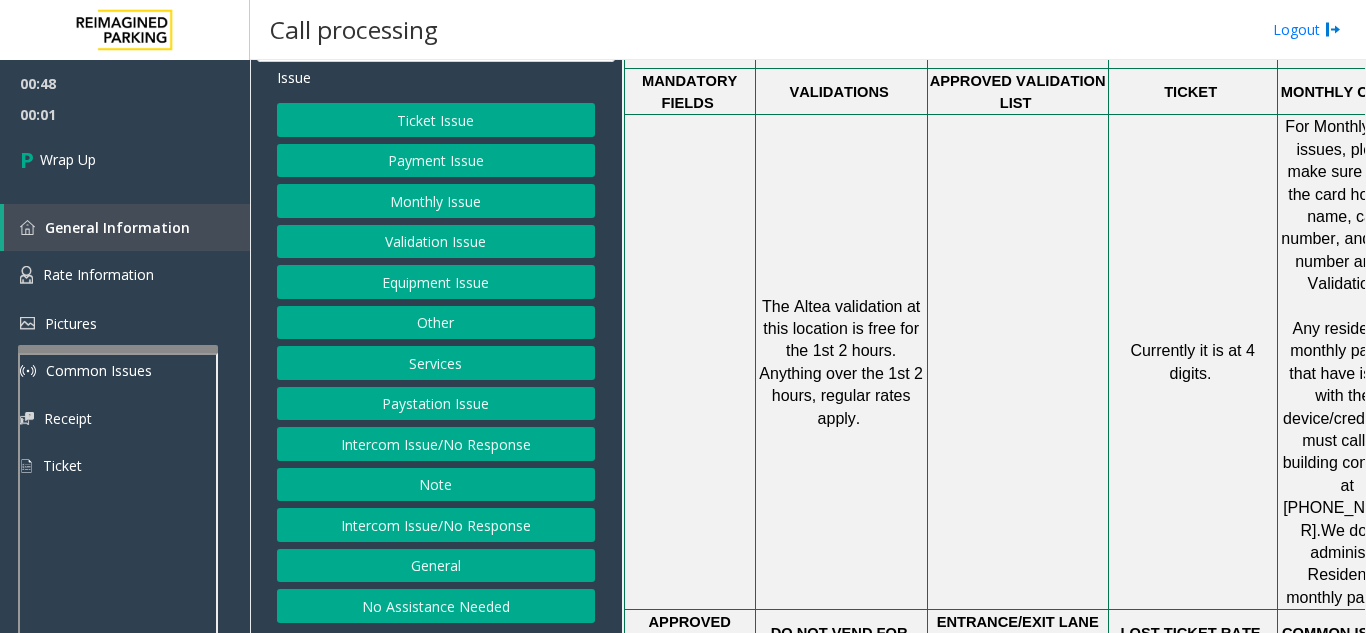 scroll, scrollTop: 1500, scrollLeft: 0, axis: vertical 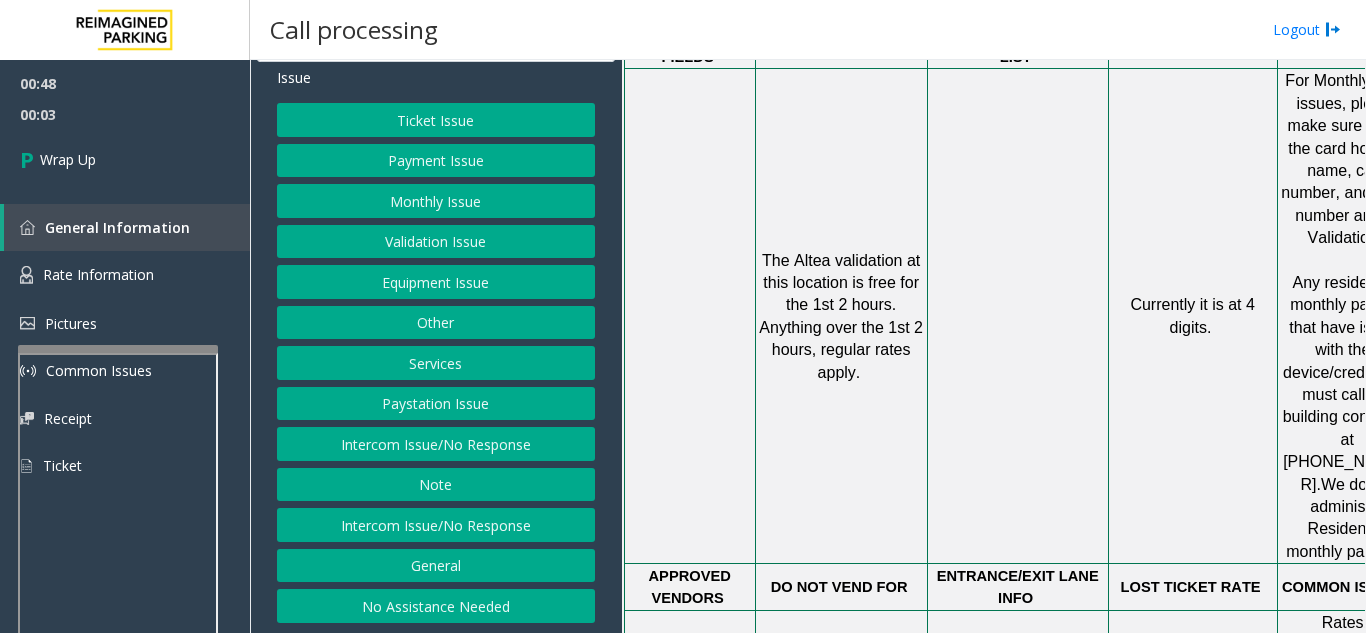 click on "General" 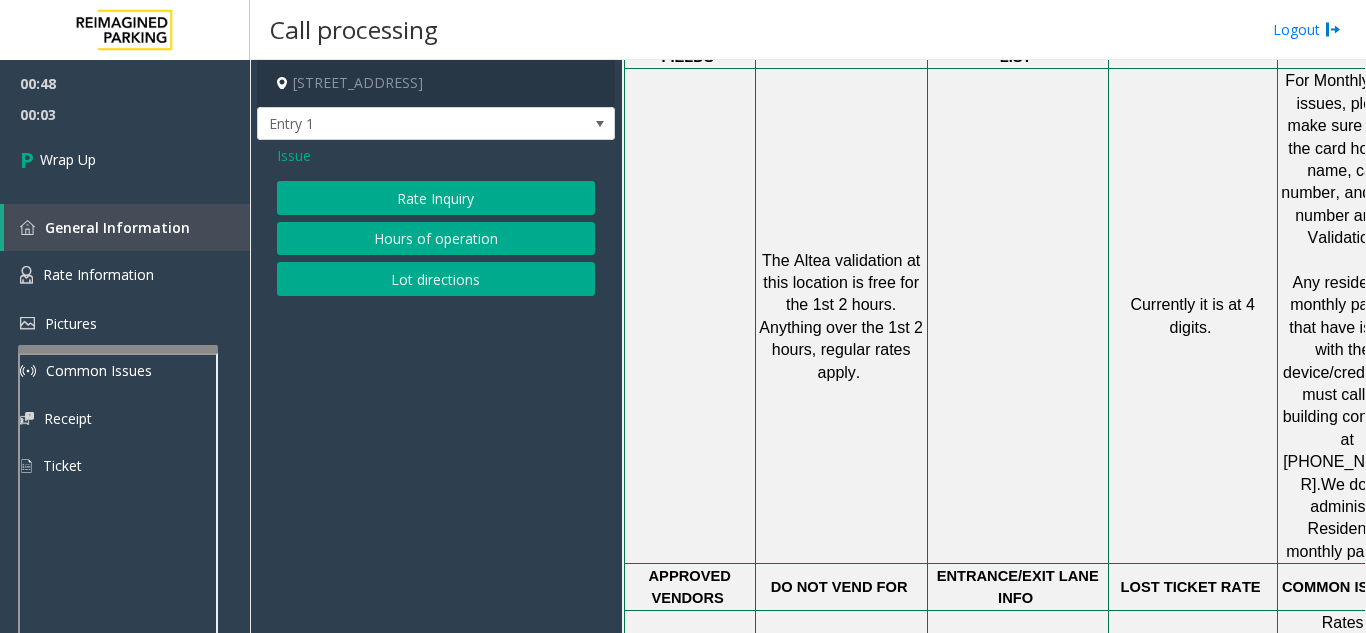 scroll, scrollTop: 0, scrollLeft: 0, axis: both 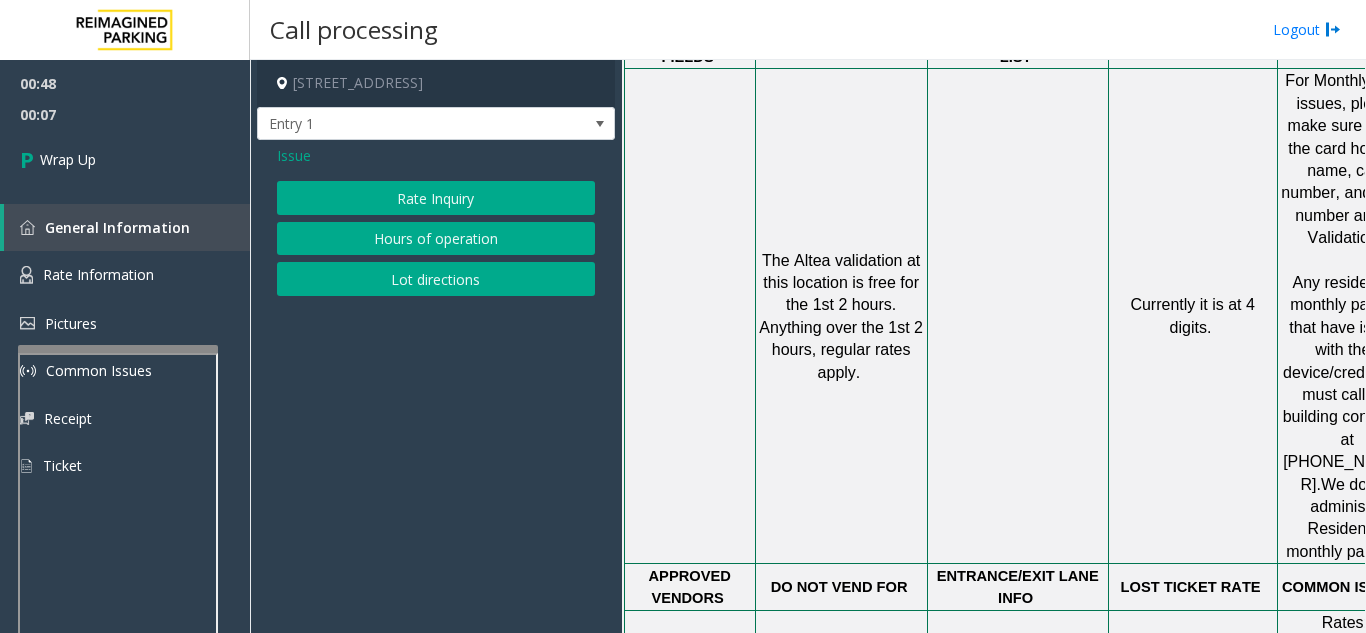 click on "Lot directions" 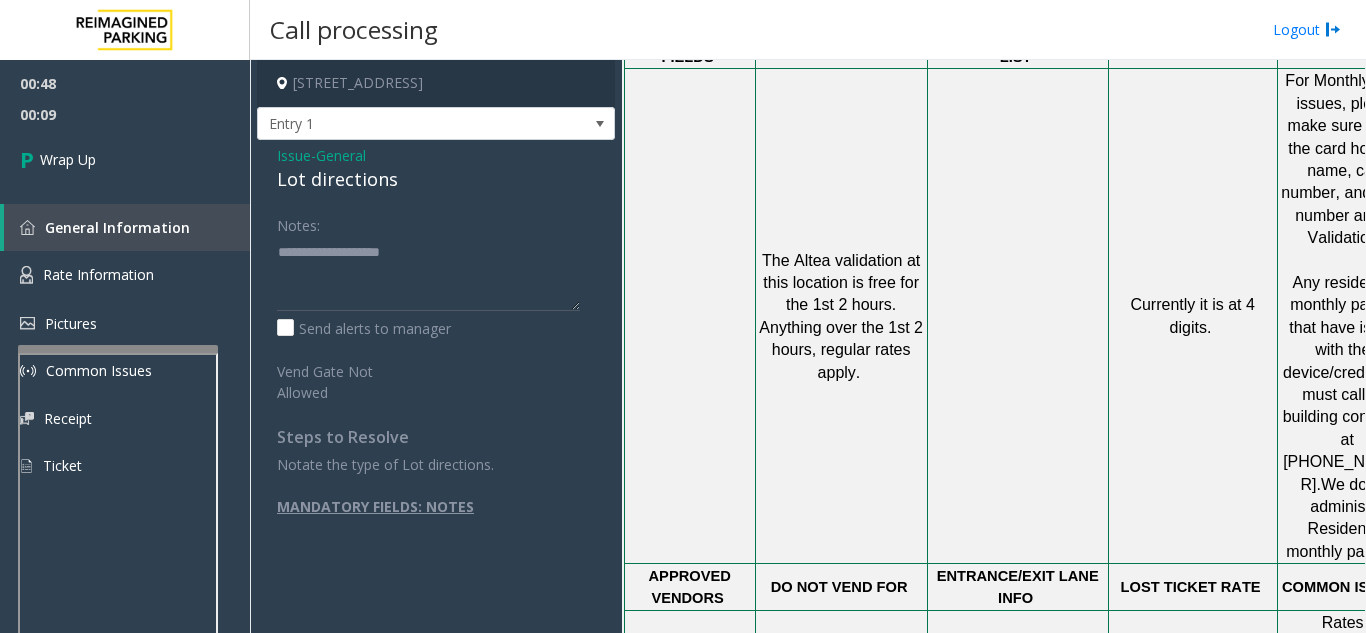 click on "Lot directions" 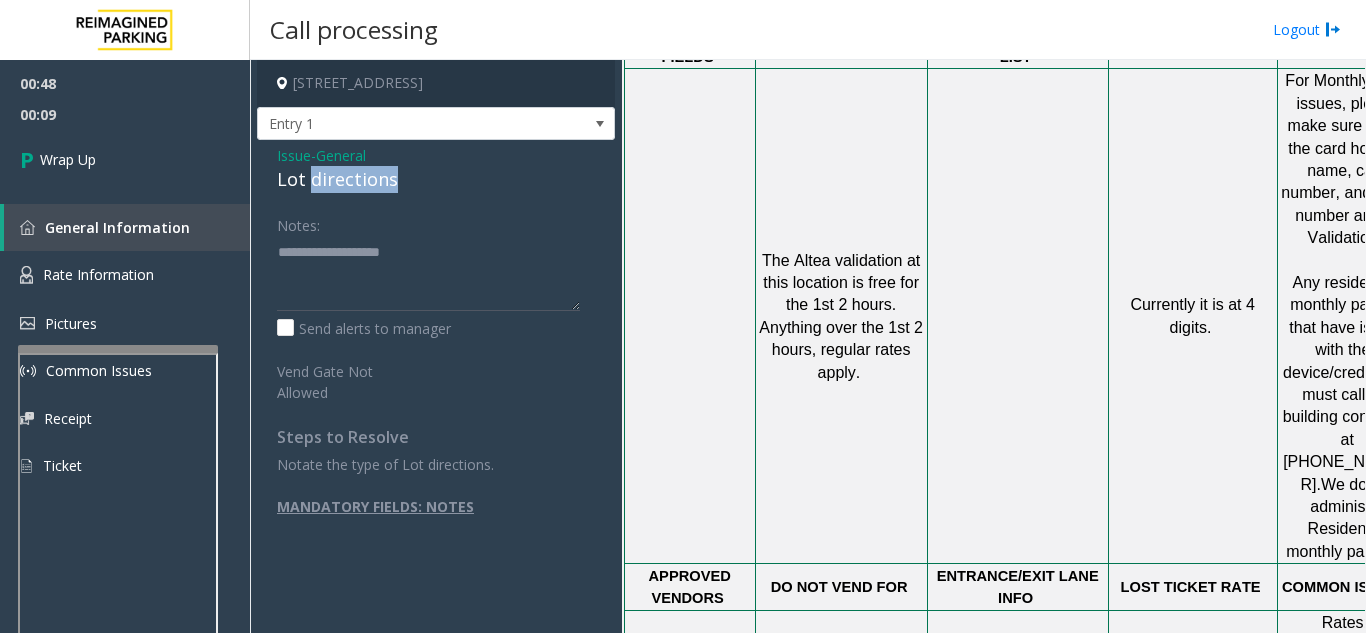 click on "Lot directions" 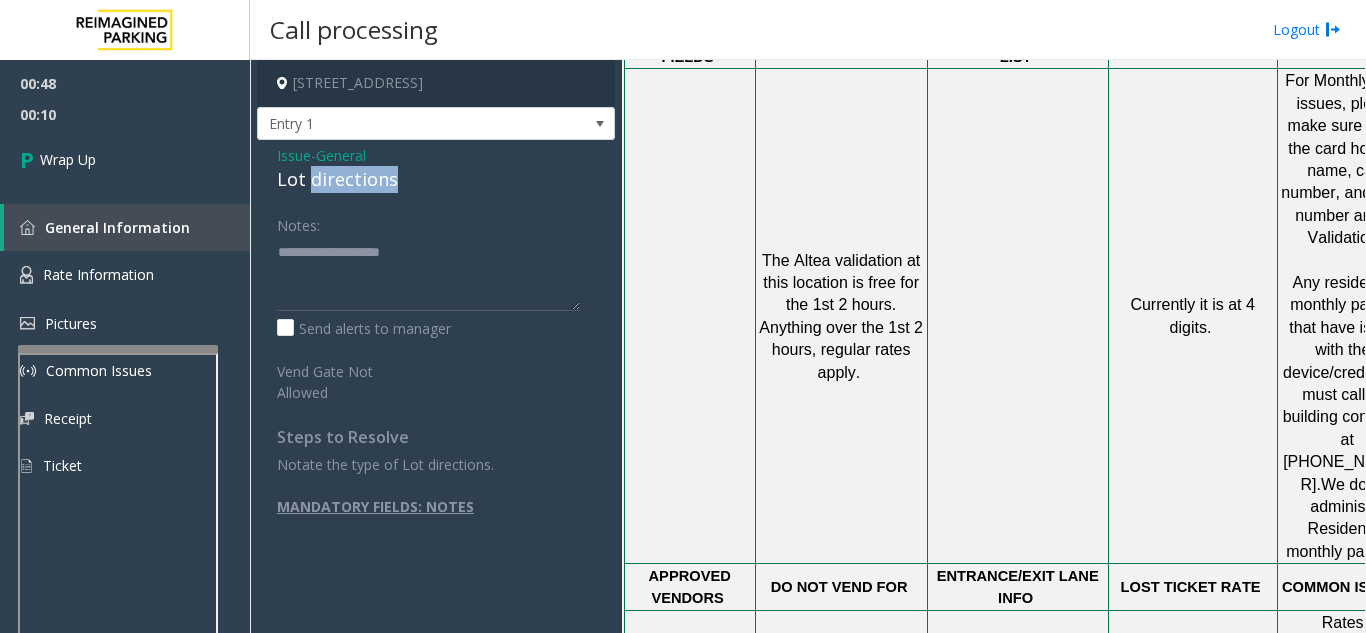 click on "Lot directions" 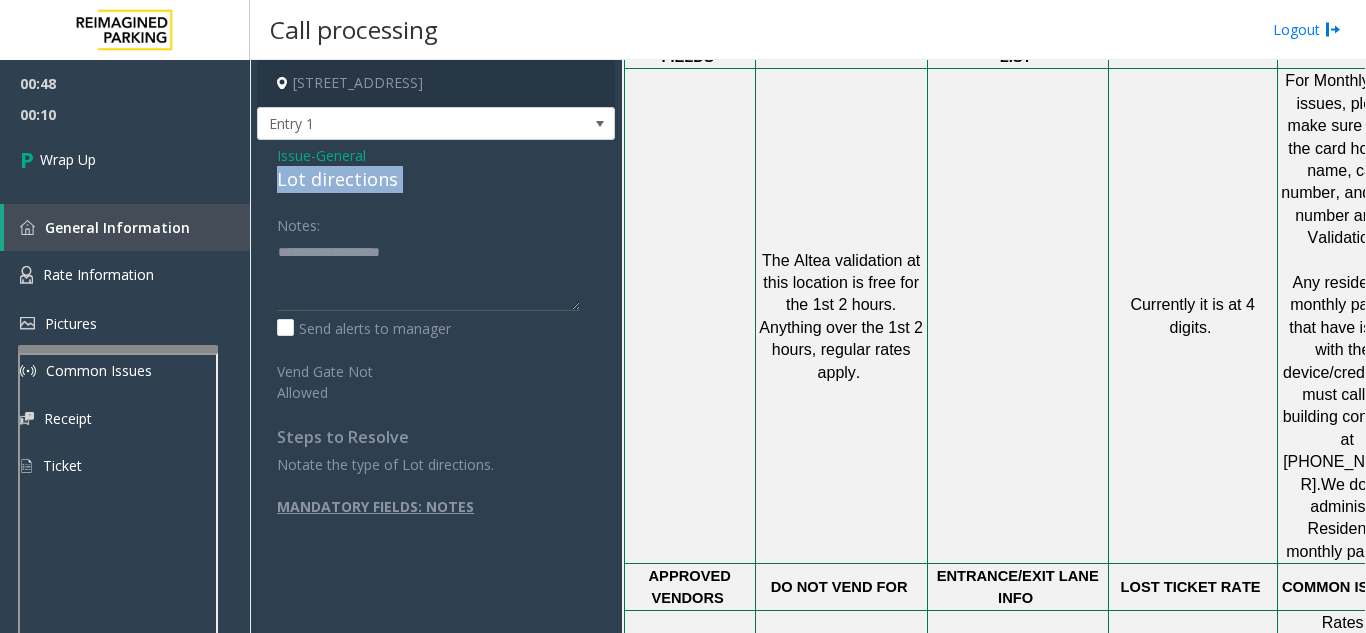 click on "Lot directions" 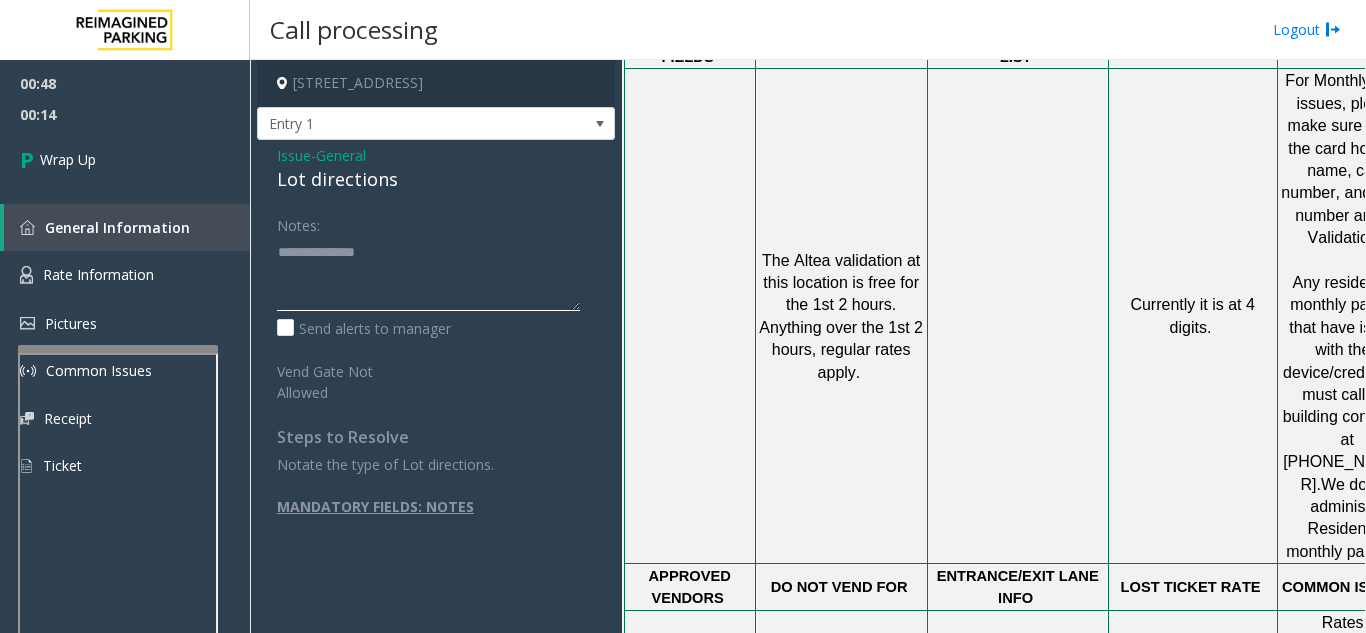 click 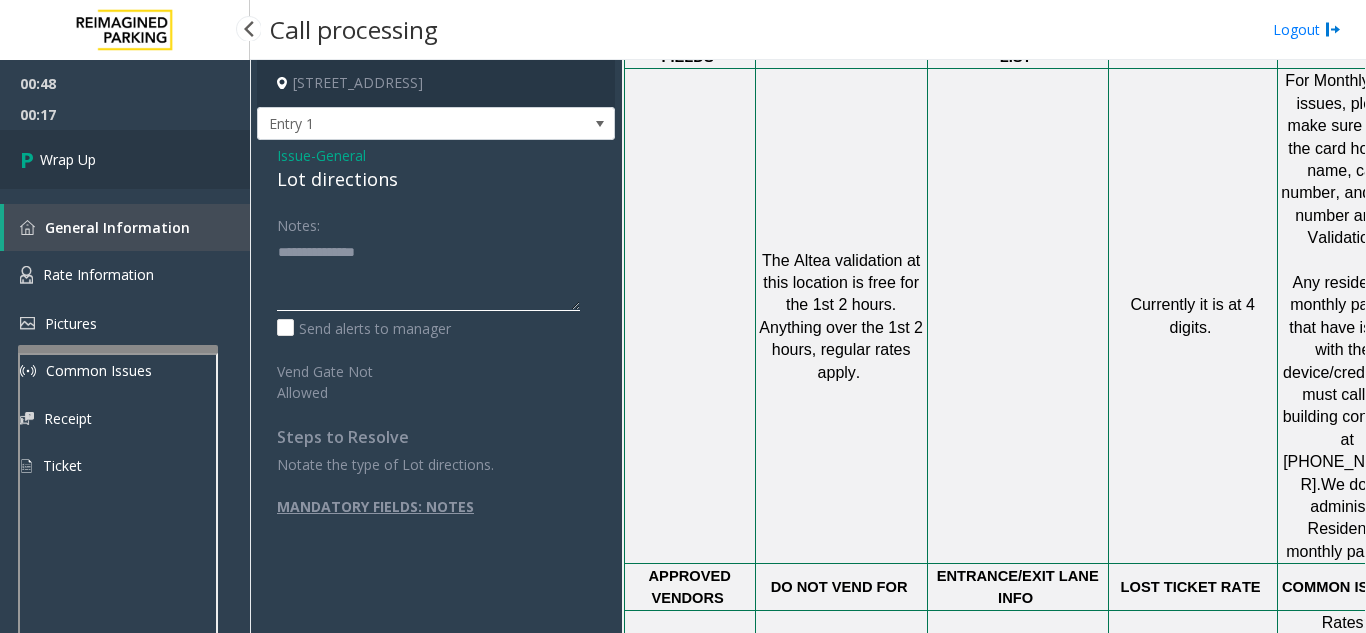 type on "**********" 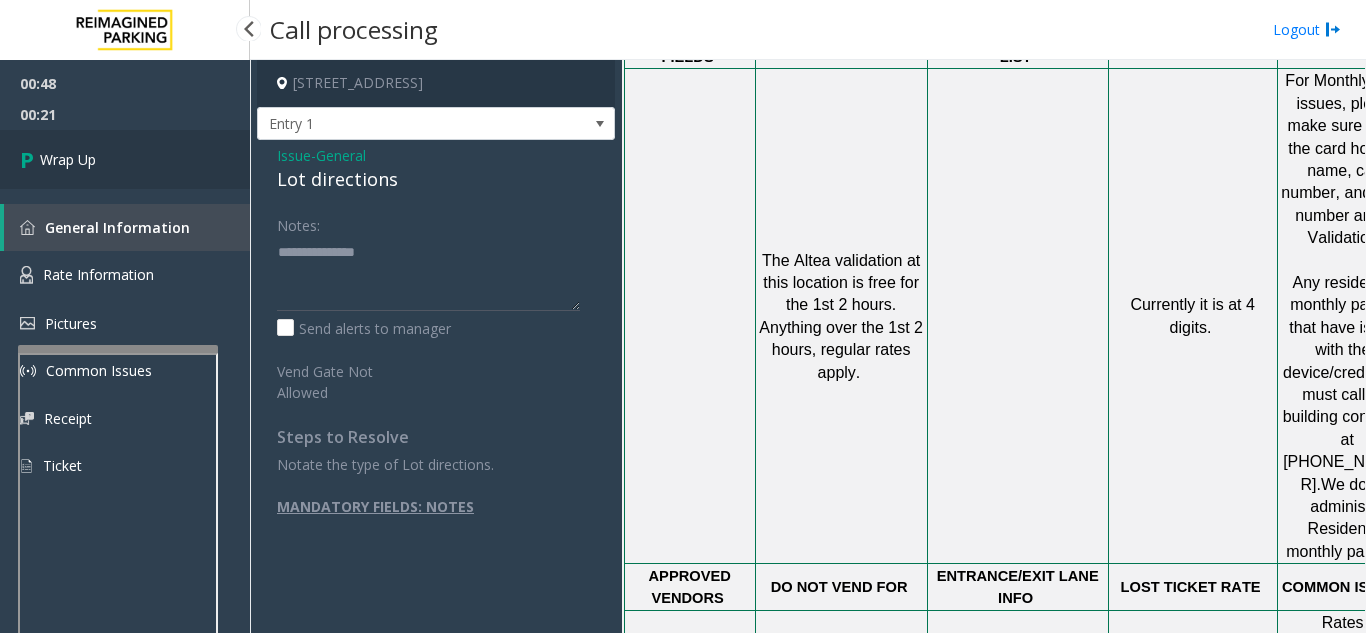 click on "Wrap Up" at bounding box center [68, 159] 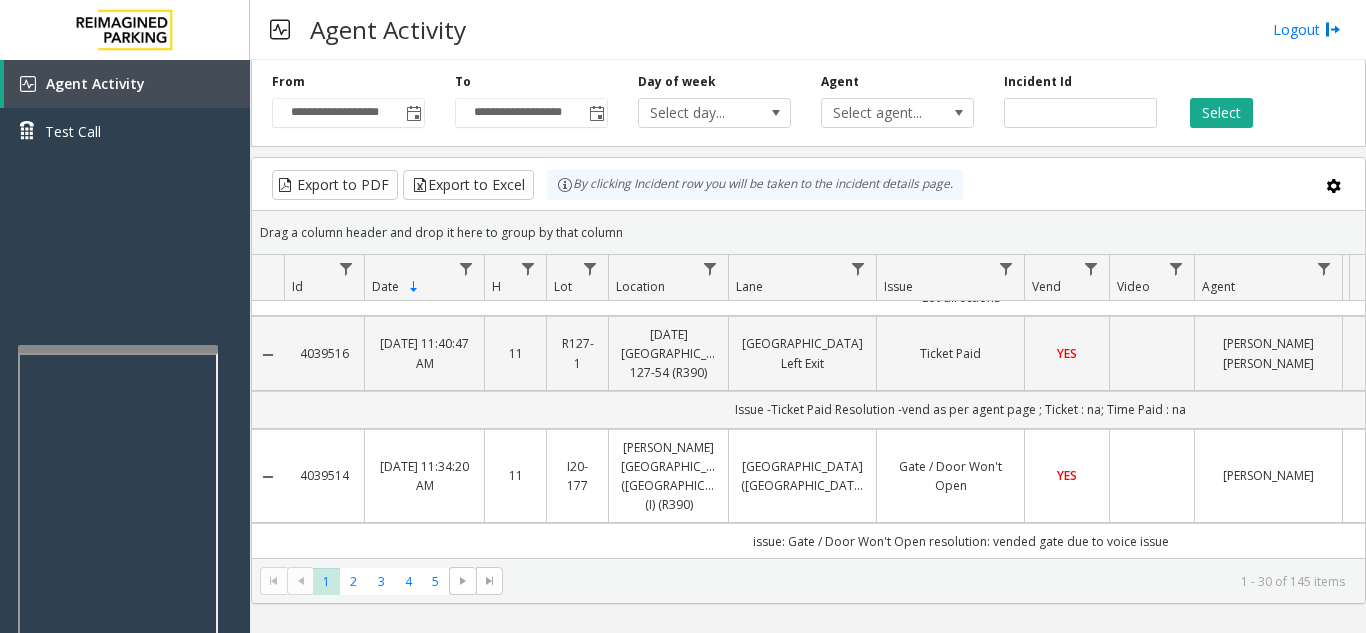 scroll, scrollTop: 100, scrollLeft: 0, axis: vertical 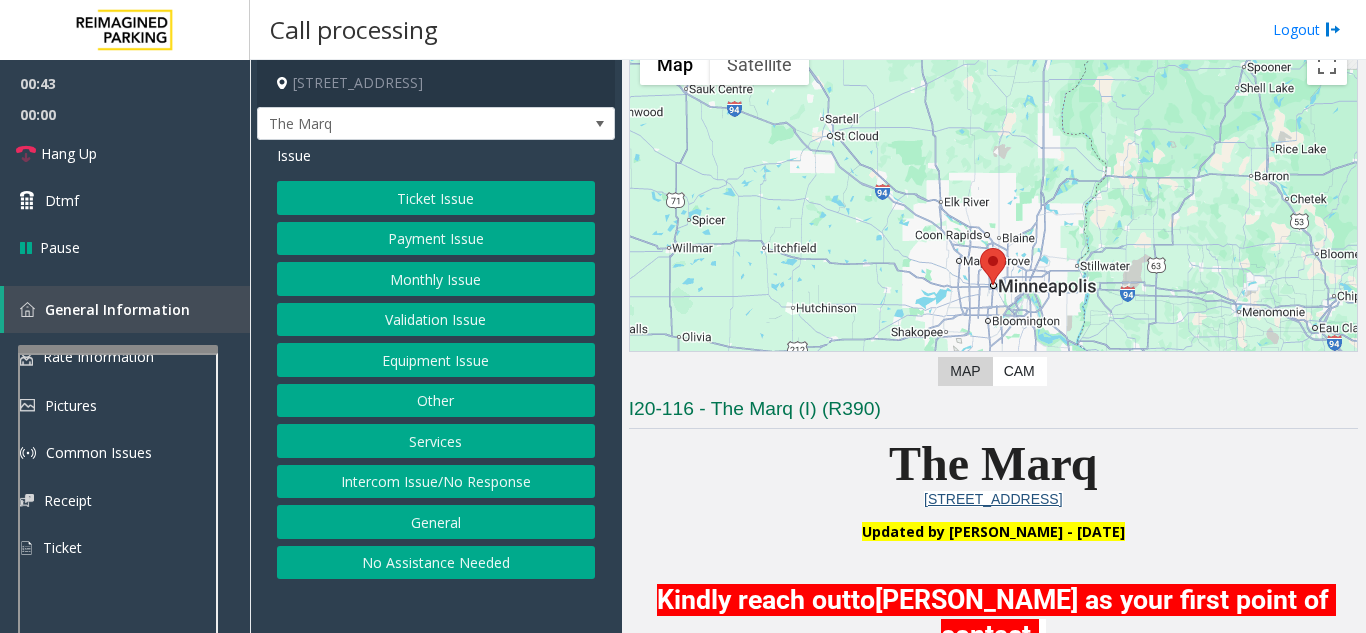 click on "Monthly Issue" 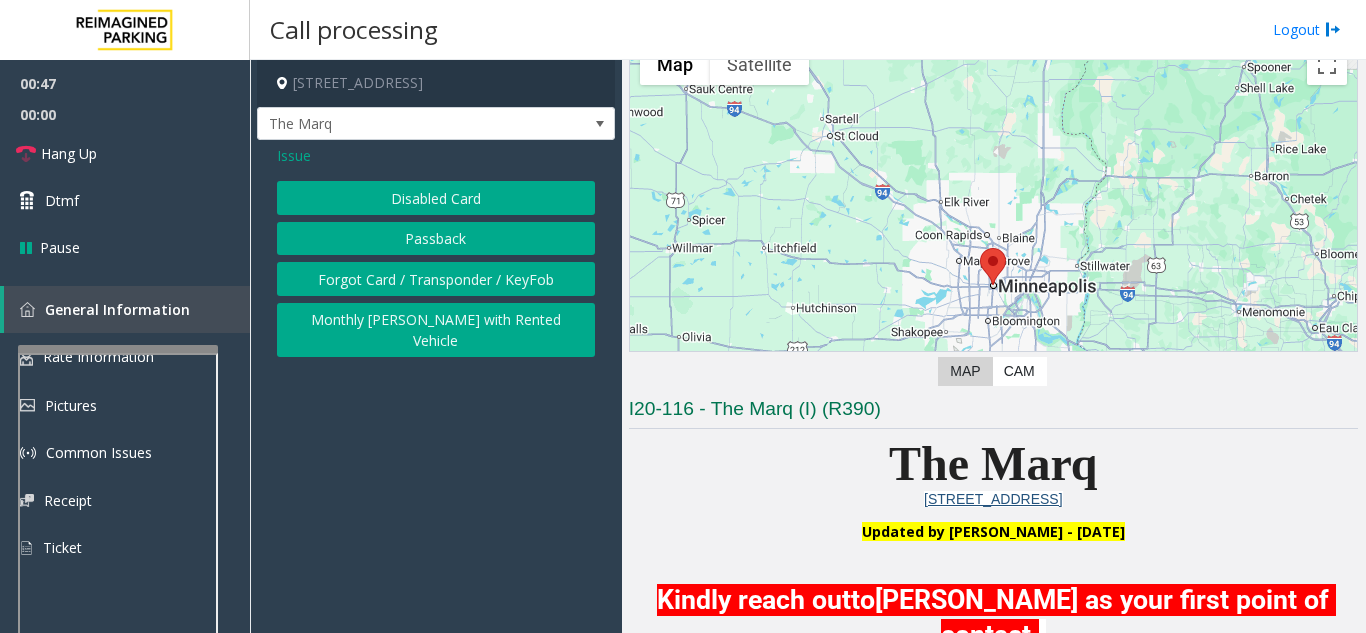 click on "Disabled Card" 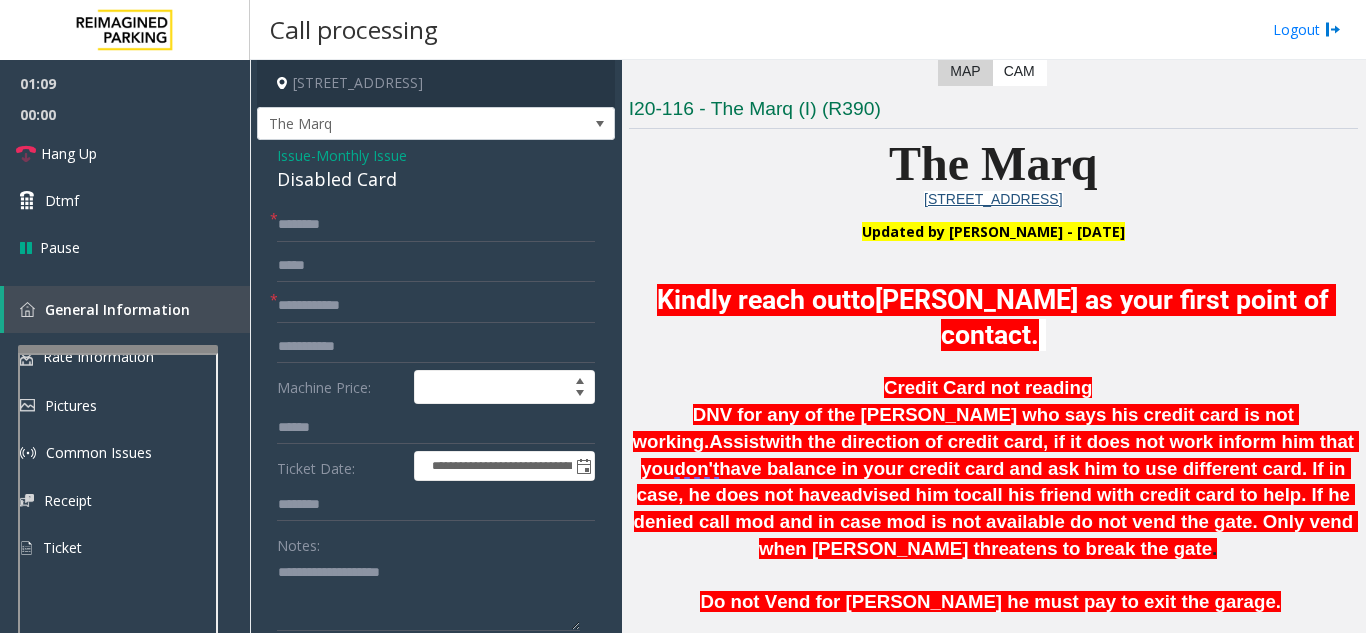 scroll, scrollTop: 500, scrollLeft: 0, axis: vertical 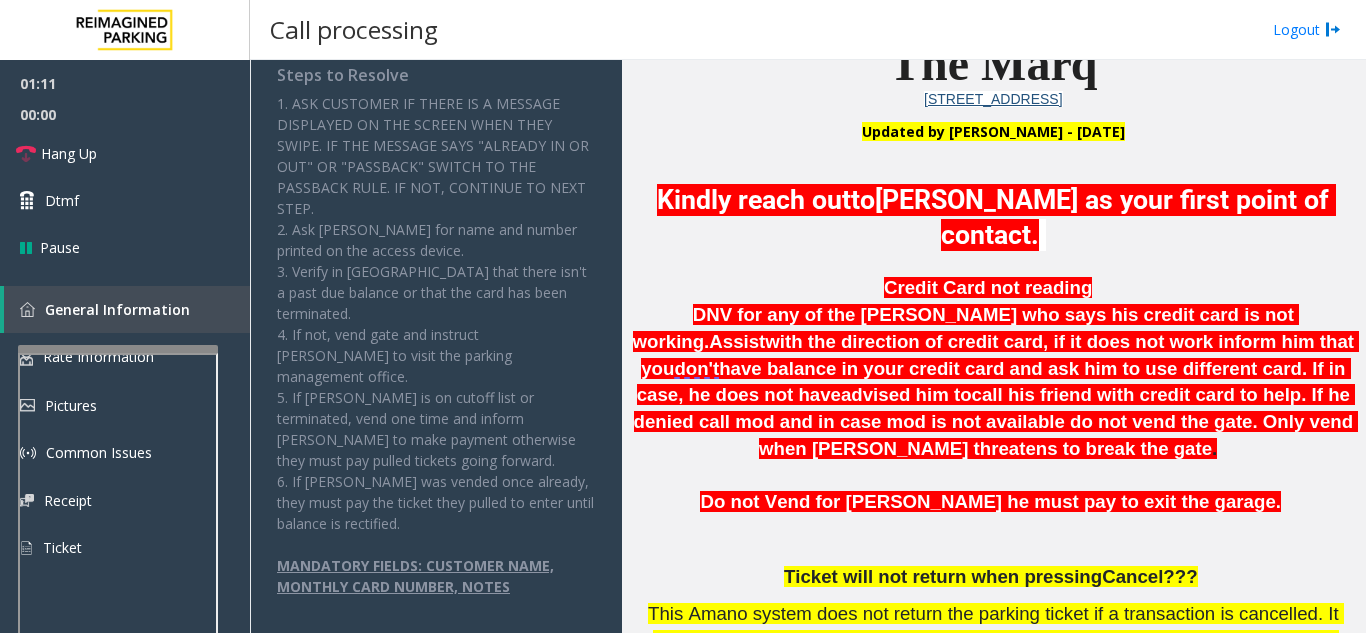 click on "Kindly reach out  to  [PERSON_NAME] as your first point of contact." 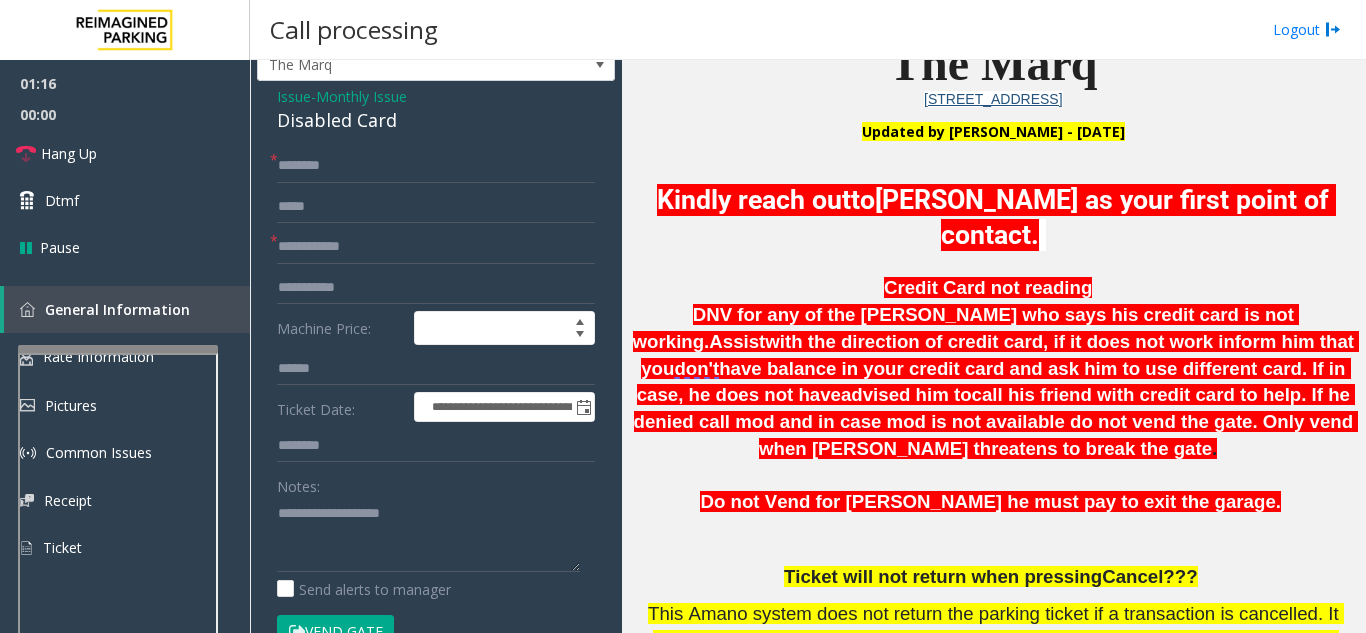 scroll, scrollTop: 0, scrollLeft: 0, axis: both 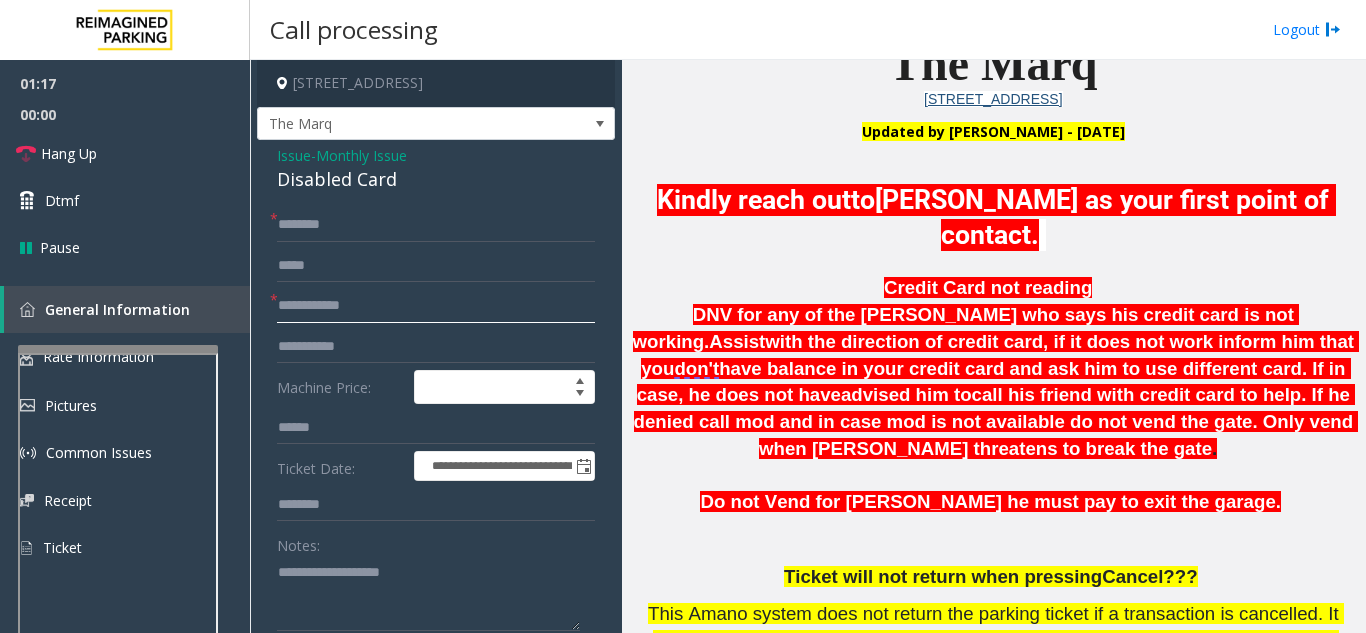 click 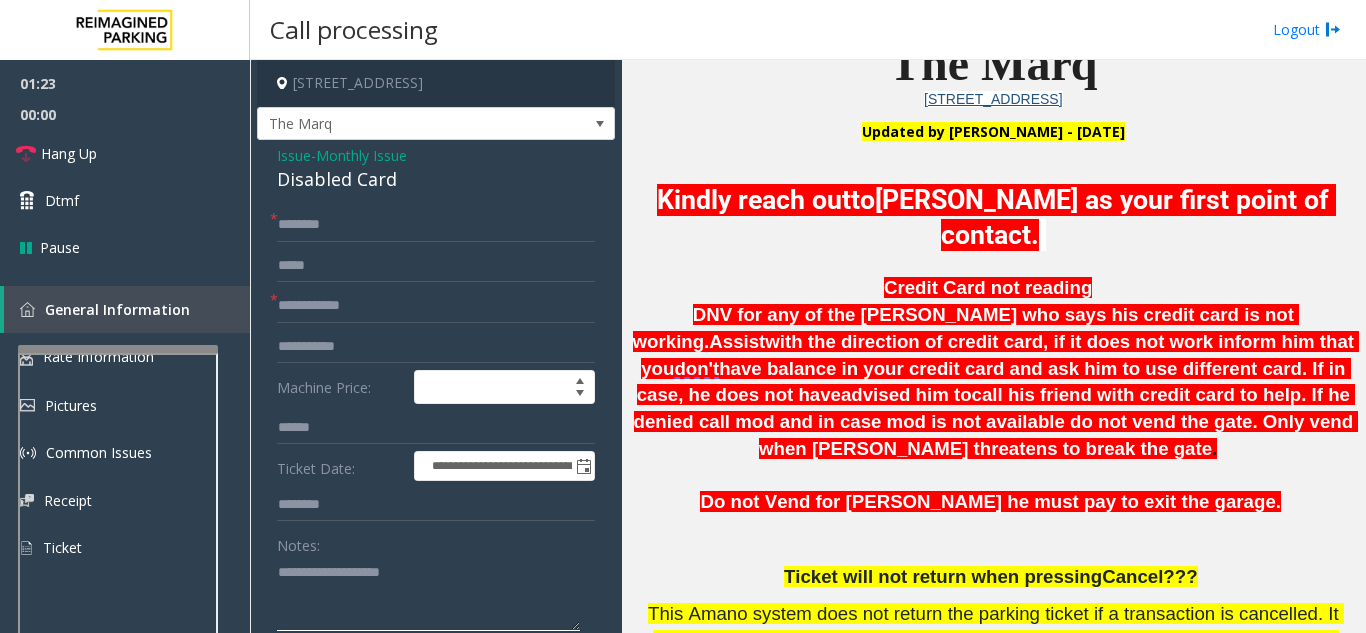 click 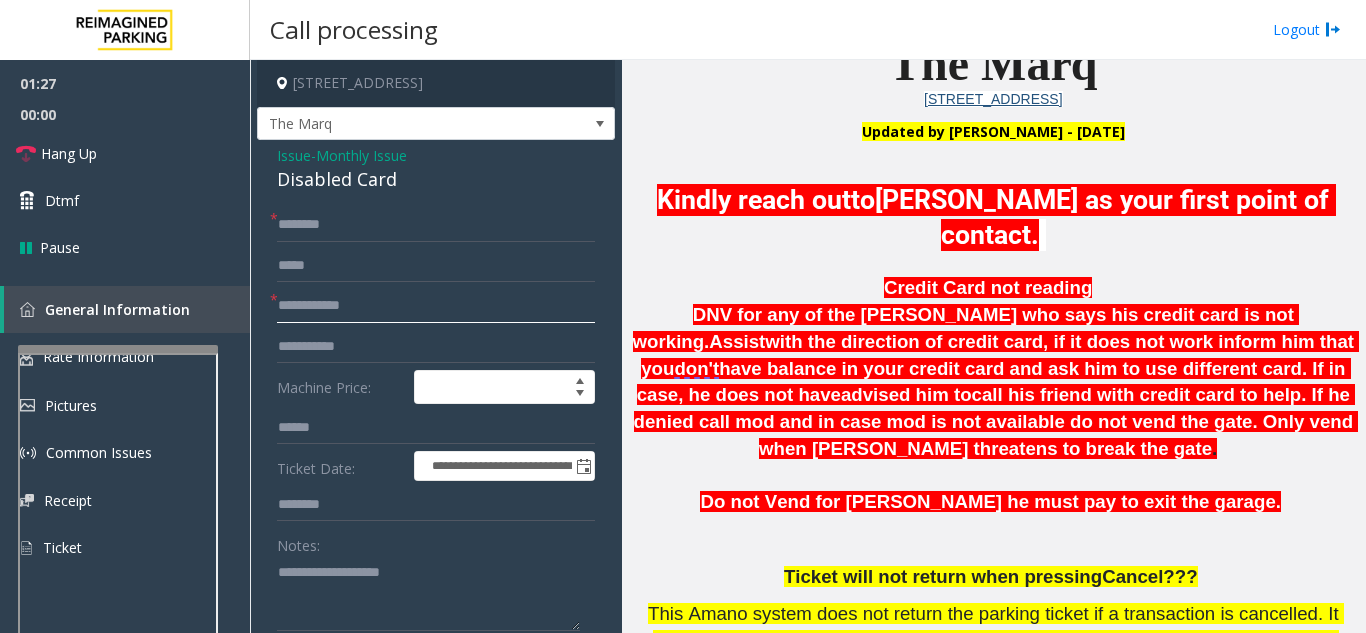 click 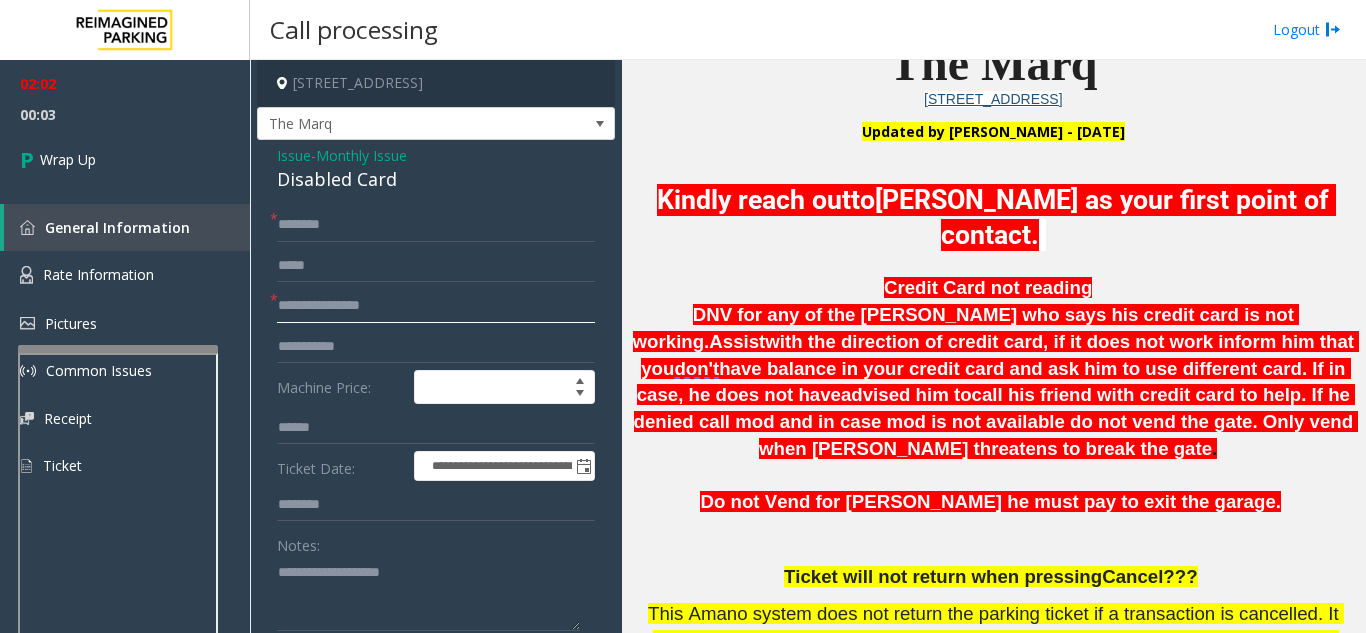 click on "**********" 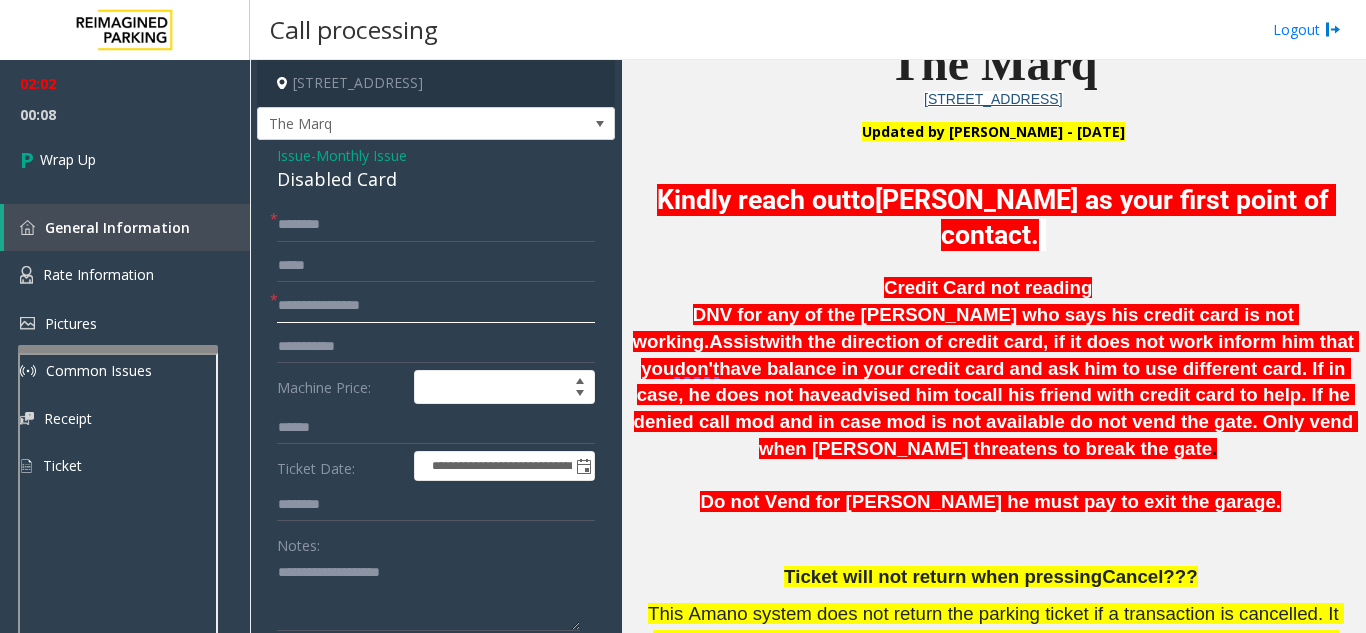 type on "**********" 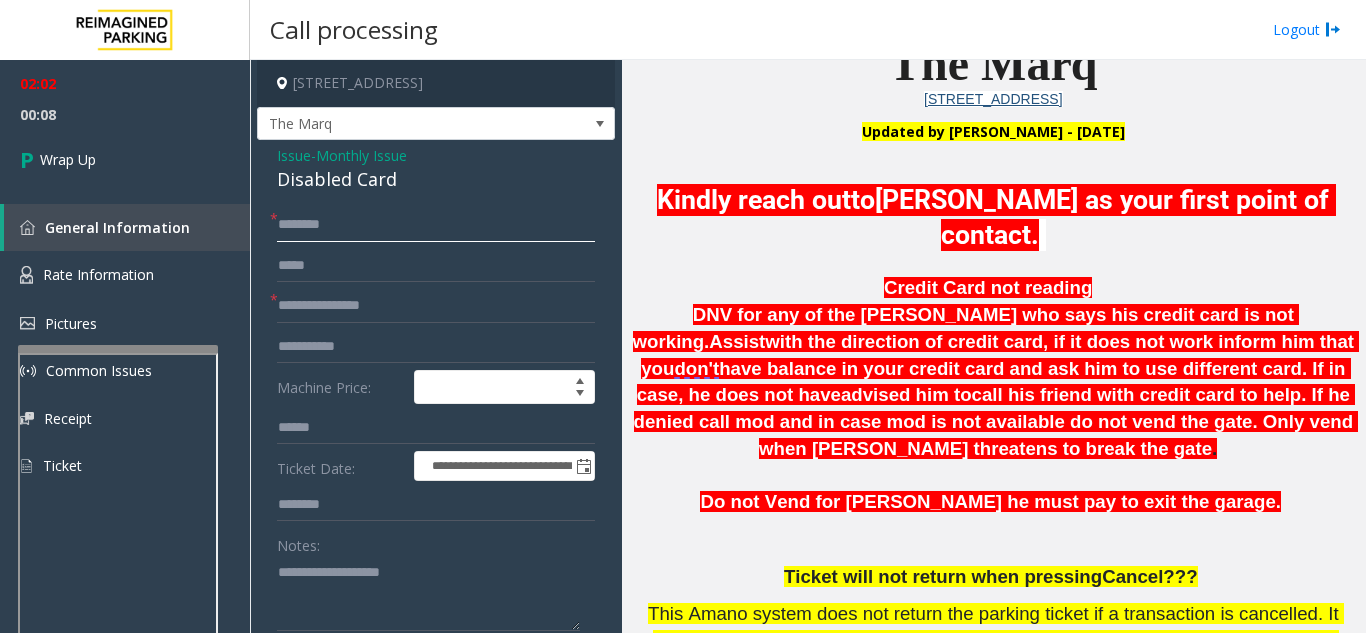 click 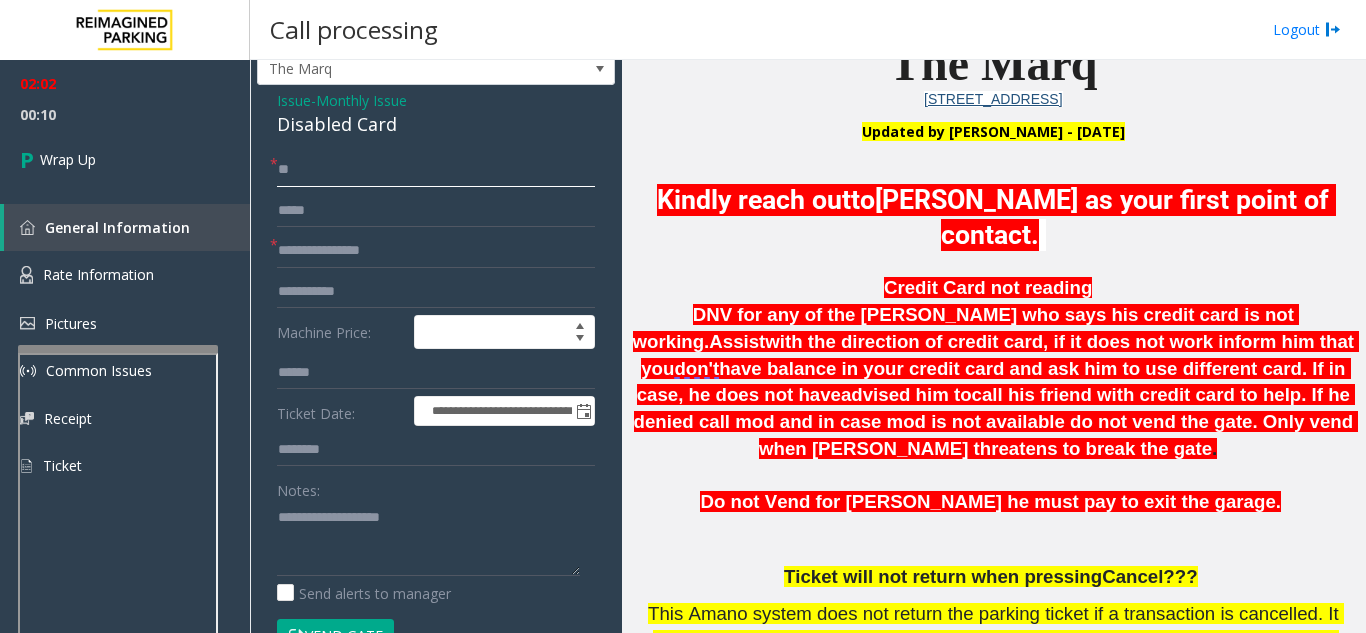 scroll, scrollTop: 100, scrollLeft: 0, axis: vertical 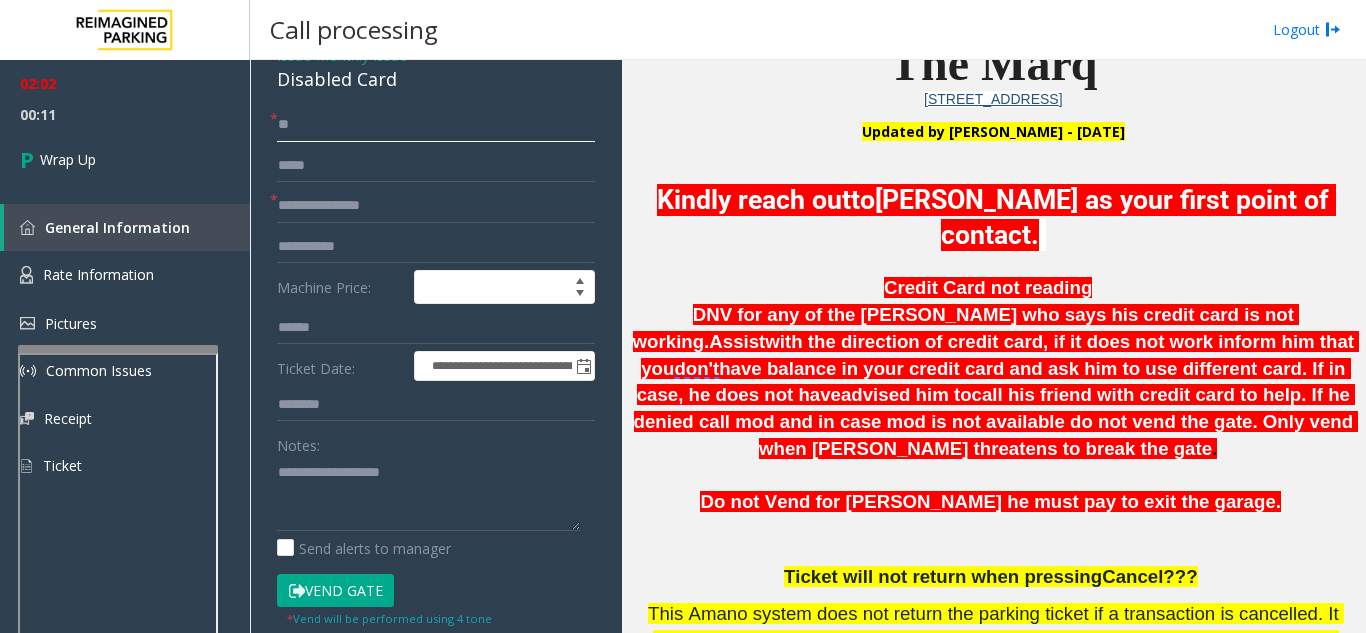 type on "**" 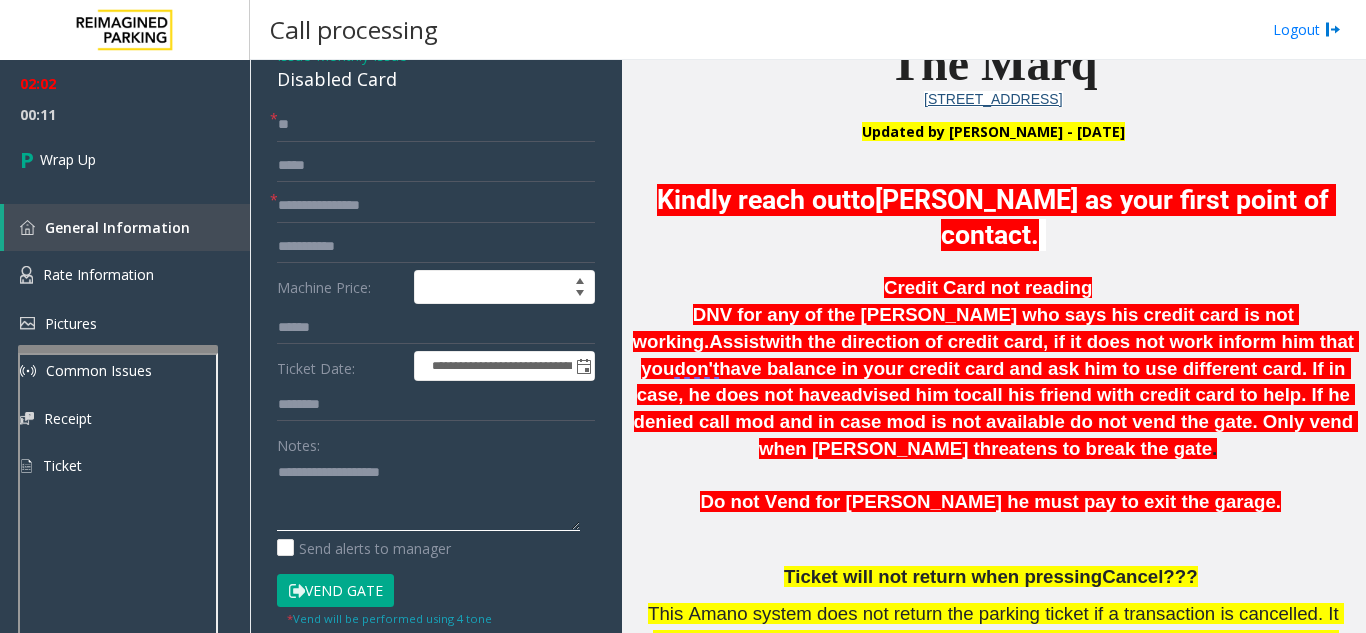 click 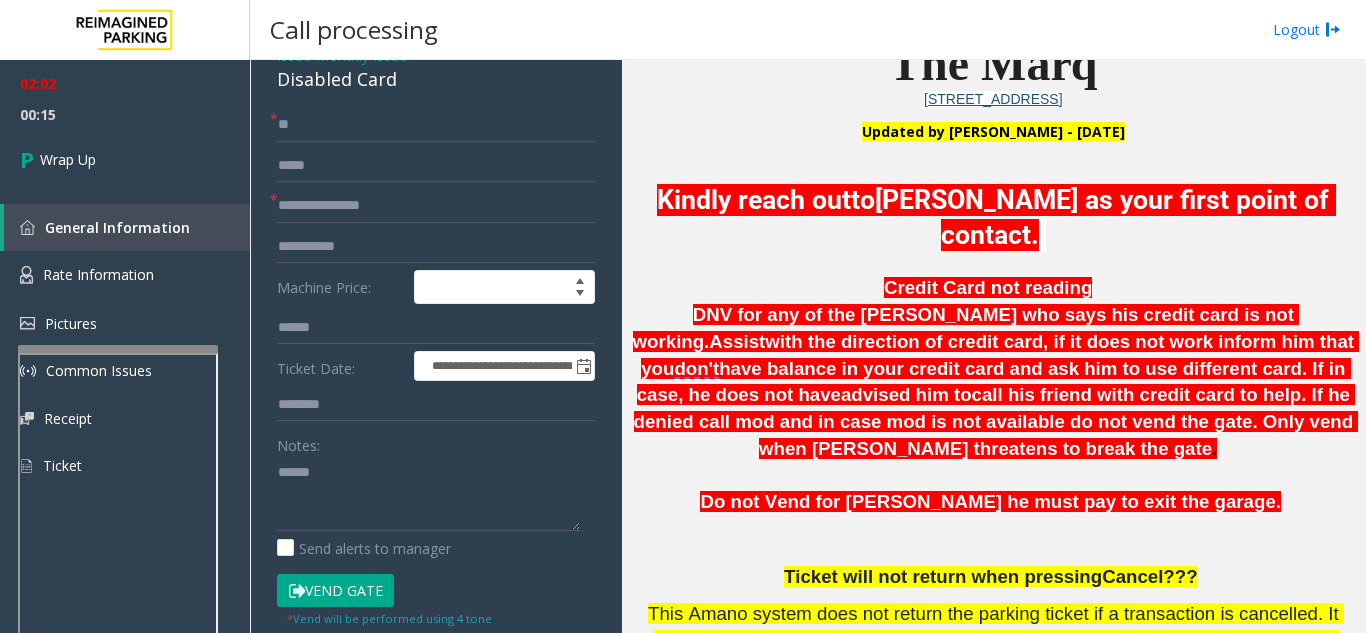 click on "Disabled Card" 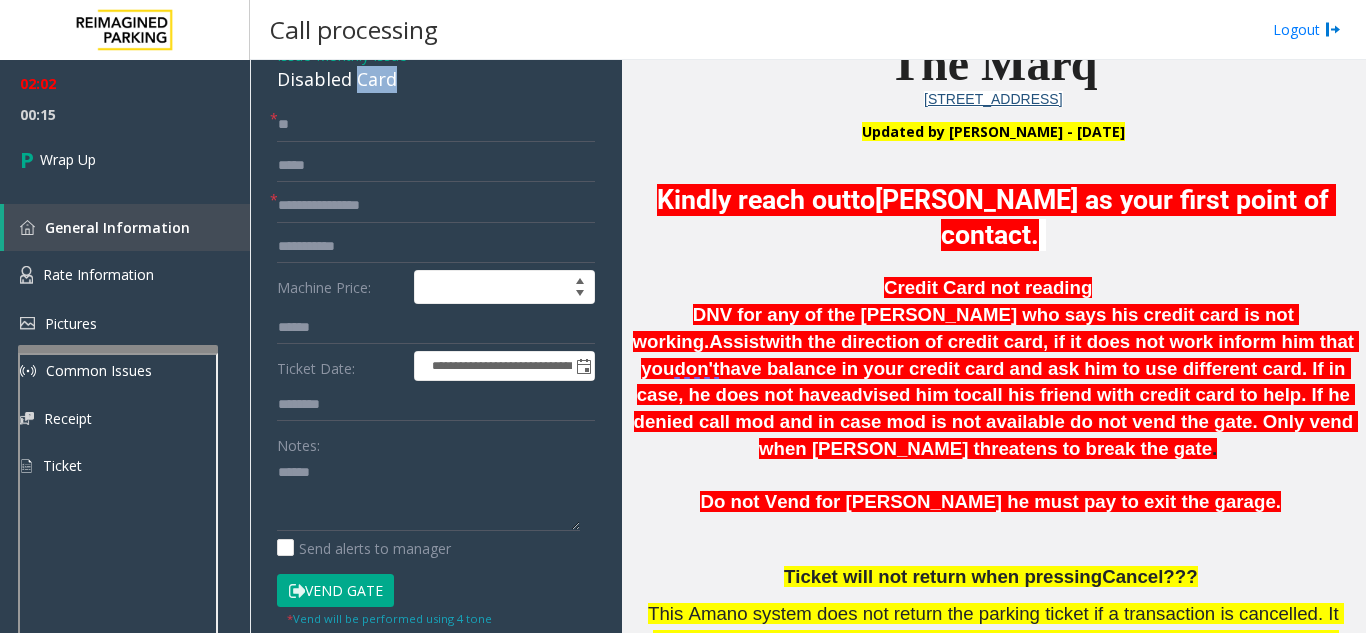 click on "Disabled Card" 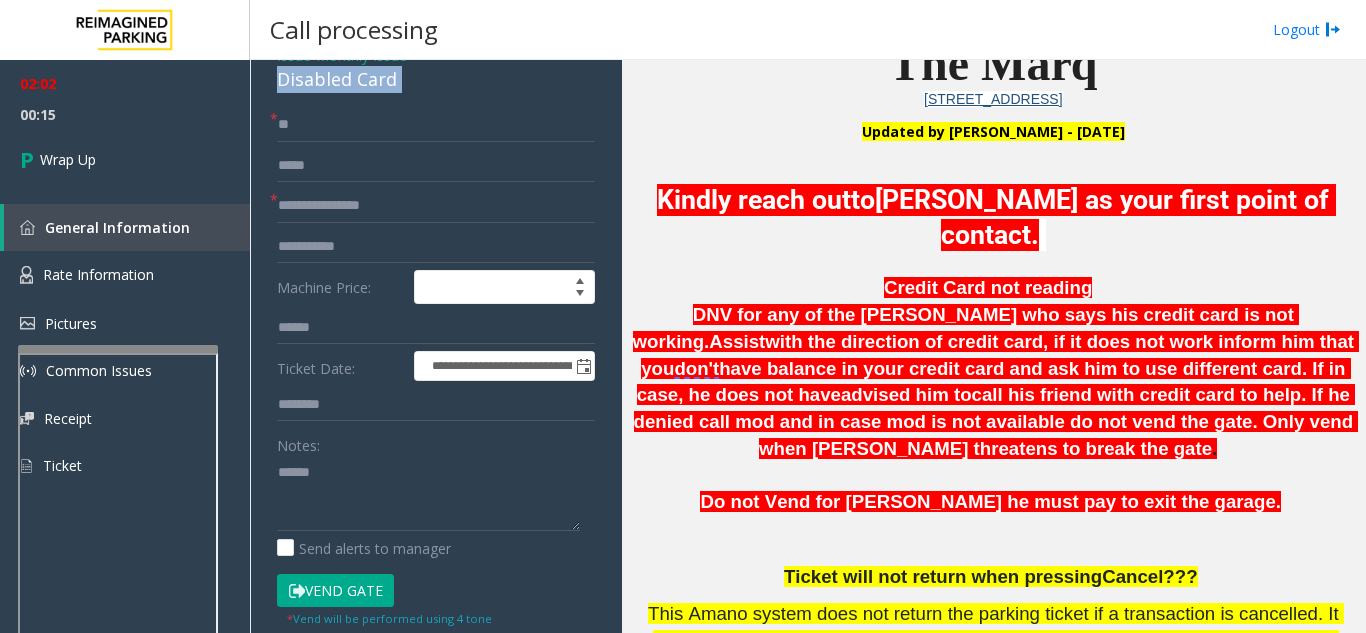 click on "Disabled Card" 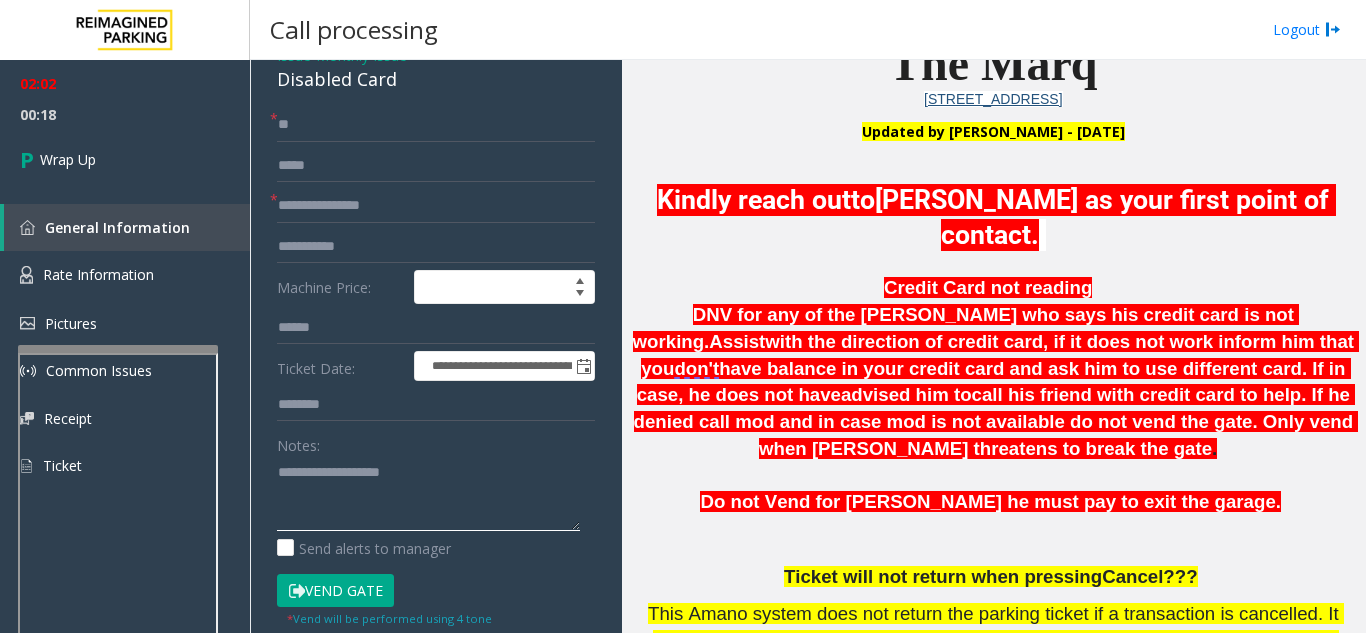 click 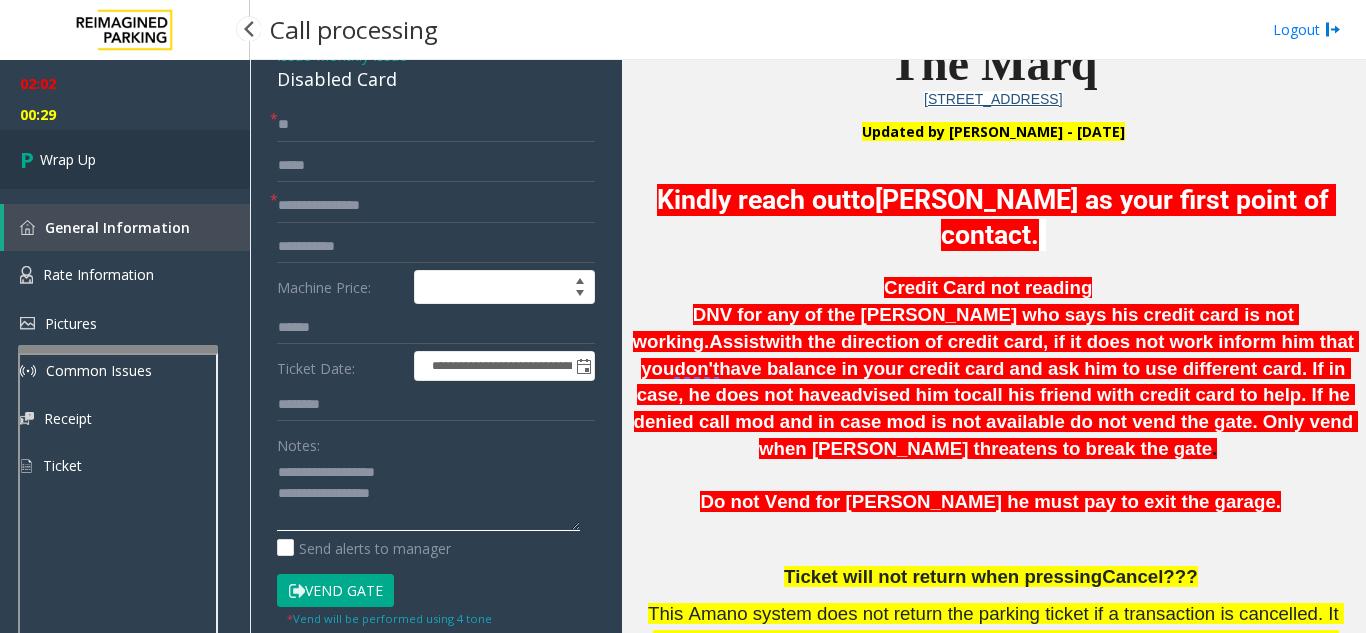 type on "**********" 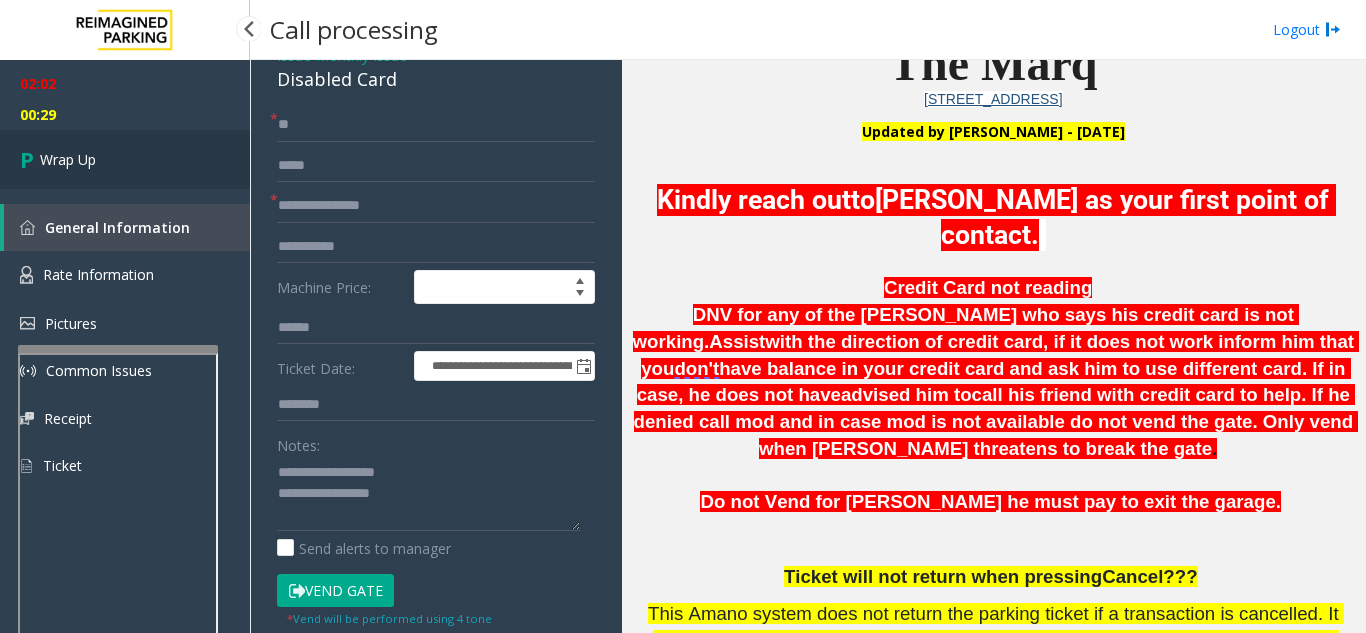 click on "Wrap Up" at bounding box center [125, 159] 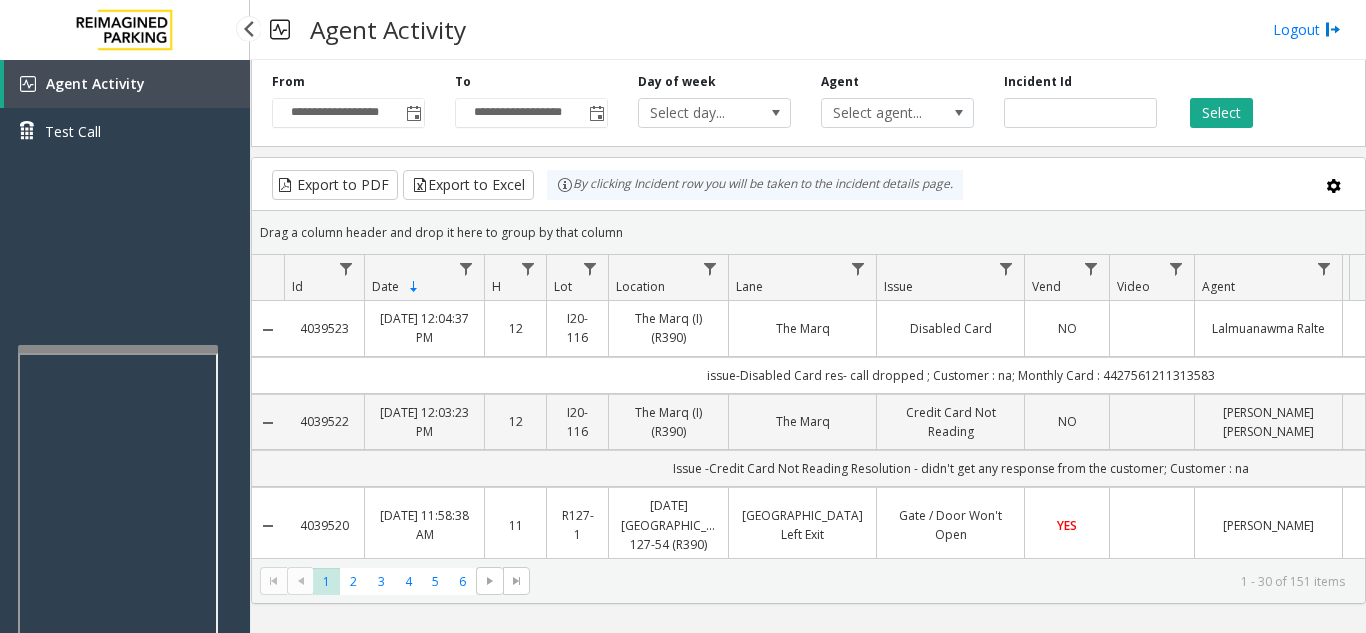 click on "Agent Activity Test Call" at bounding box center [125, 376] 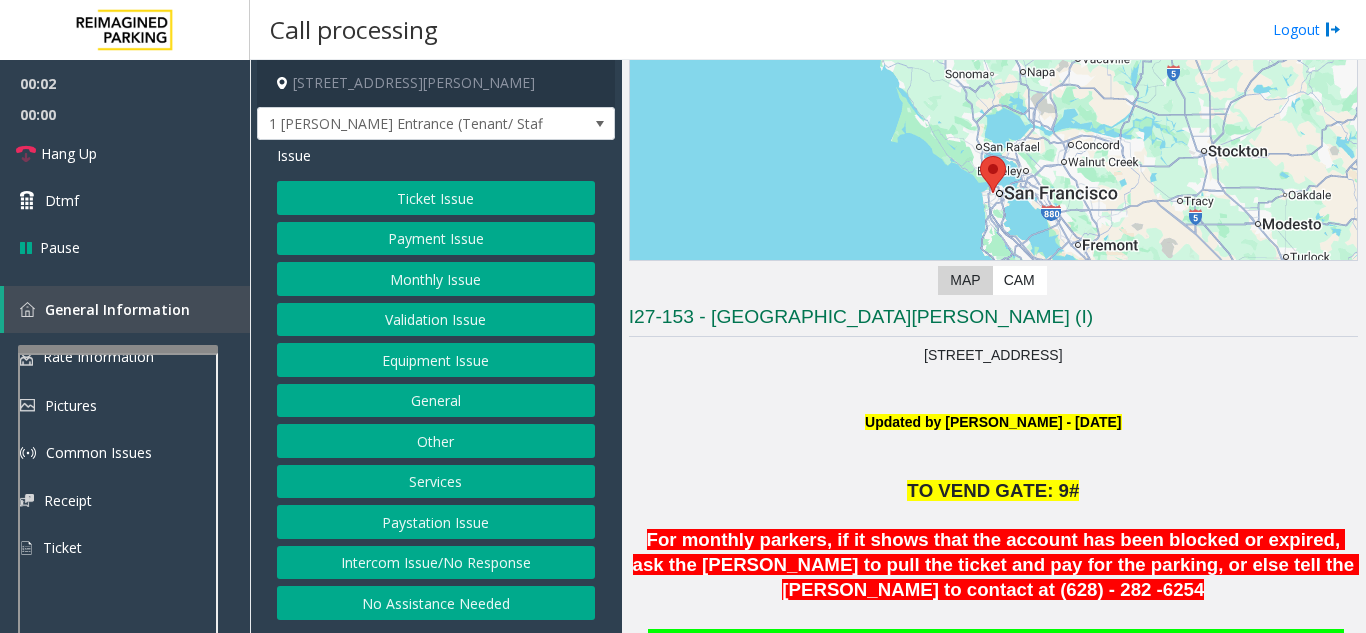 scroll, scrollTop: 200, scrollLeft: 0, axis: vertical 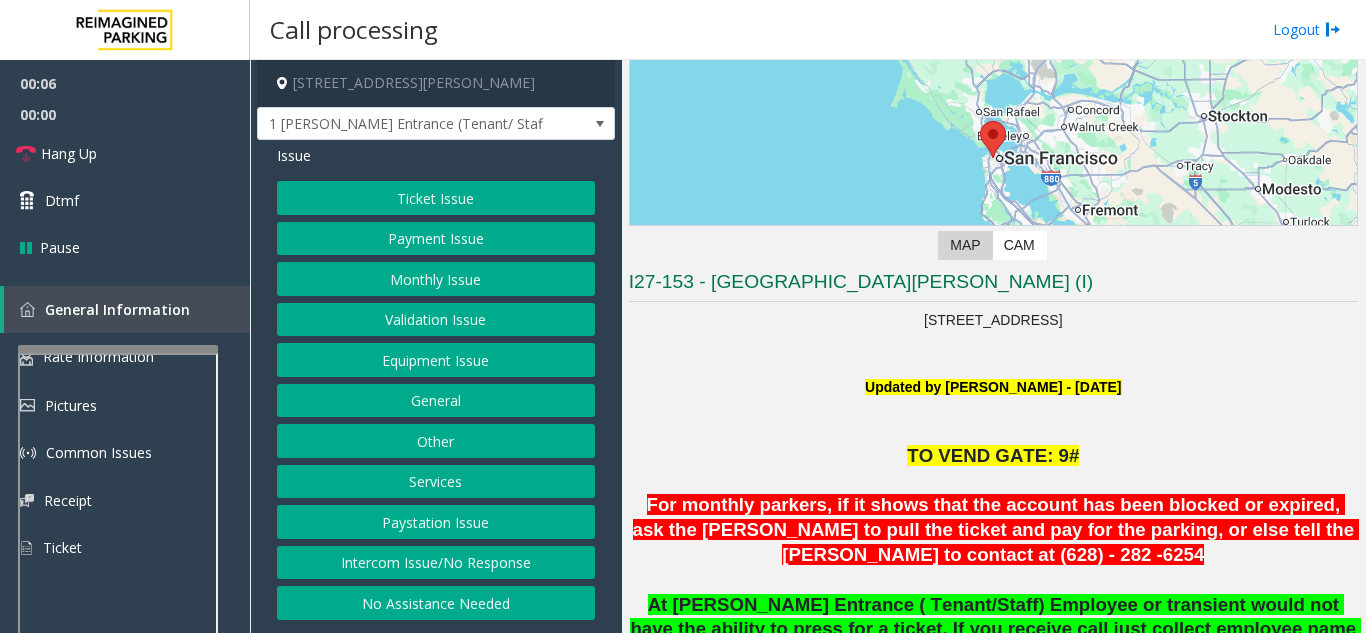 click on "Monthly Issue" 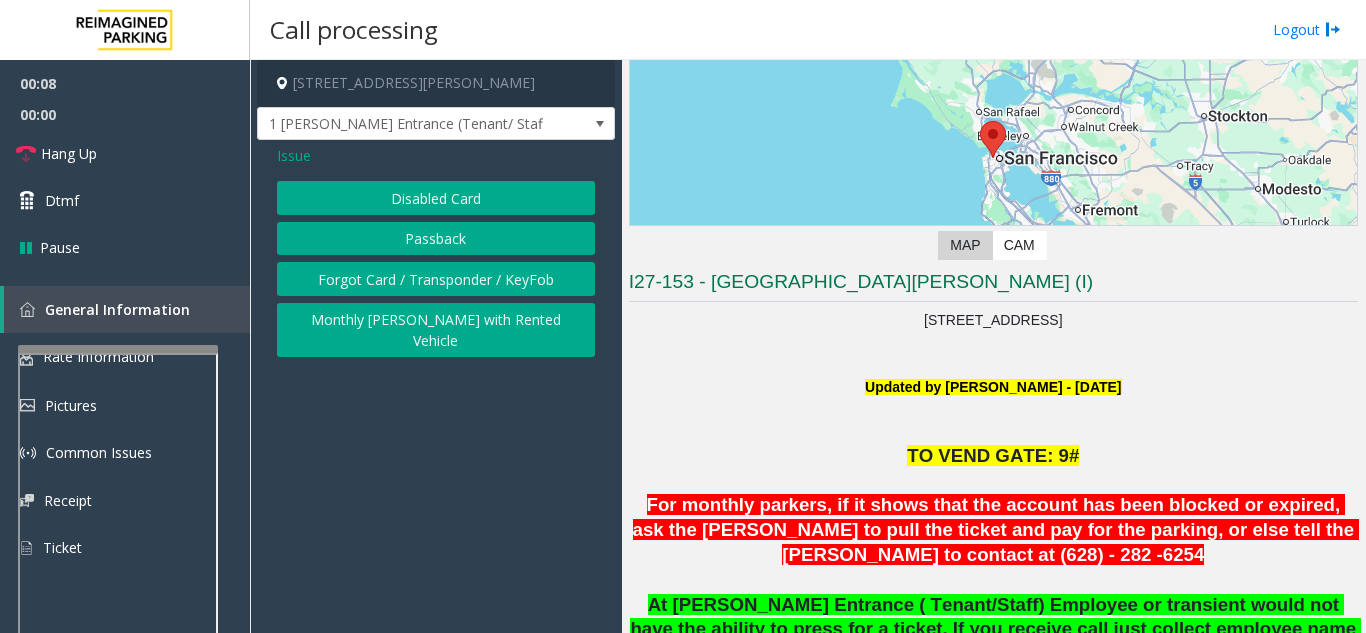 click on "Disabled Card" 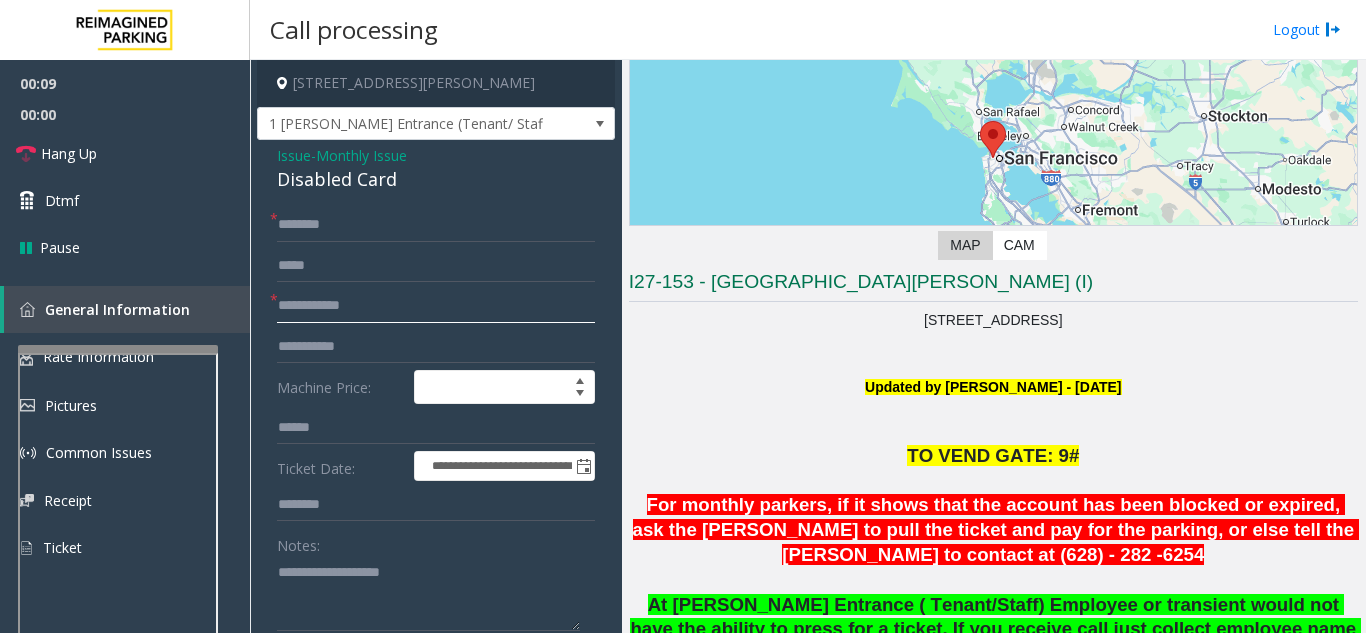 click 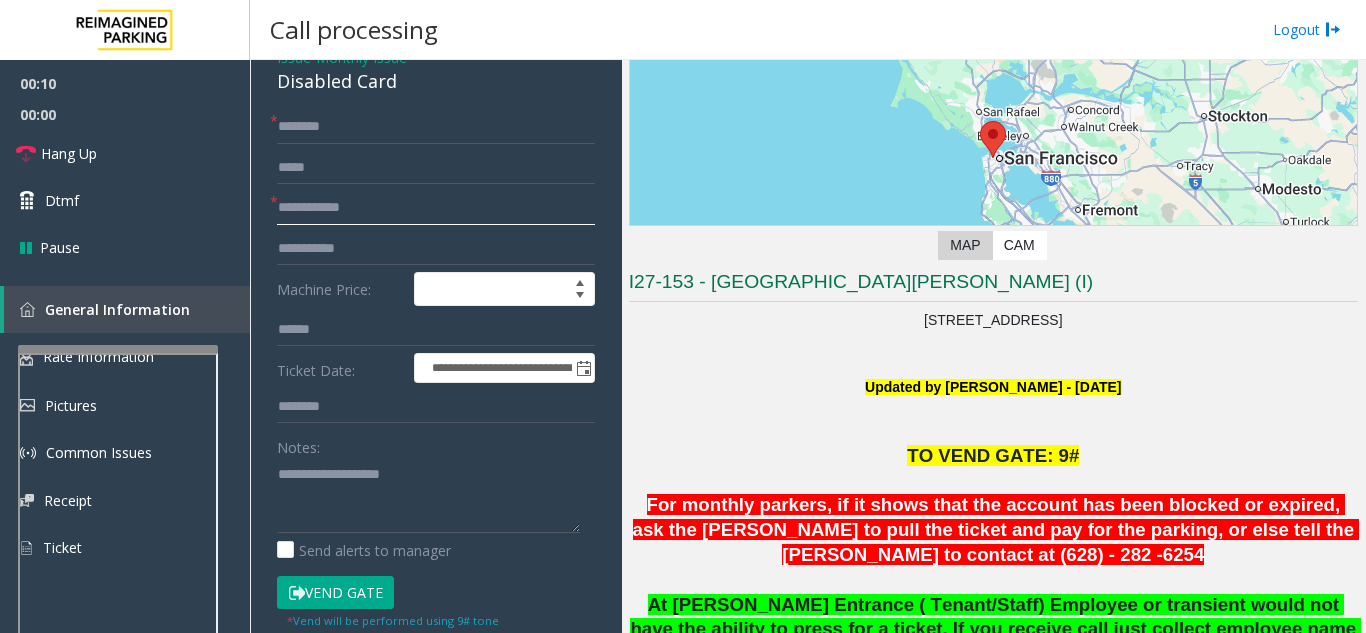 scroll, scrollTop: 200, scrollLeft: 0, axis: vertical 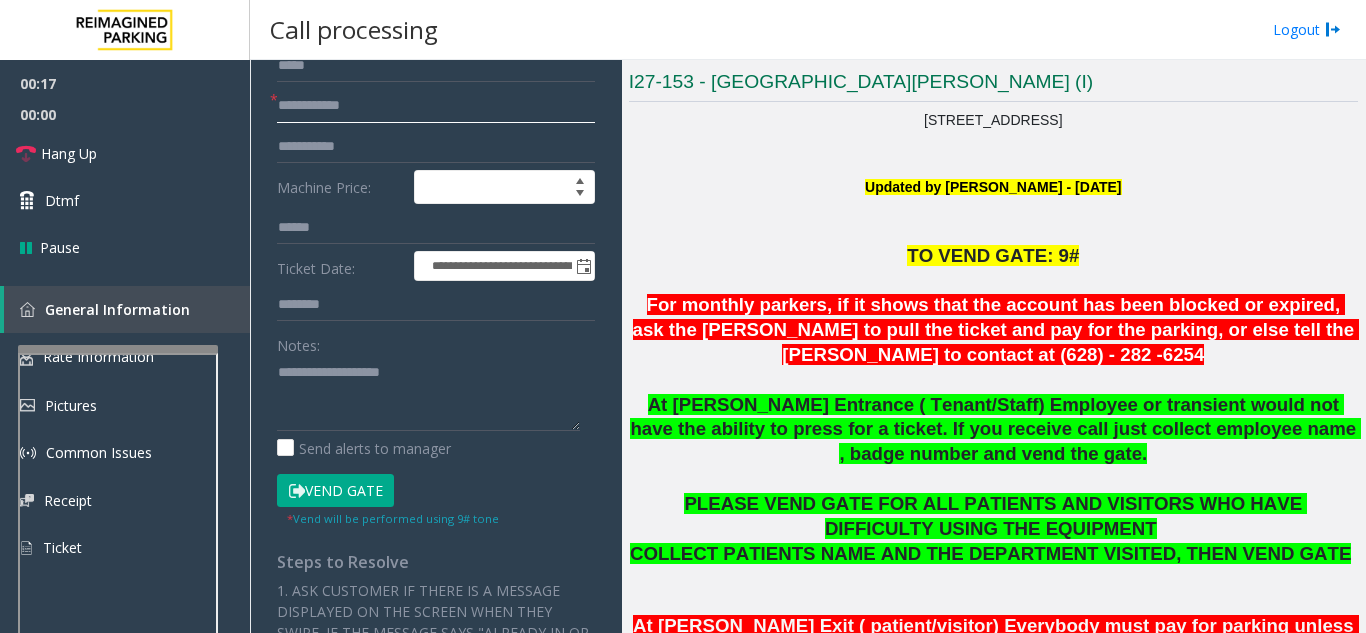 click 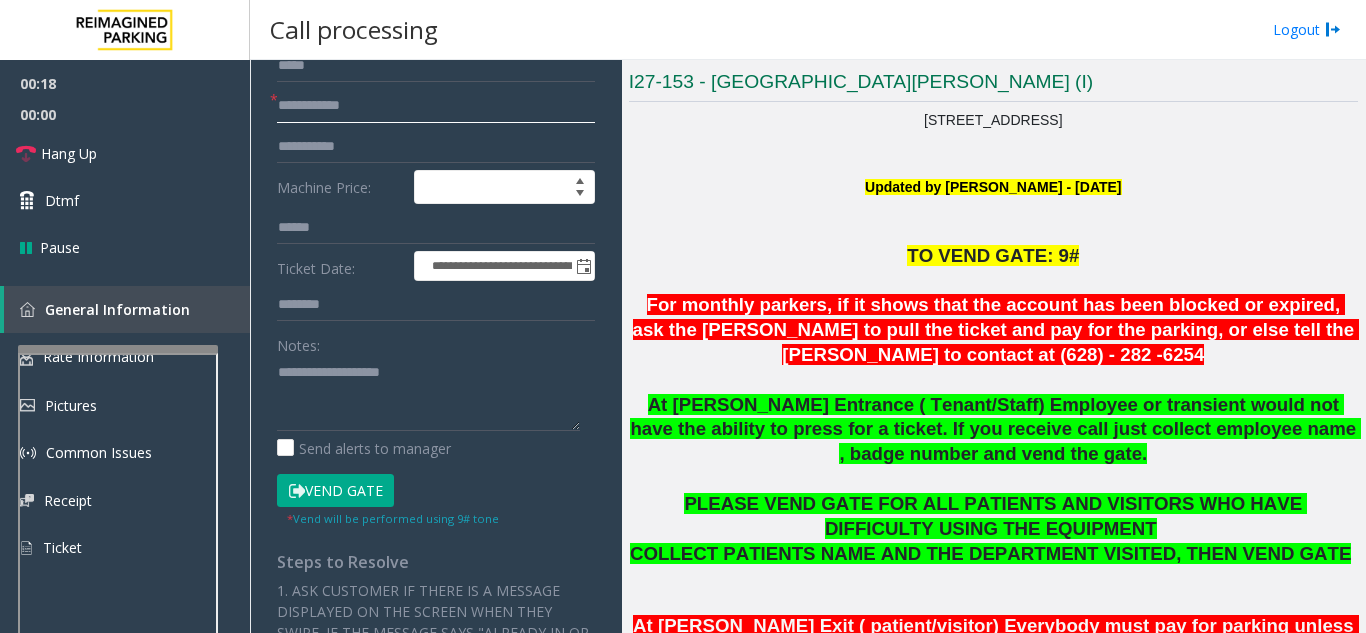 scroll, scrollTop: 100, scrollLeft: 0, axis: vertical 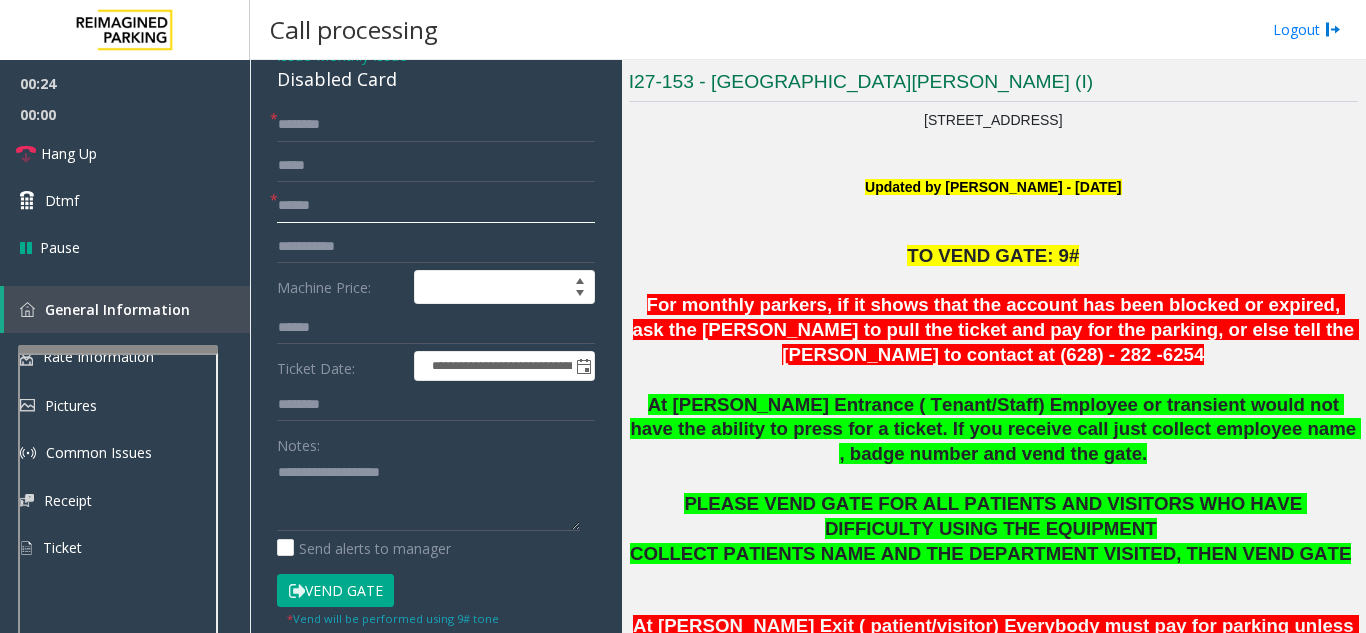 type on "******" 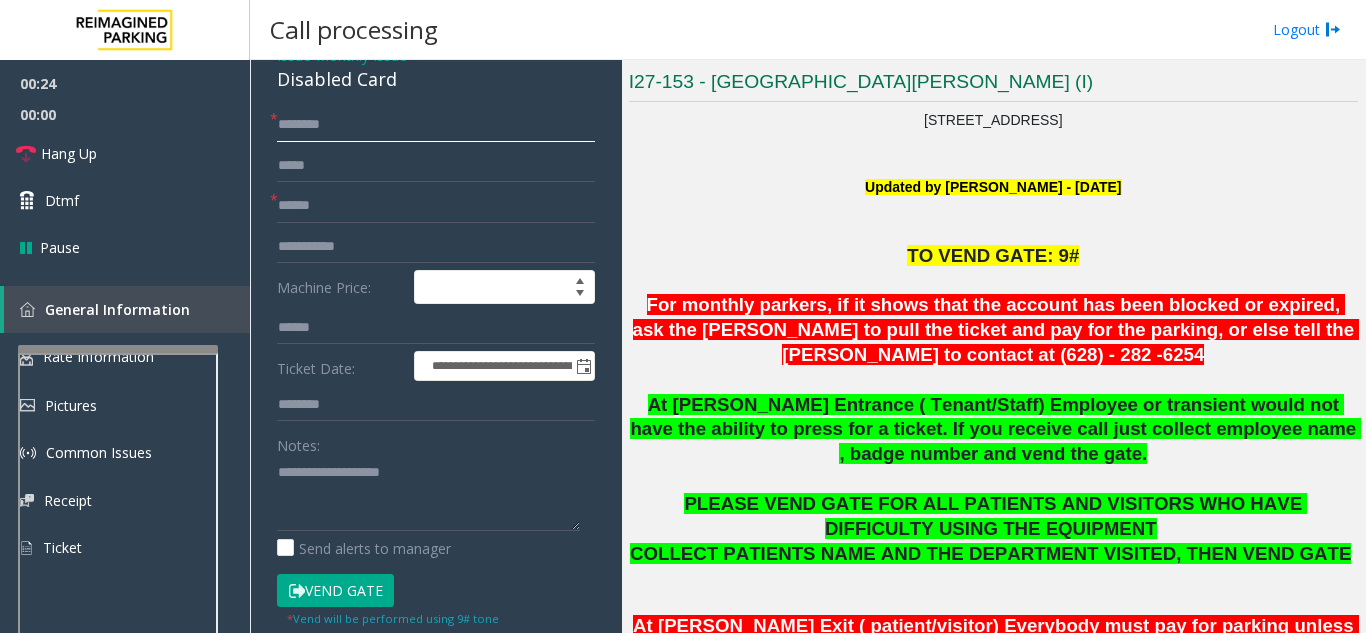click 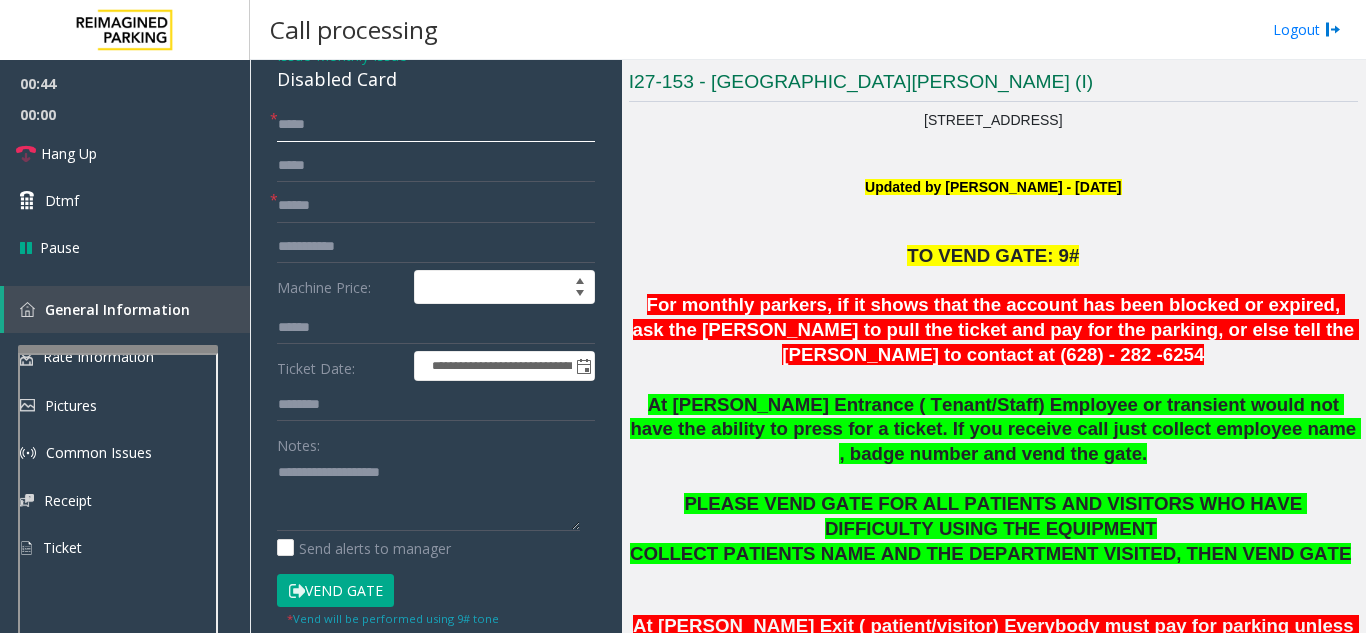 scroll, scrollTop: 0, scrollLeft: 0, axis: both 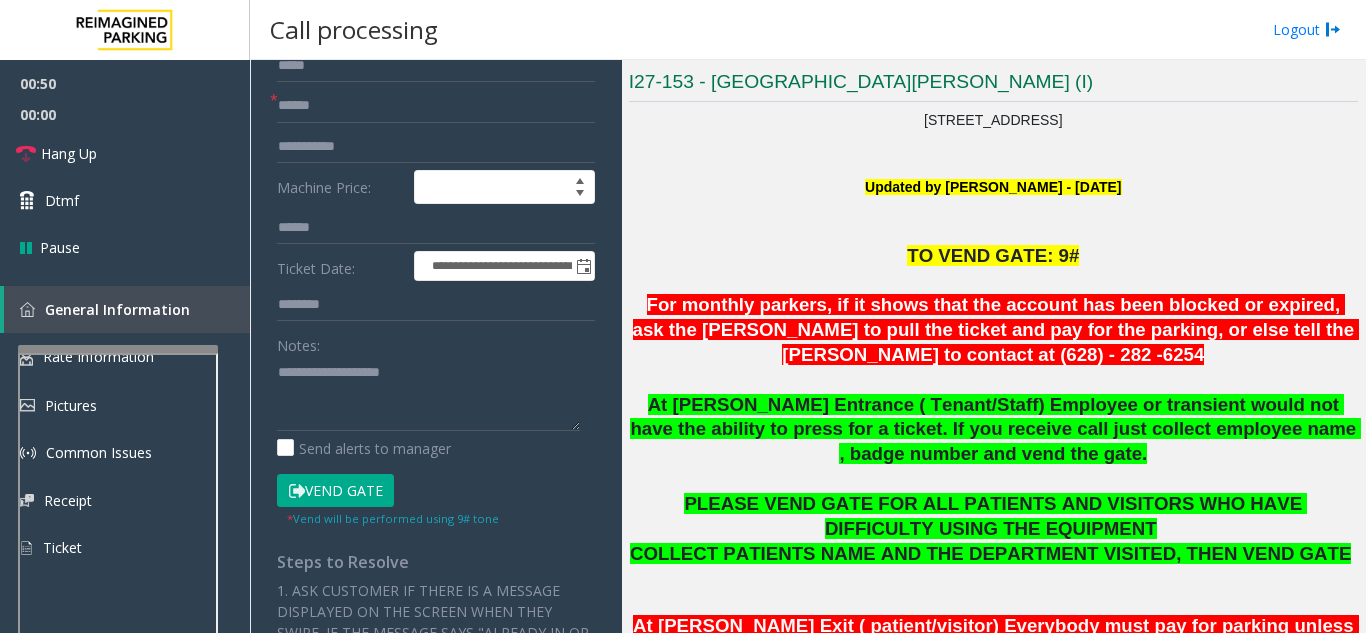 type on "*****" 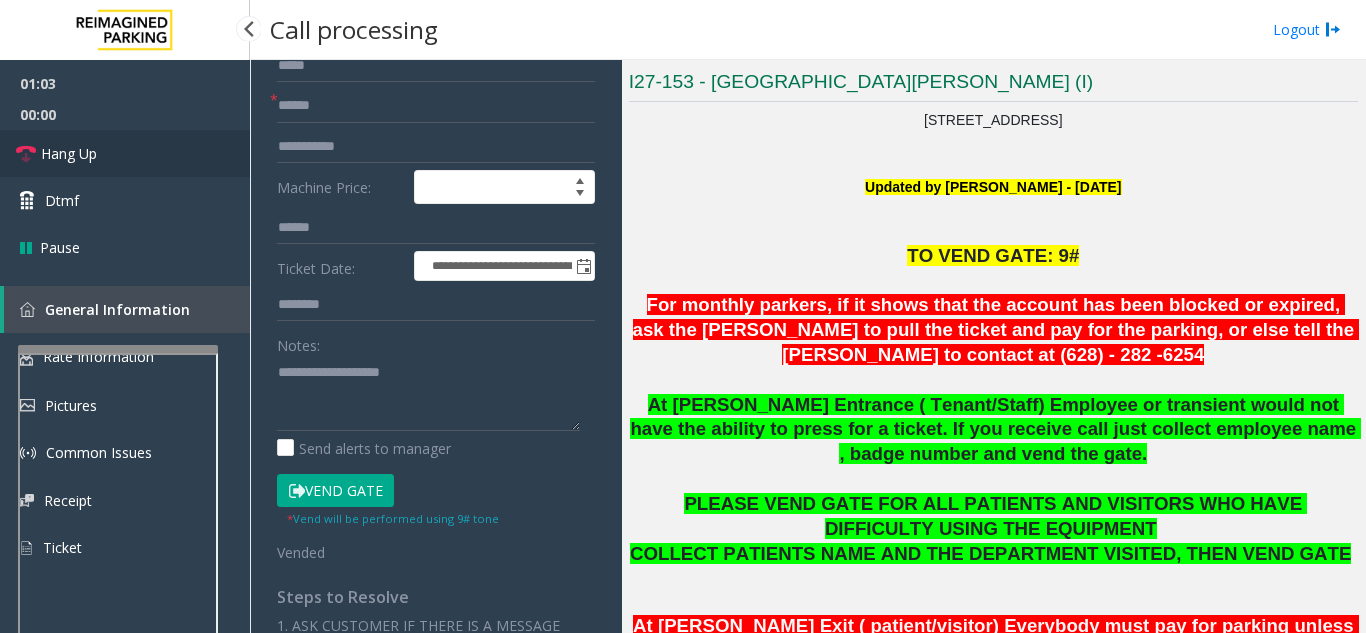 click on "Hang Up" at bounding box center (69, 153) 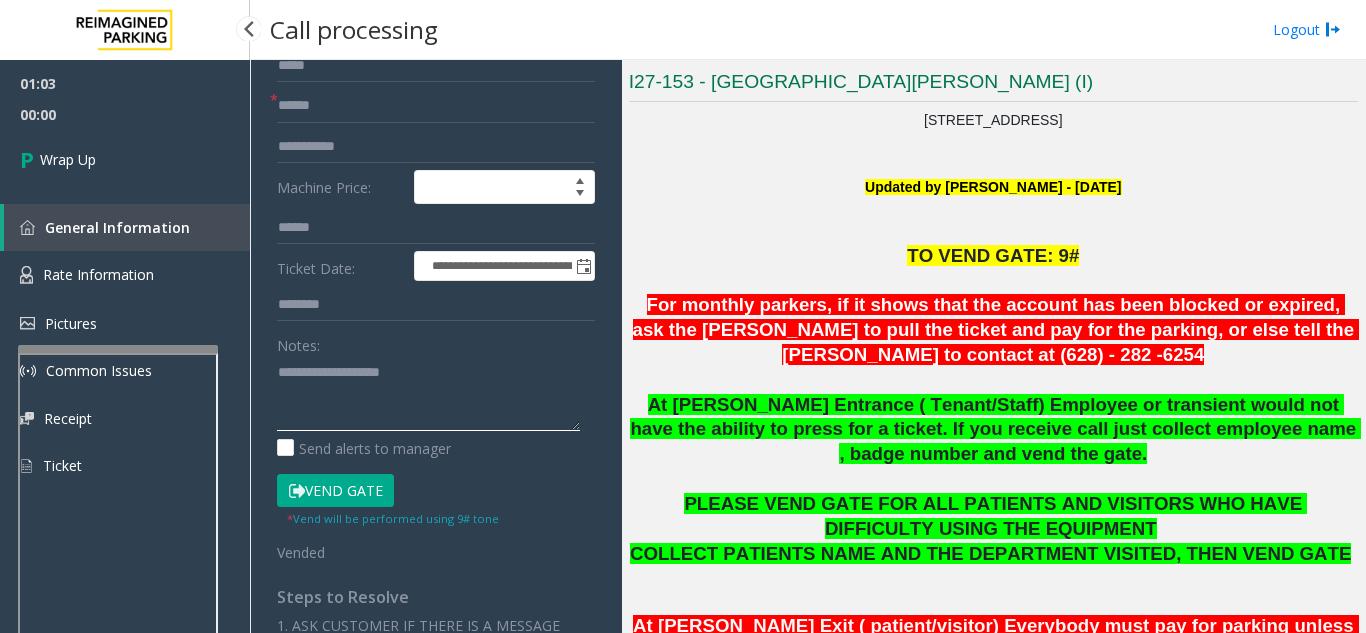 click 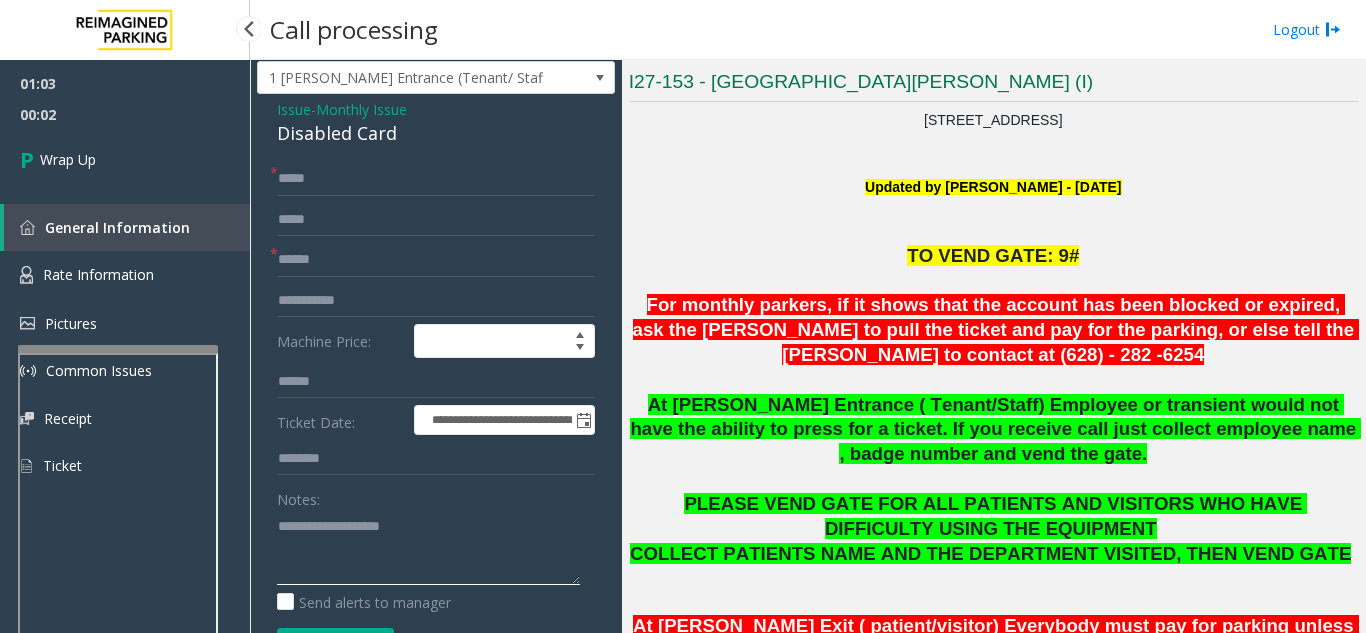 scroll, scrollTop: 0, scrollLeft: 0, axis: both 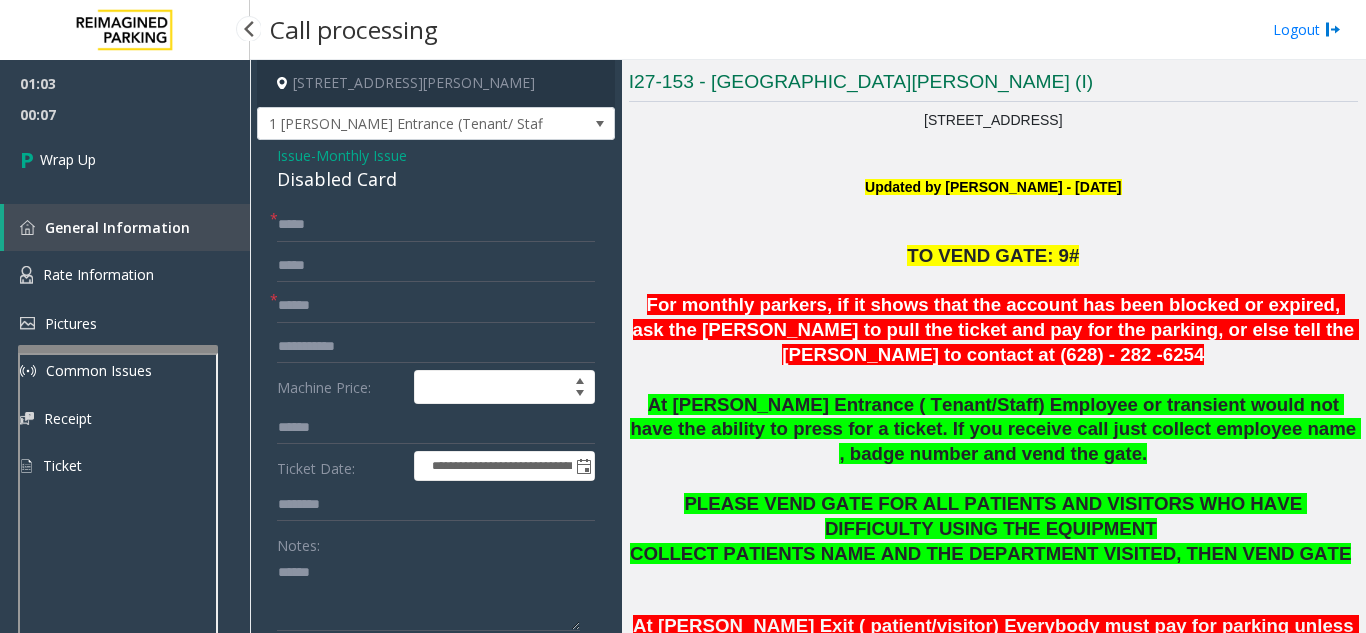 click on "Disabled Card" 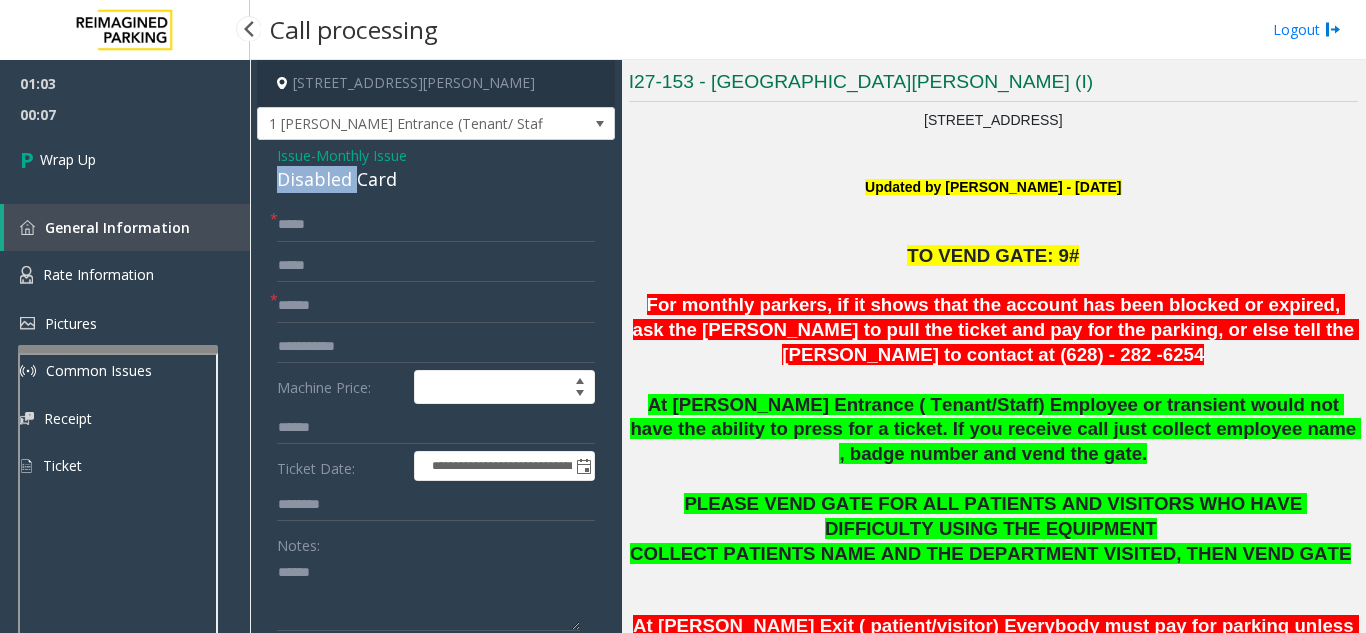 click on "Disabled Card" 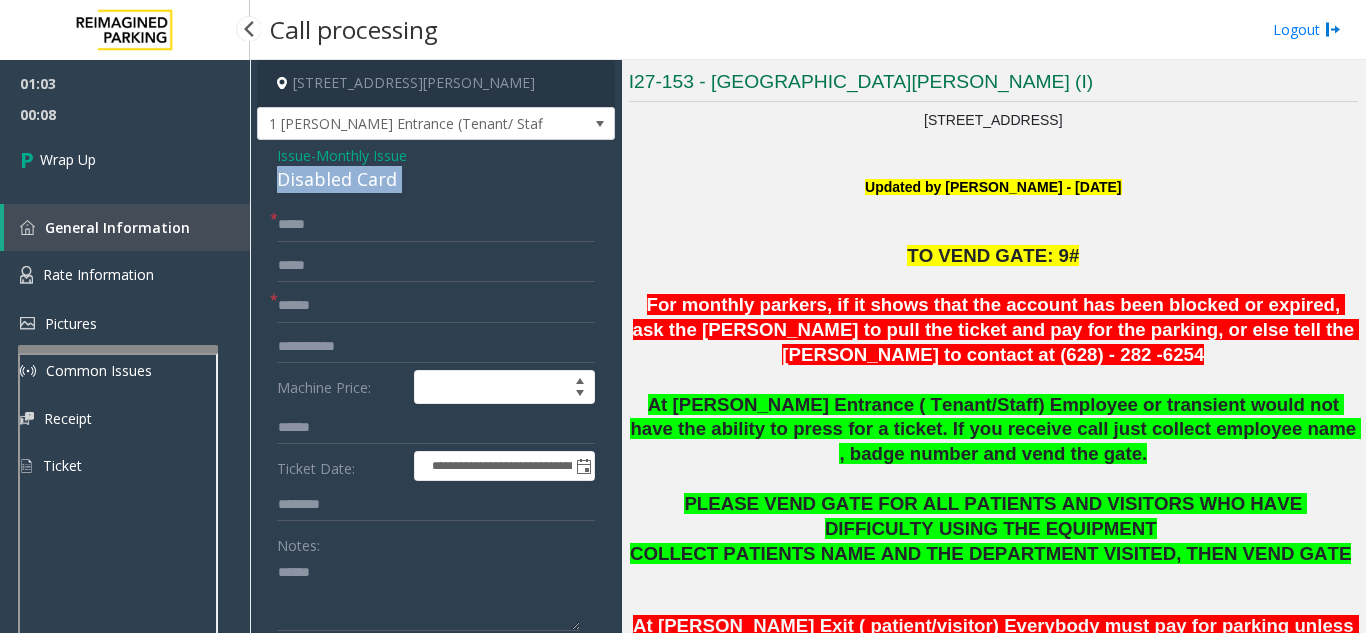 click on "Disabled Card" 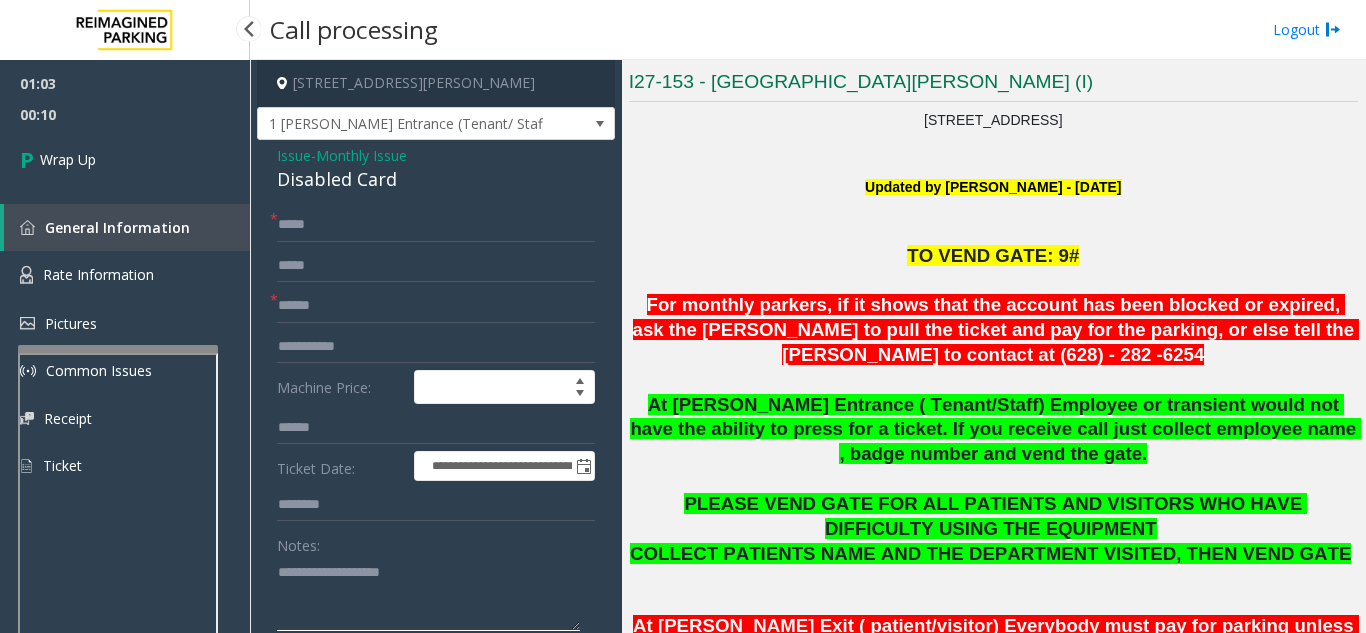 click 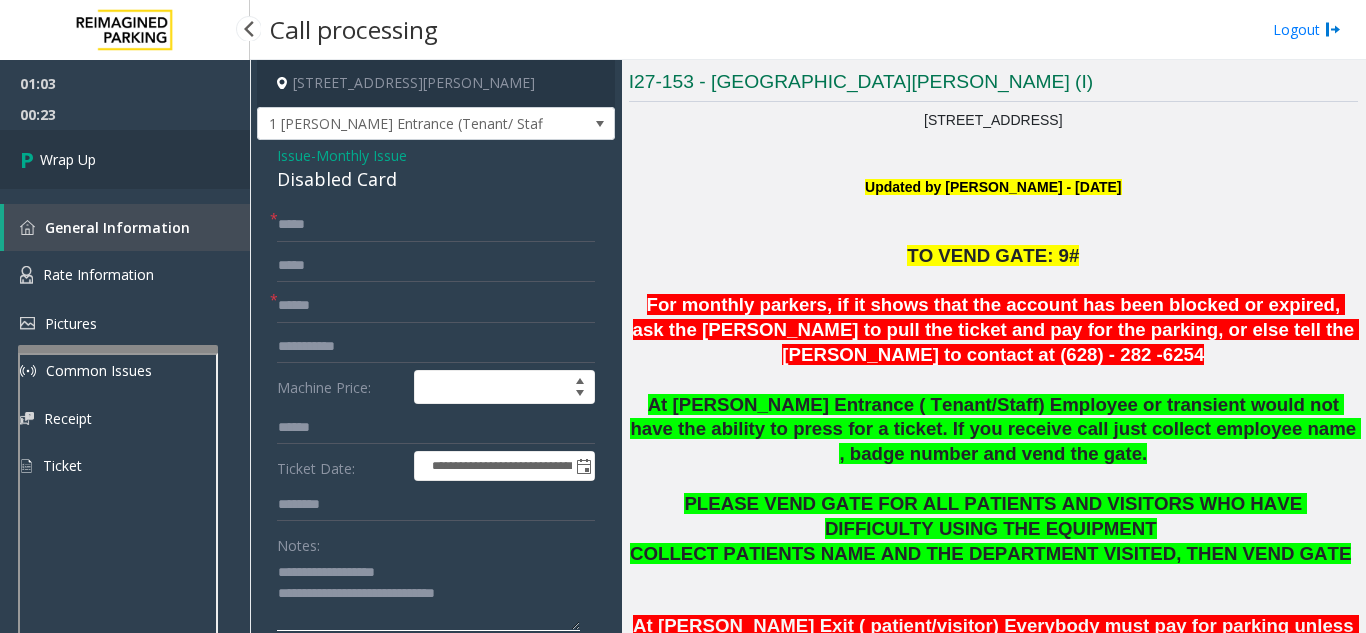 type on "**********" 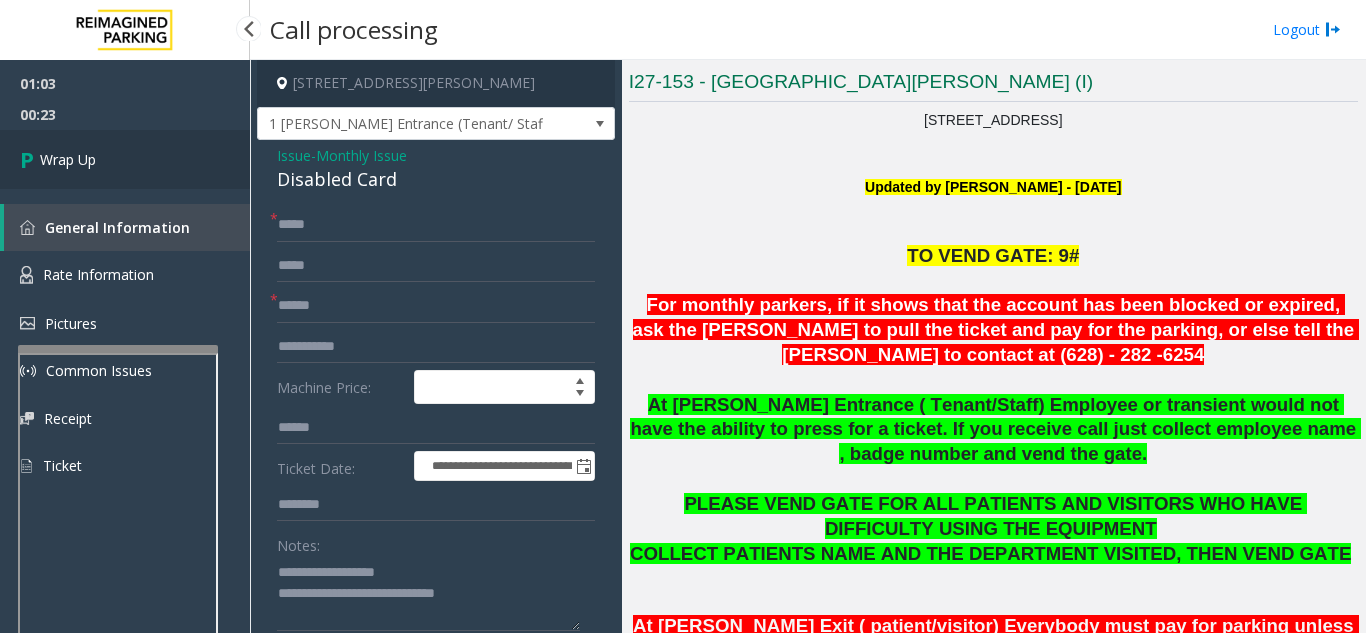 click on "Wrap Up" at bounding box center (125, 159) 